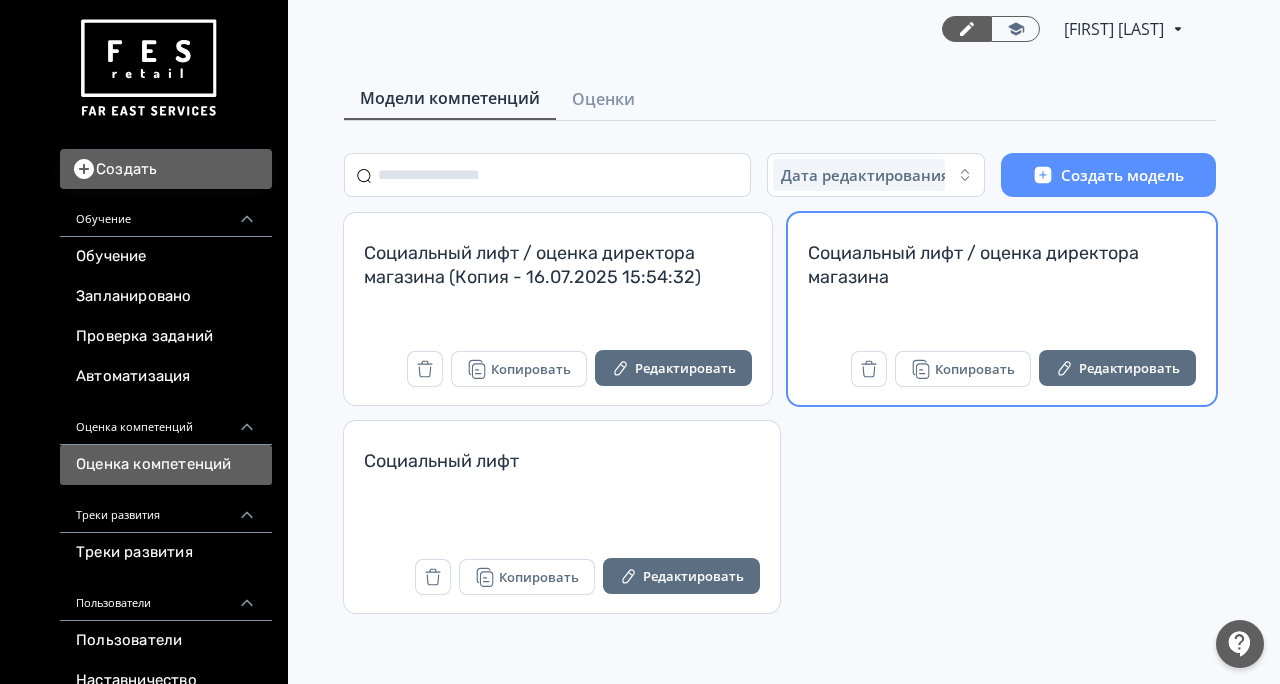 scroll, scrollTop: 0, scrollLeft: 0, axis: both 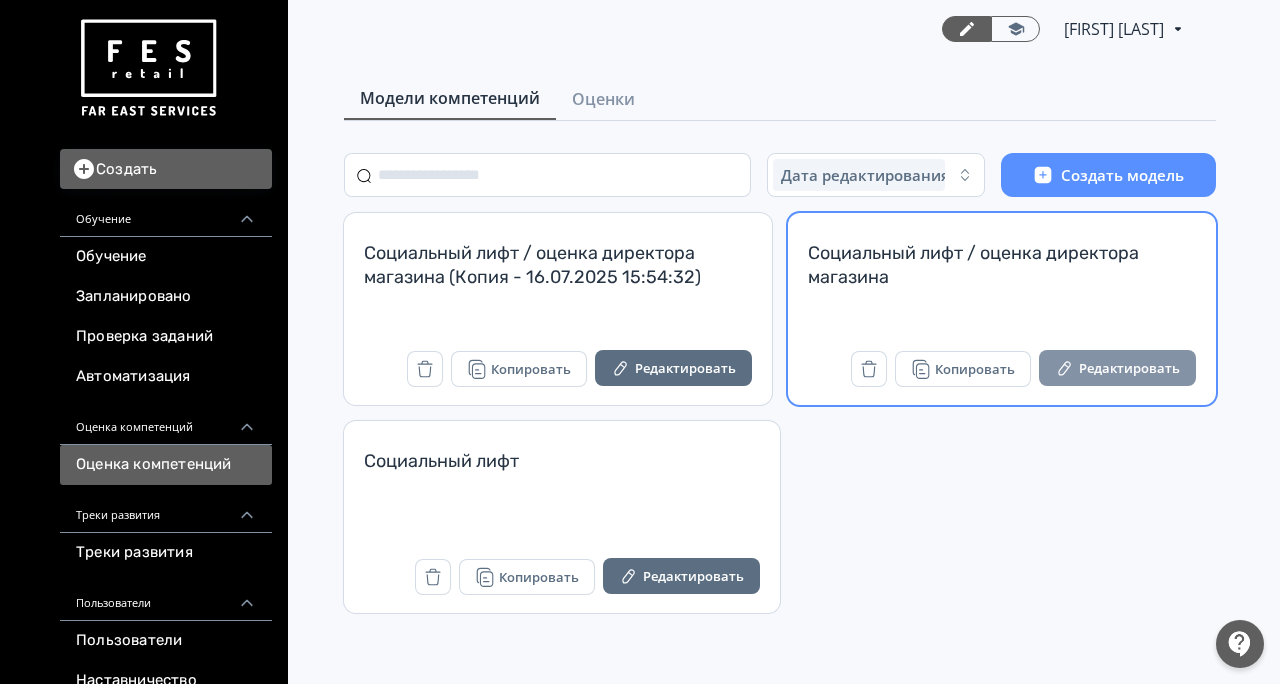 click on "Редактировать" at bounding box center [1117, 368] 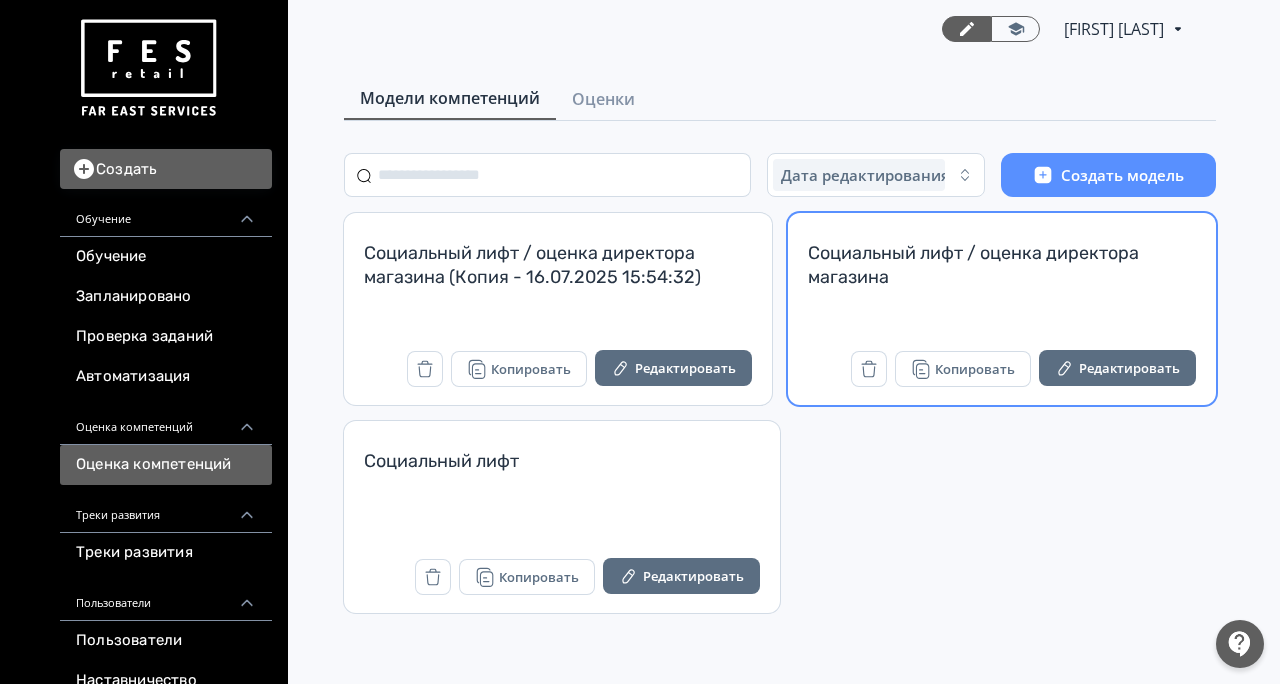 scroll, scrollTop: 0, scrollLeft: 0, axis: both 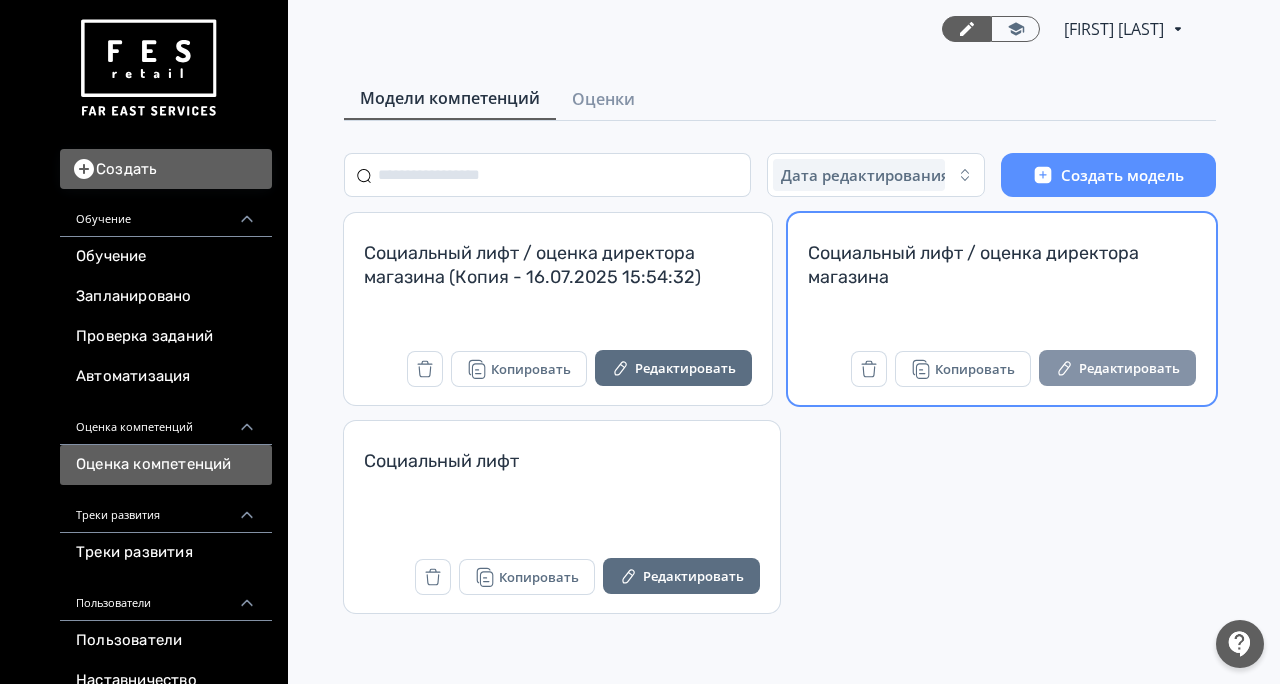 click on "Редактировать" at bounding box center [1117, 368] 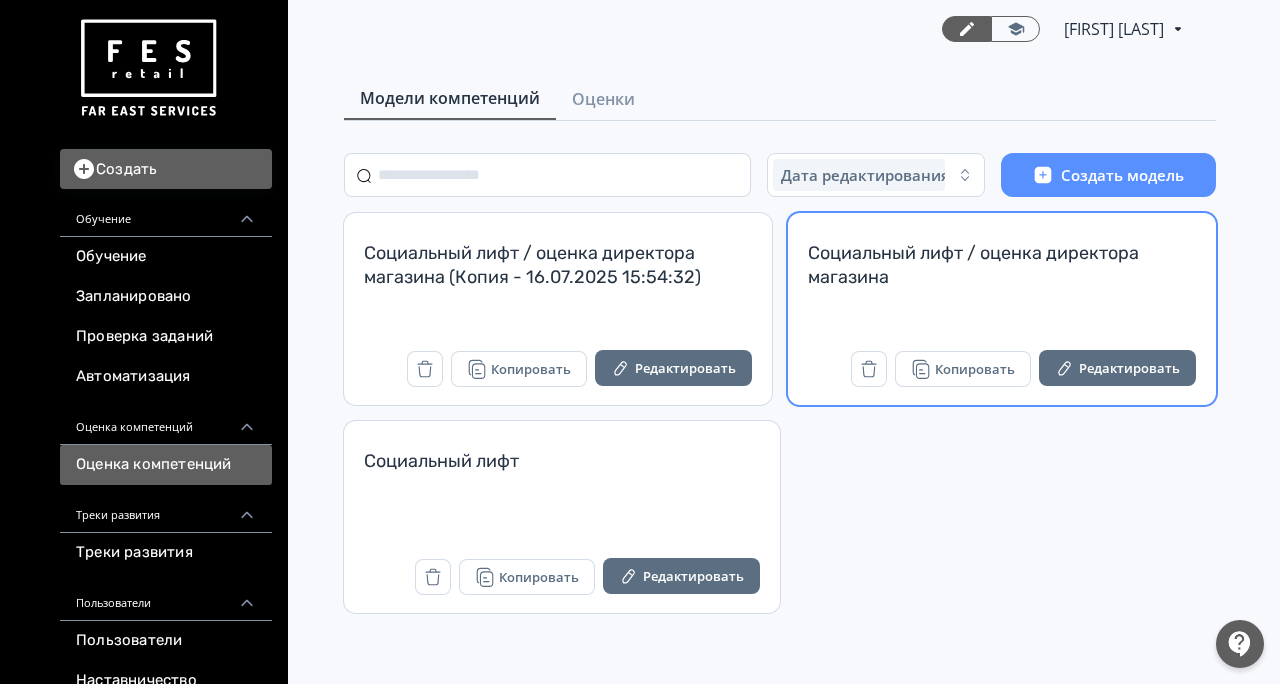 scroll, scrollTop: 0, scrollLeft: 0, axis: both 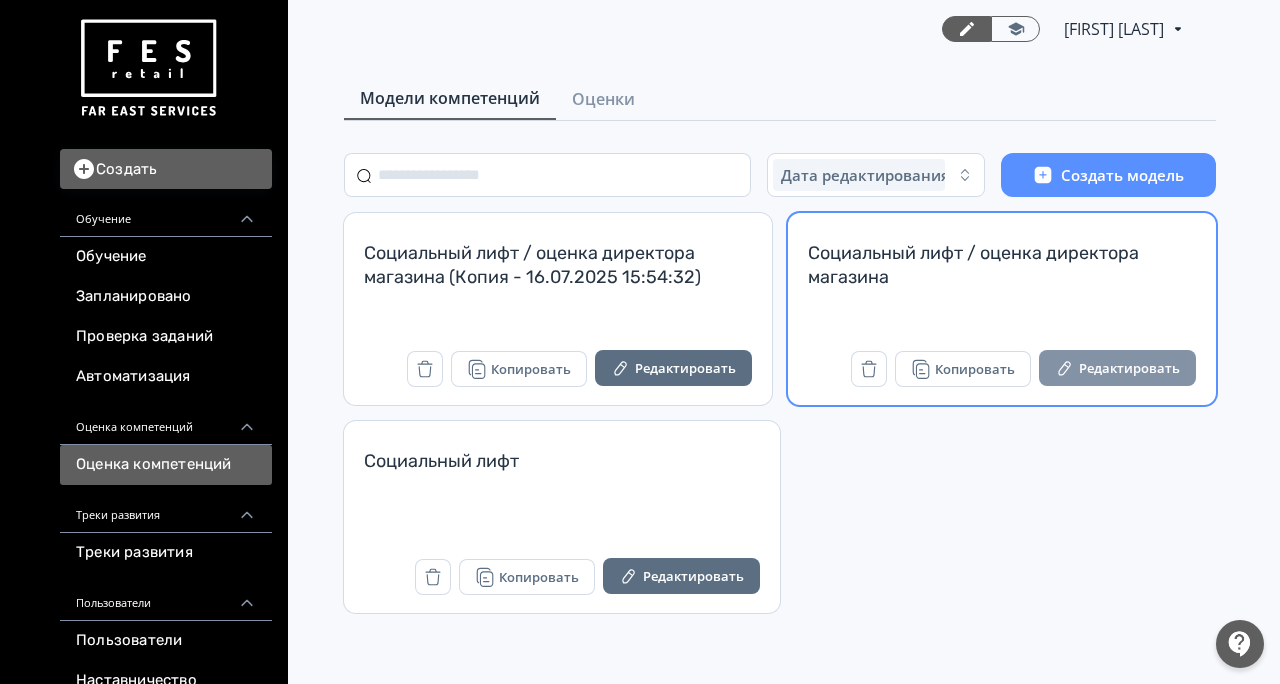 click on "Редактировать" at bounding box center (1117, 368) 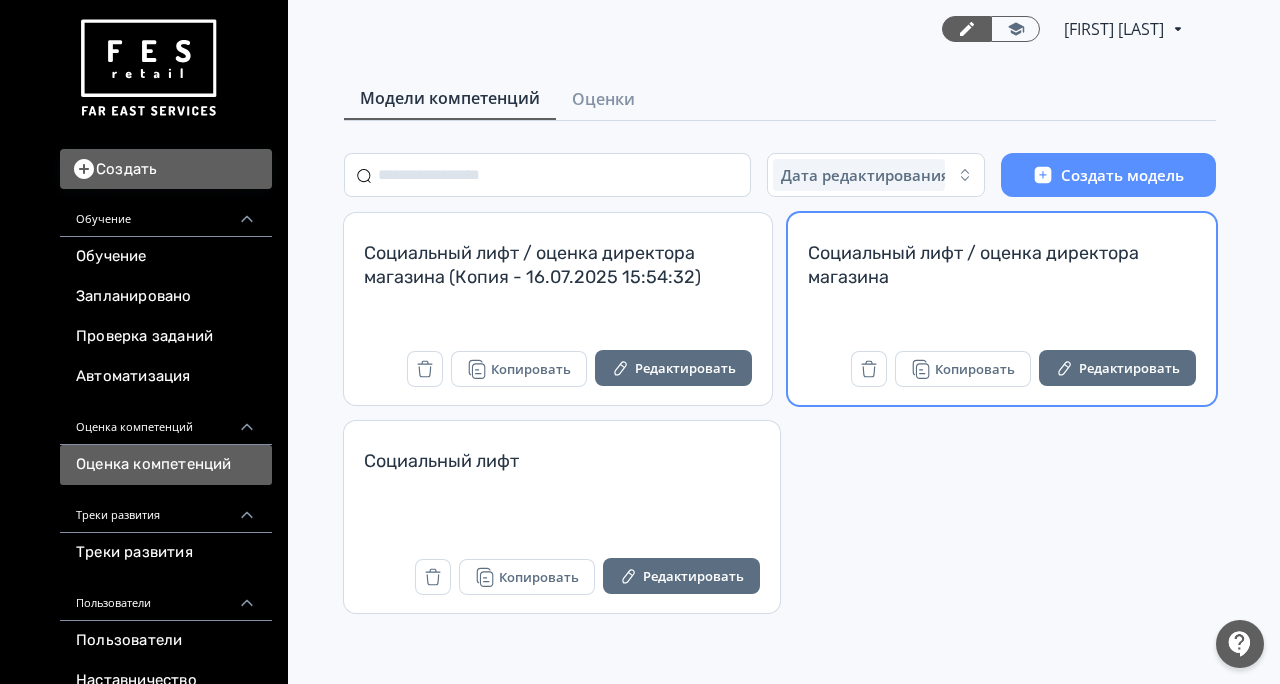 scroll, scrollTop: 0, scrollLeft: 0, axis: both 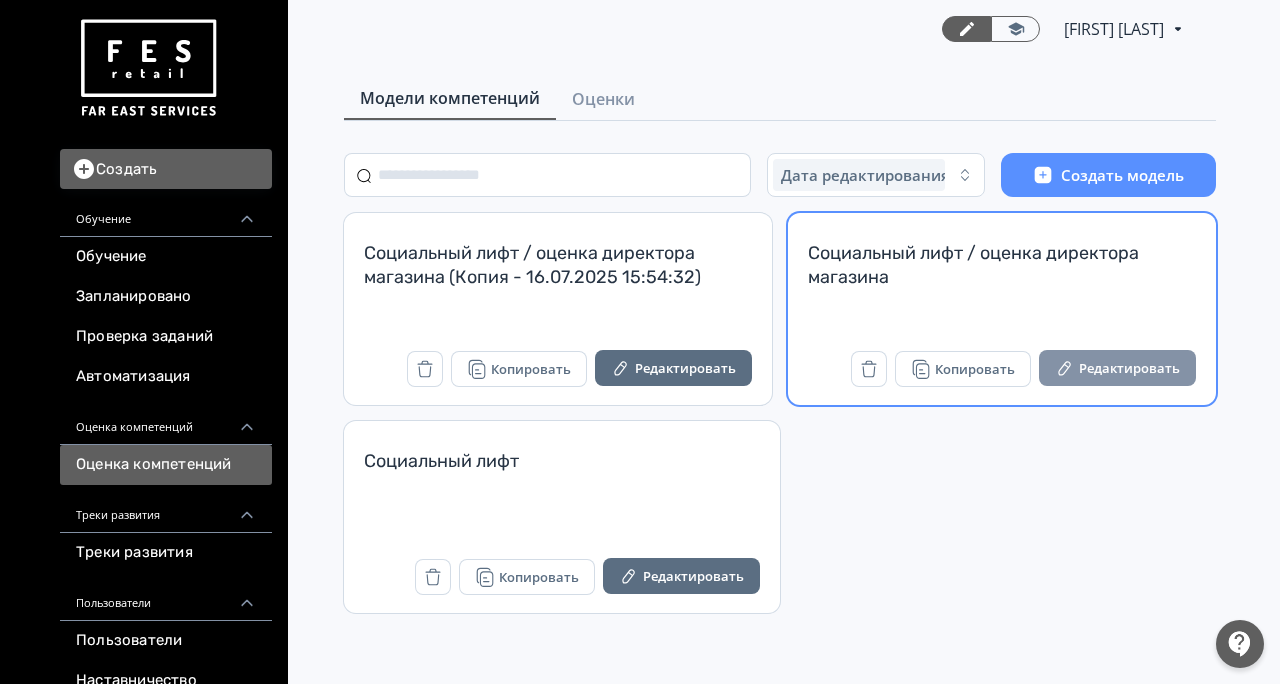 click on "Редактировать" at bounding box center [1117, 368] 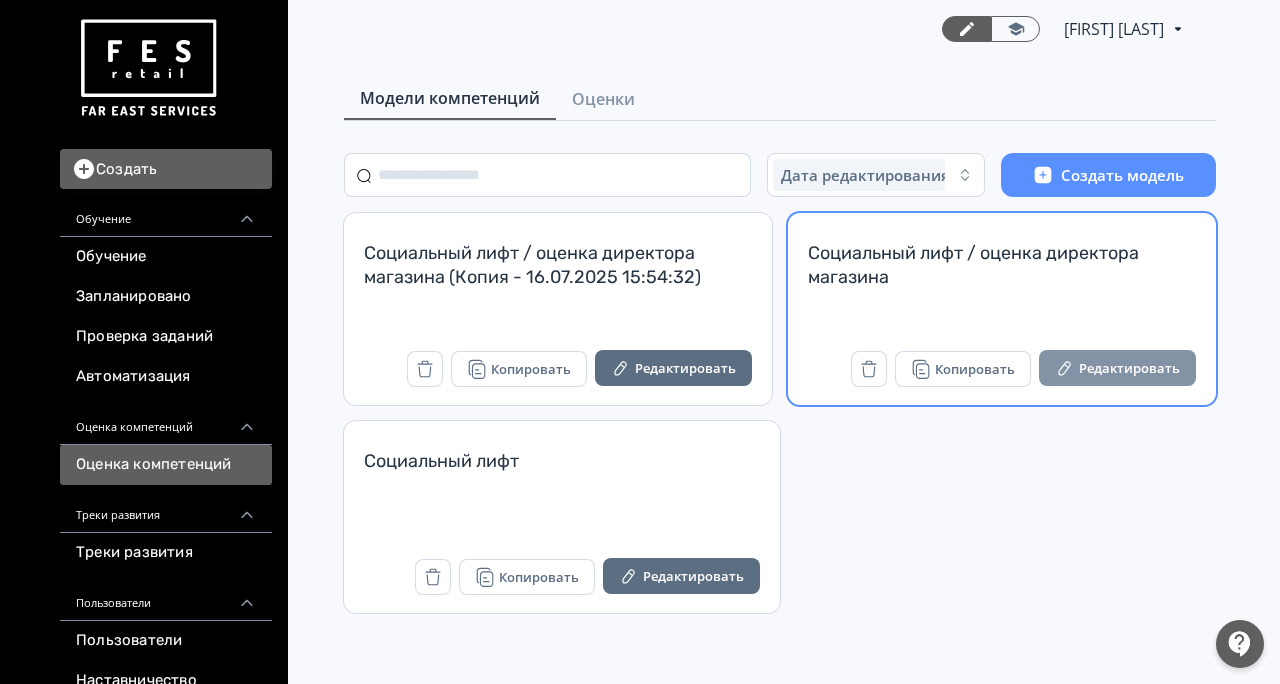 scroll, scrollTop: 0, scrollLeft: 0, axis: both 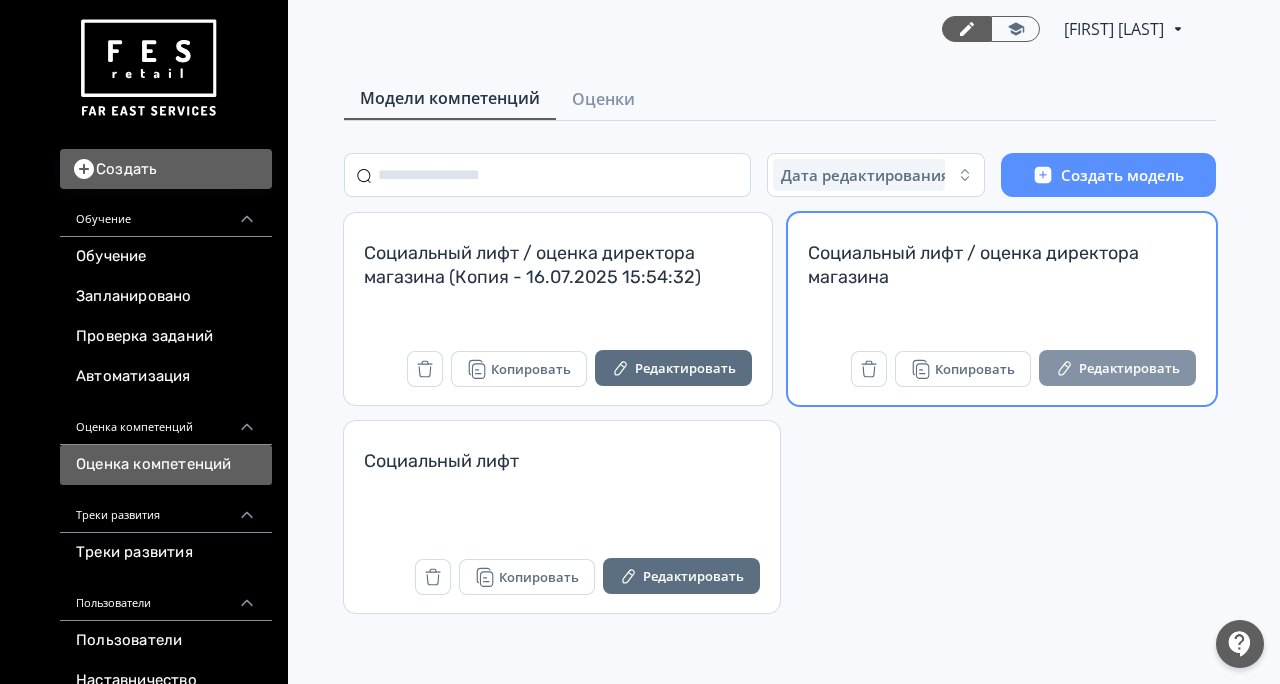 click on "Редактировать" at bounding box center [1117, 368] 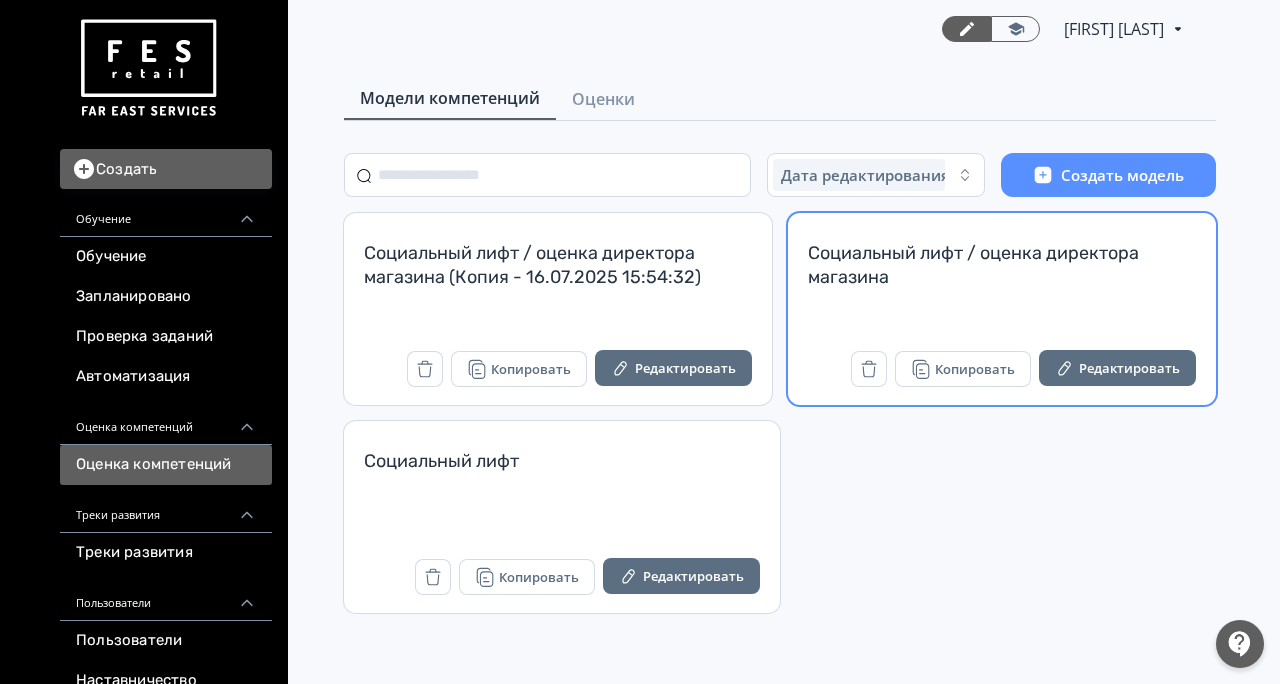 scroll, scrollTop: 0, scrollLeft: 0, axis: both 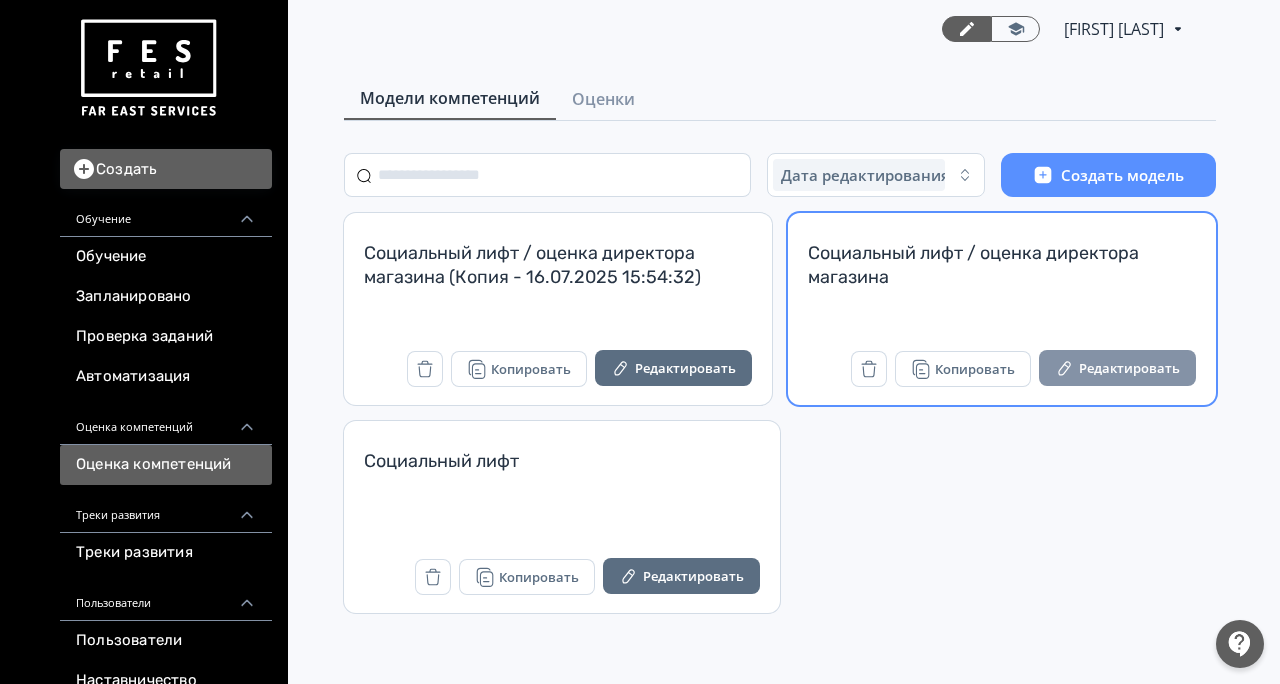 click 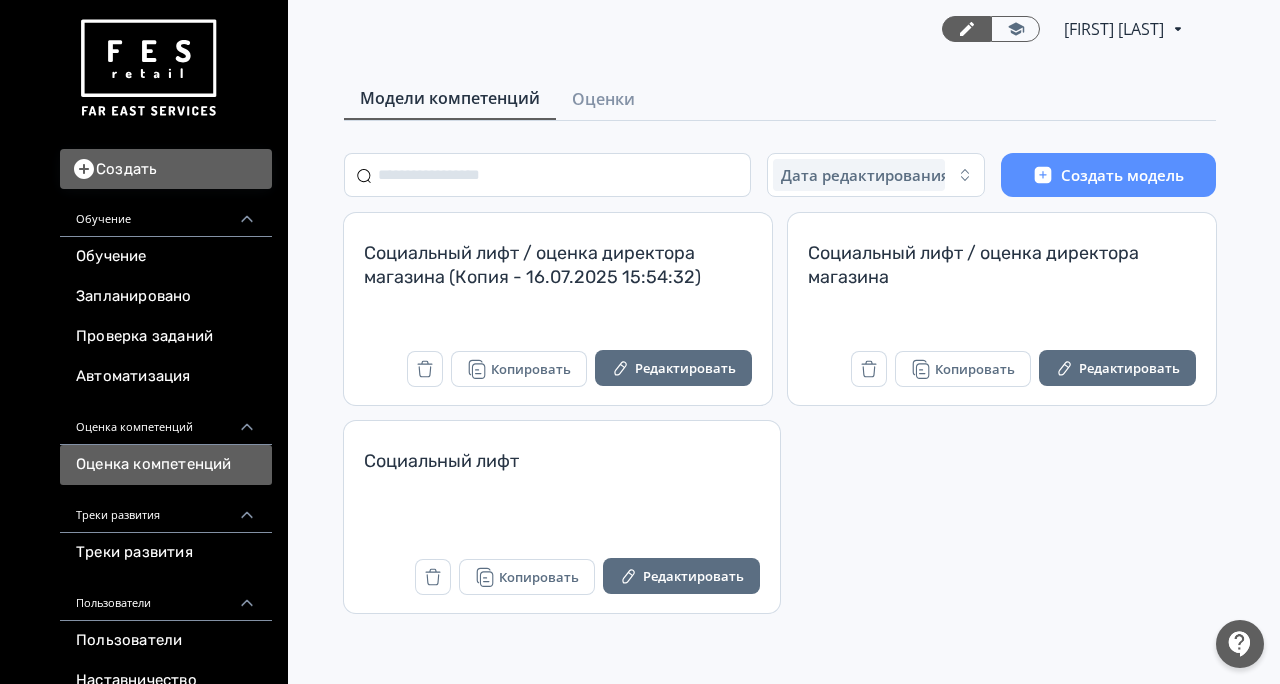 scroll, scrollTop: 0, scrollLeft: 0, axis: both 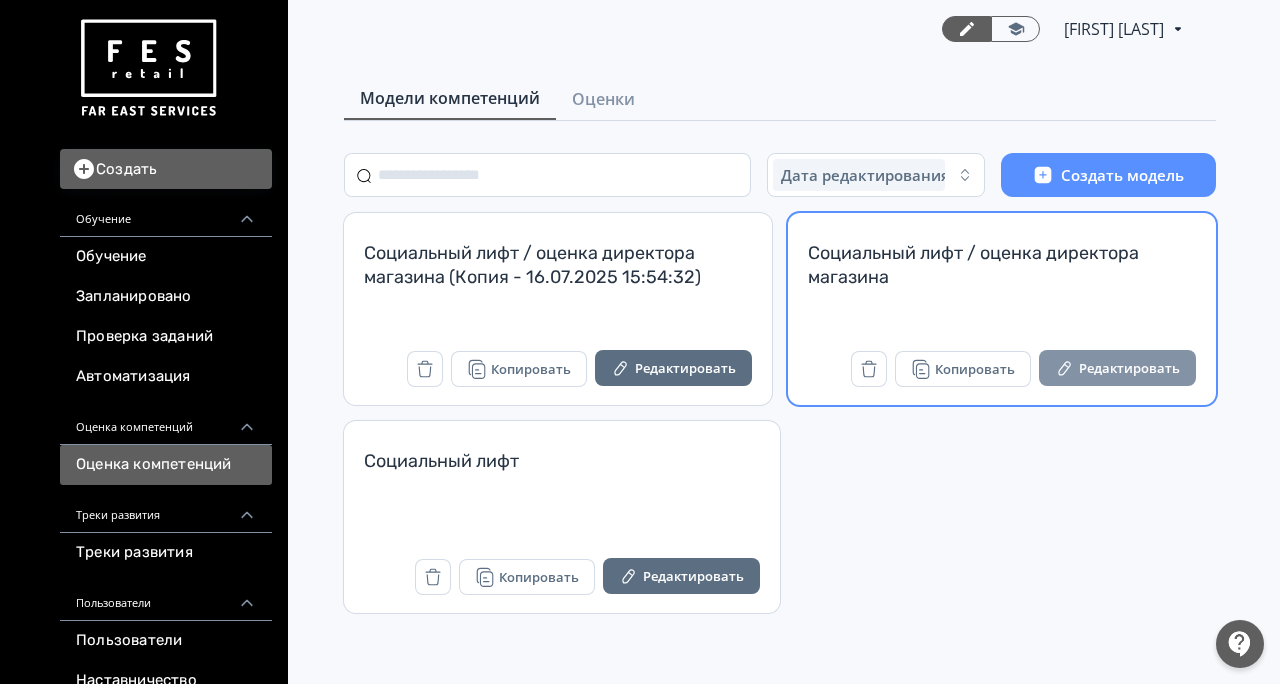 click on "Редактировать" at bounding box center [1117, 368] 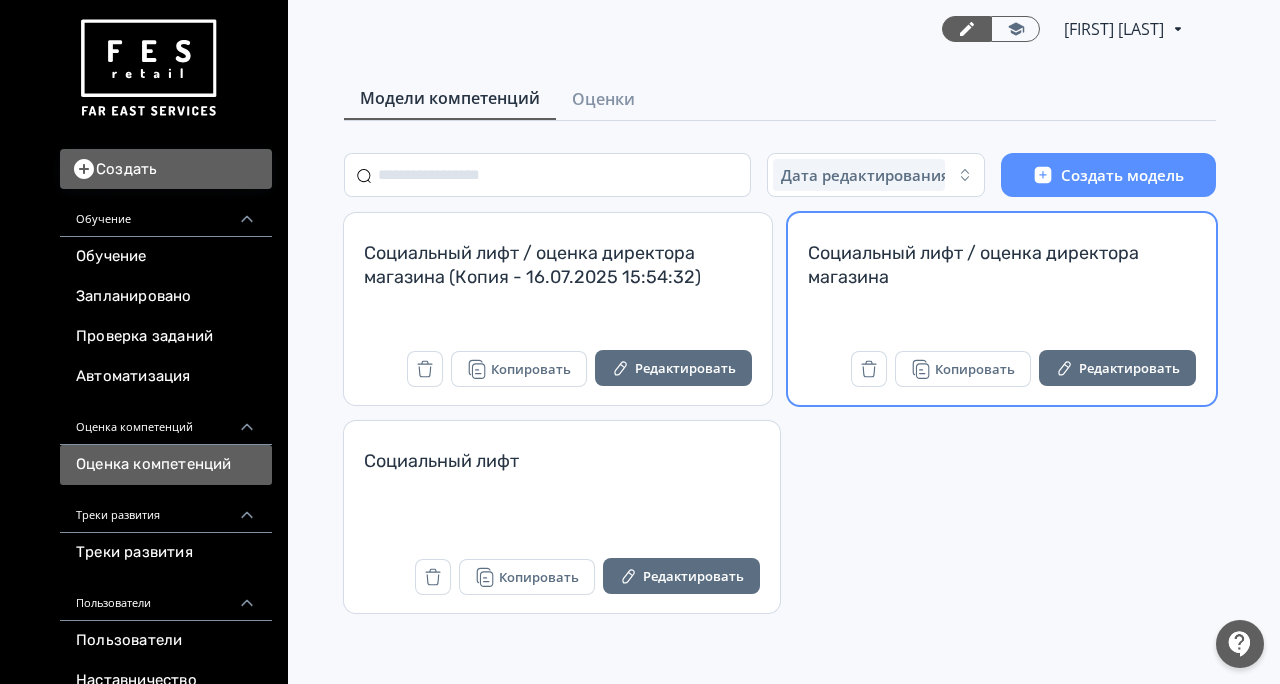 scroll, scrollTop: 0, scrollLeft: 0, axis: both 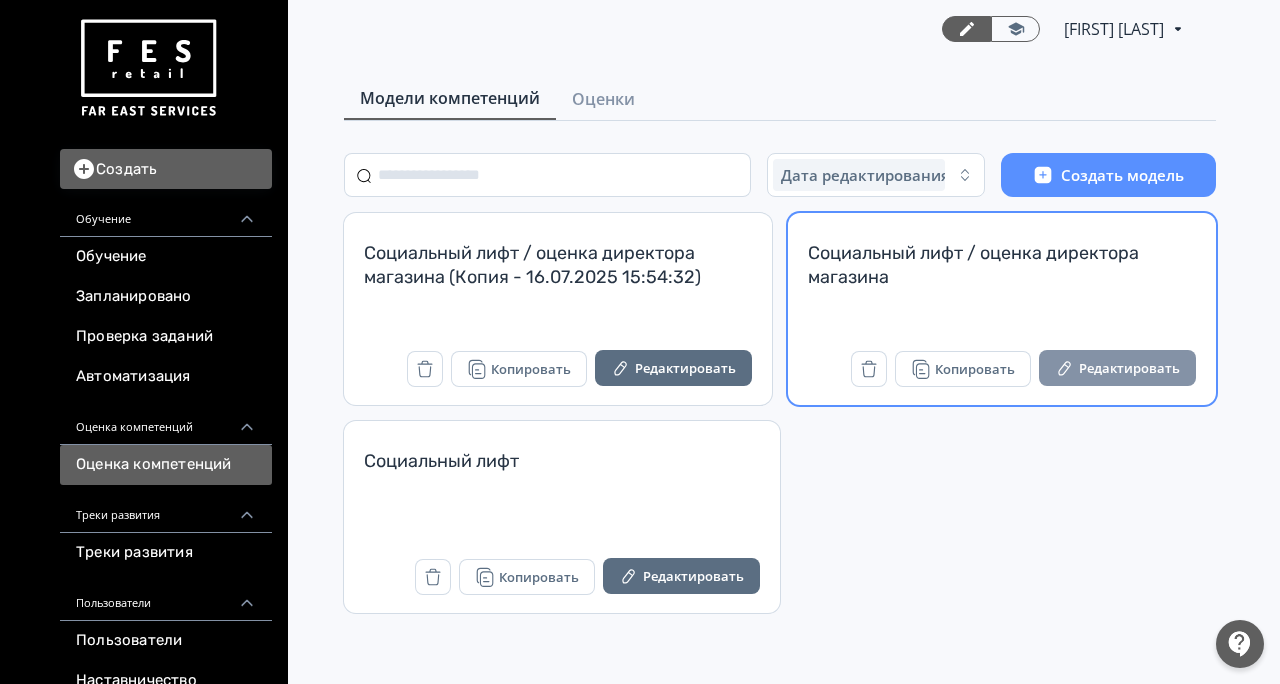 click on "Редактировать" at bounding box center (1117, 368) 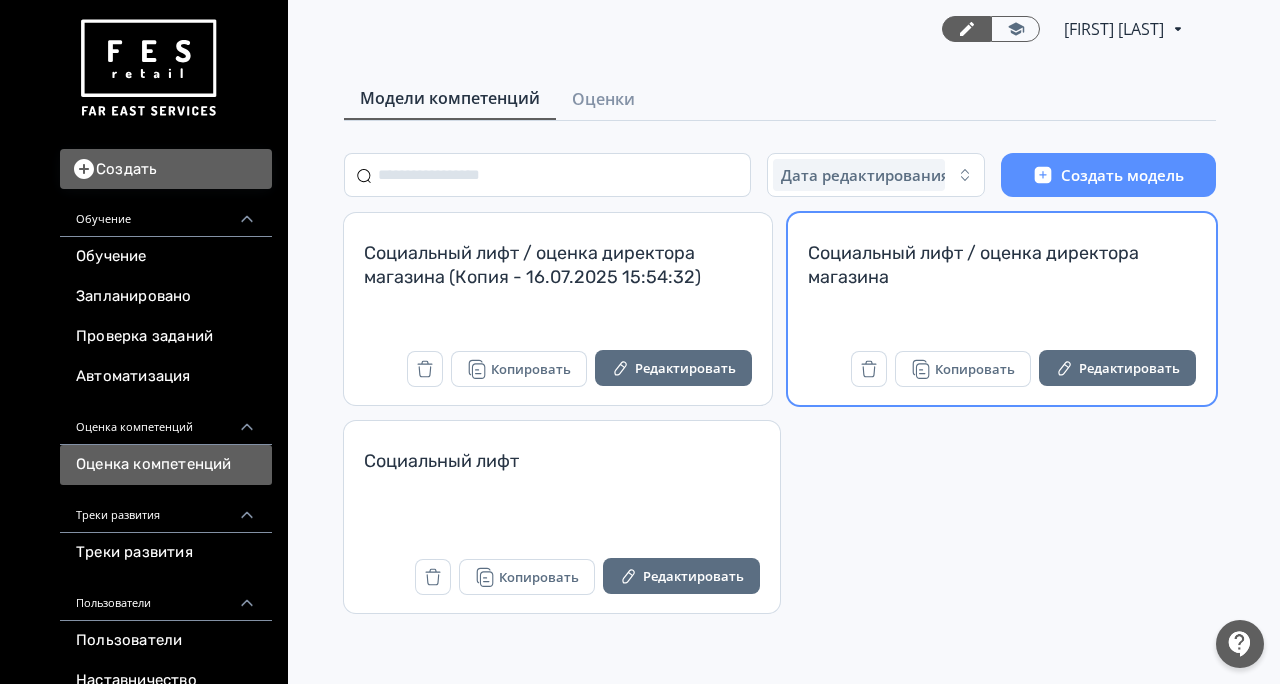 scroll, scrollTop: 0, scrollLeft: 0, axis: both 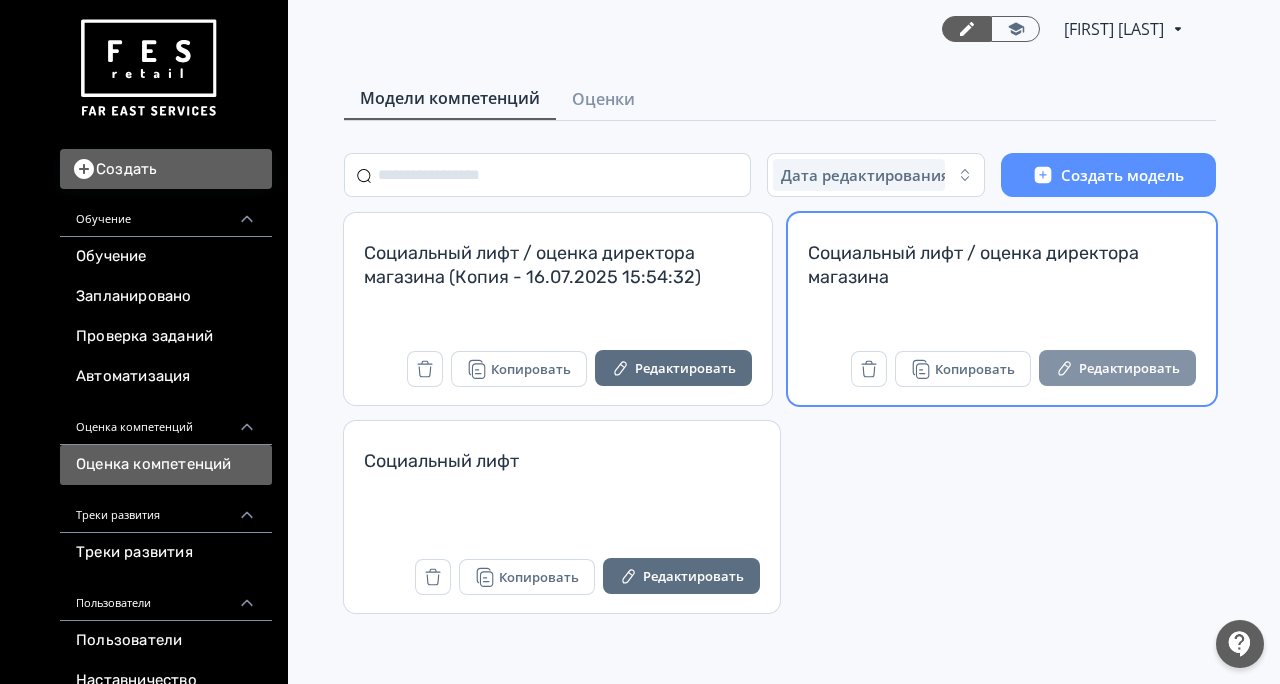 click on "Редактировать" at bounding box center (1117, 368) 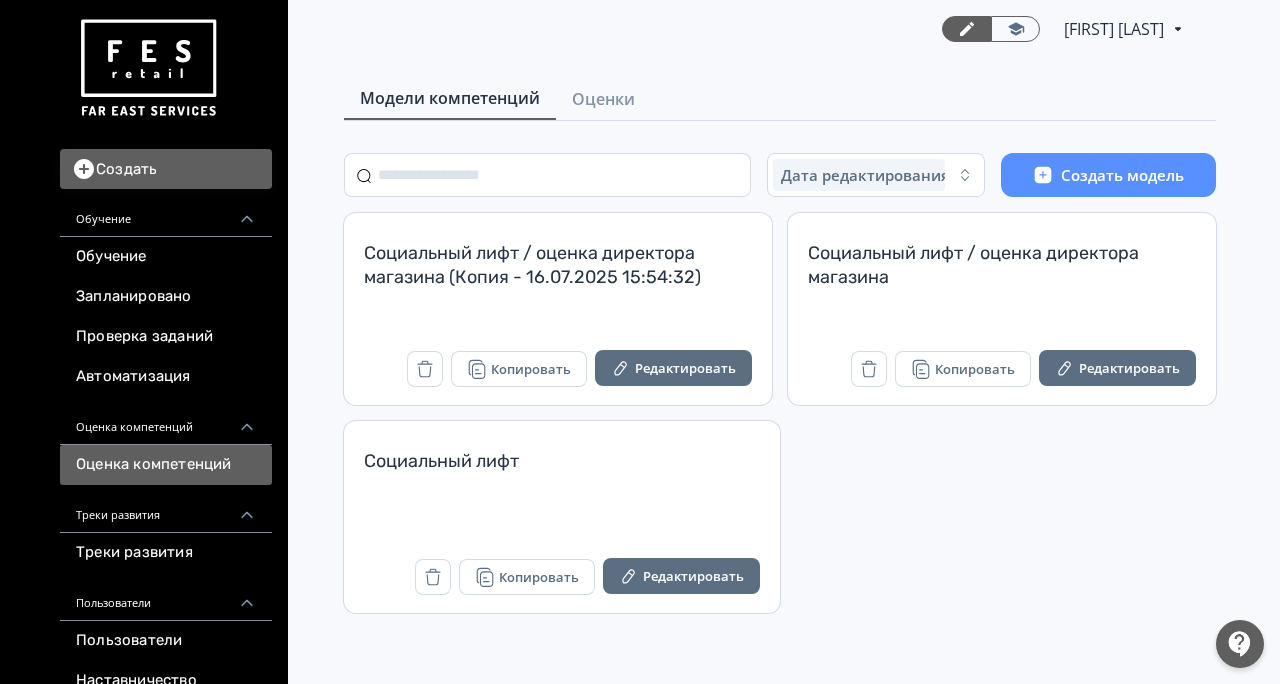scroll, scrollTop: 0, scrollLeft: 0, axis: both 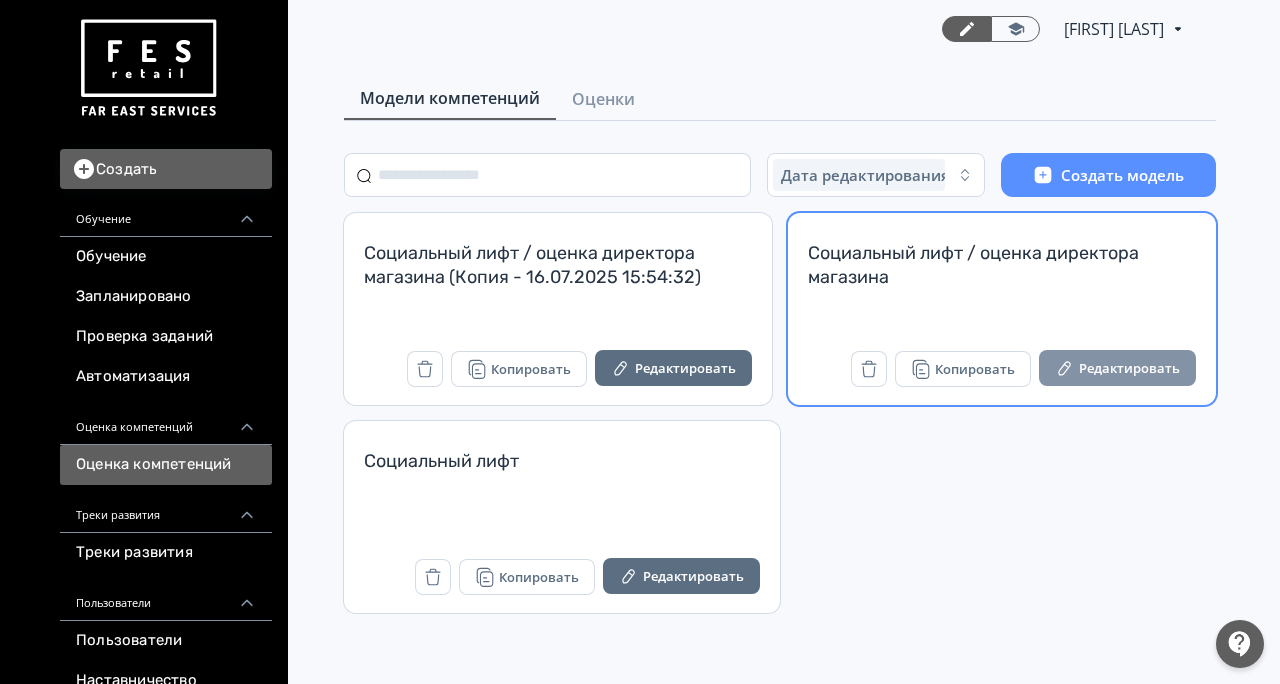 click on "Редактировать" at bounding box center [1117, 368] 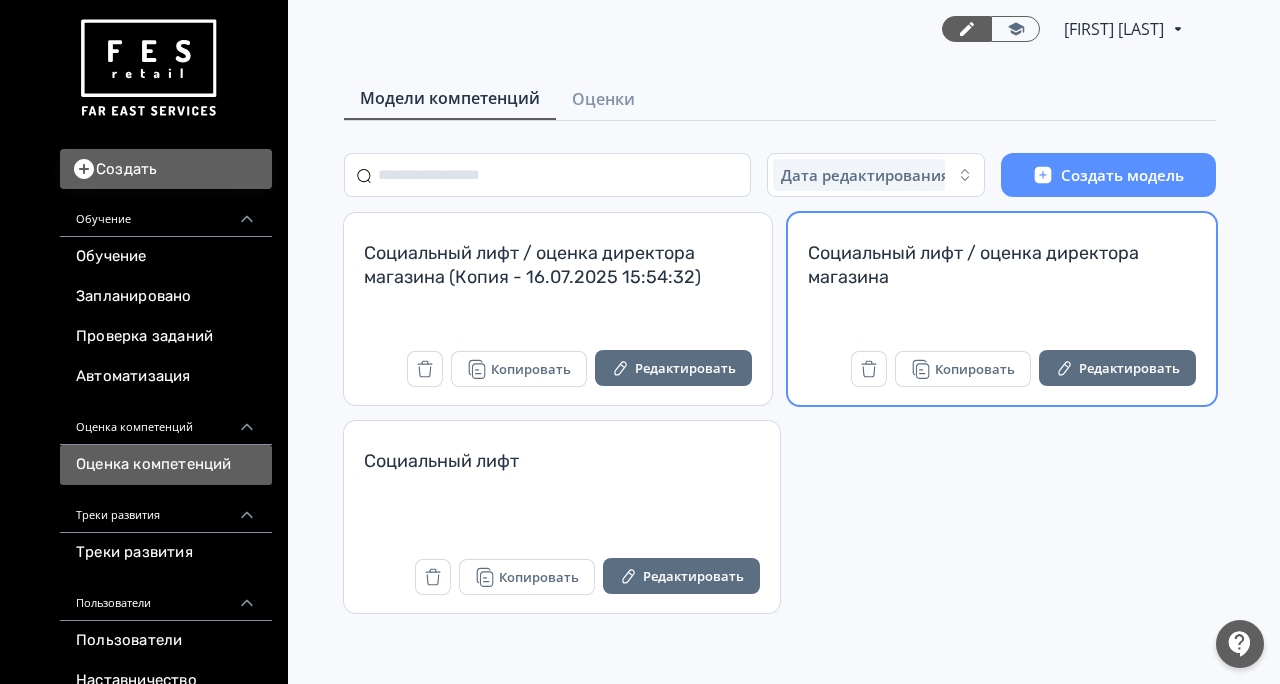 scroll, scrollTop: 0, scrollLeft: 0, axis: both 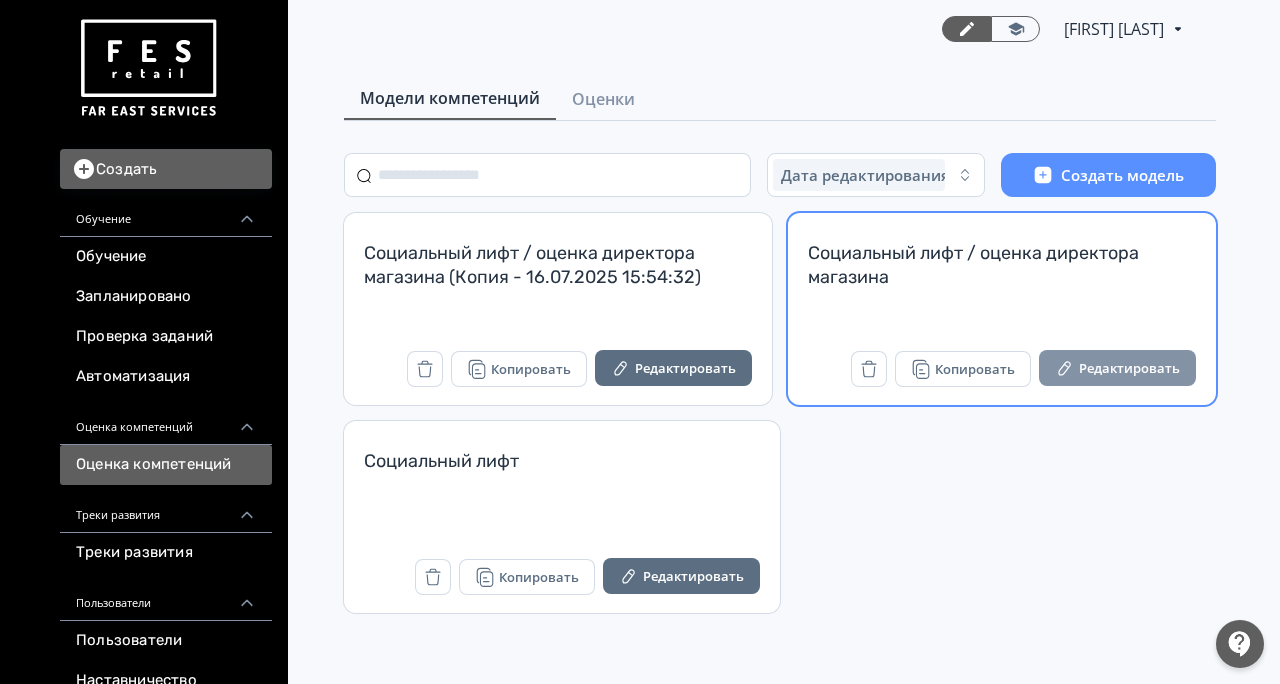 click on "Редактировать" at bounding box center (1117, 368) 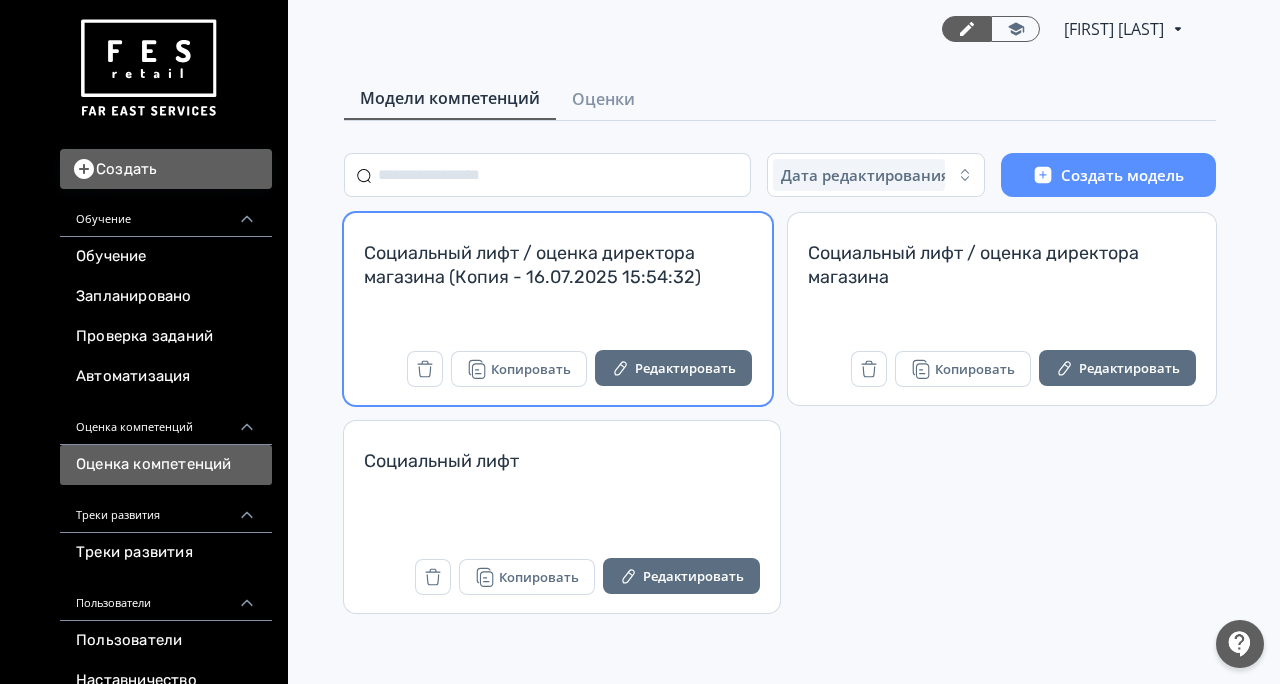 scroll, scrollTop: 0, scrollLeft: 0, axis: both 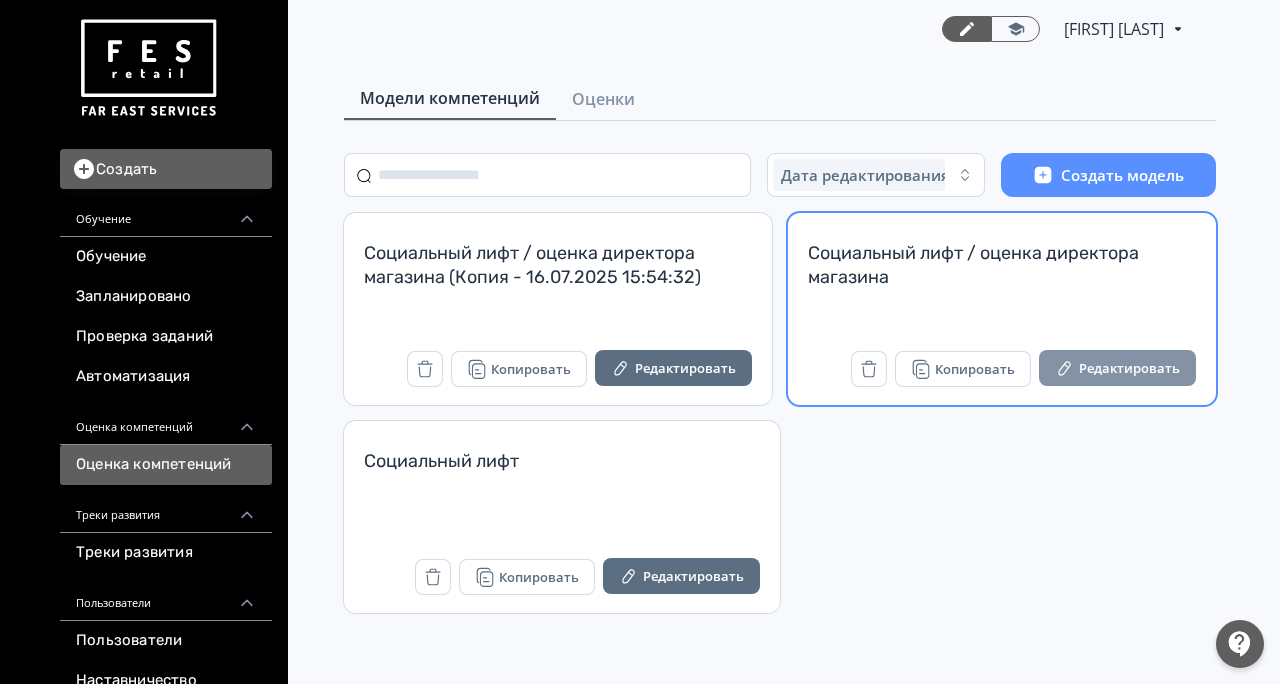 click on "Редактировать" at bounding box center [1117, 368] 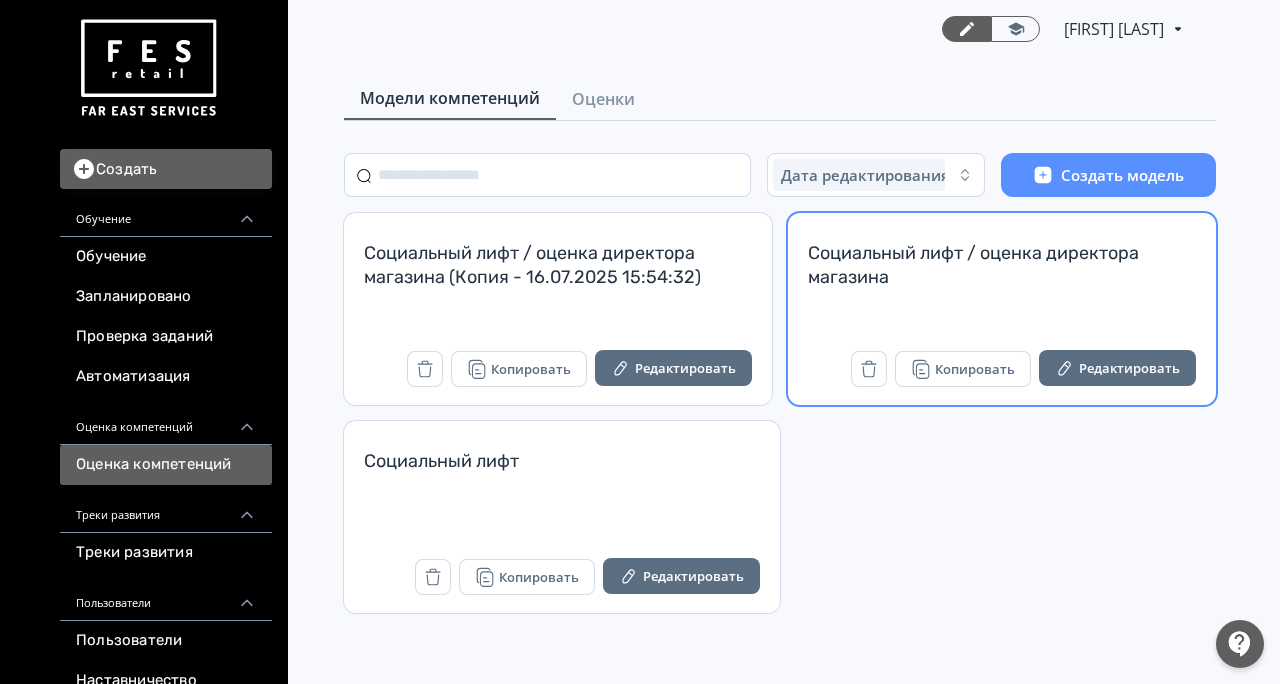 scroll, scrollTop: 0, scrollLeft: 0, axis: both 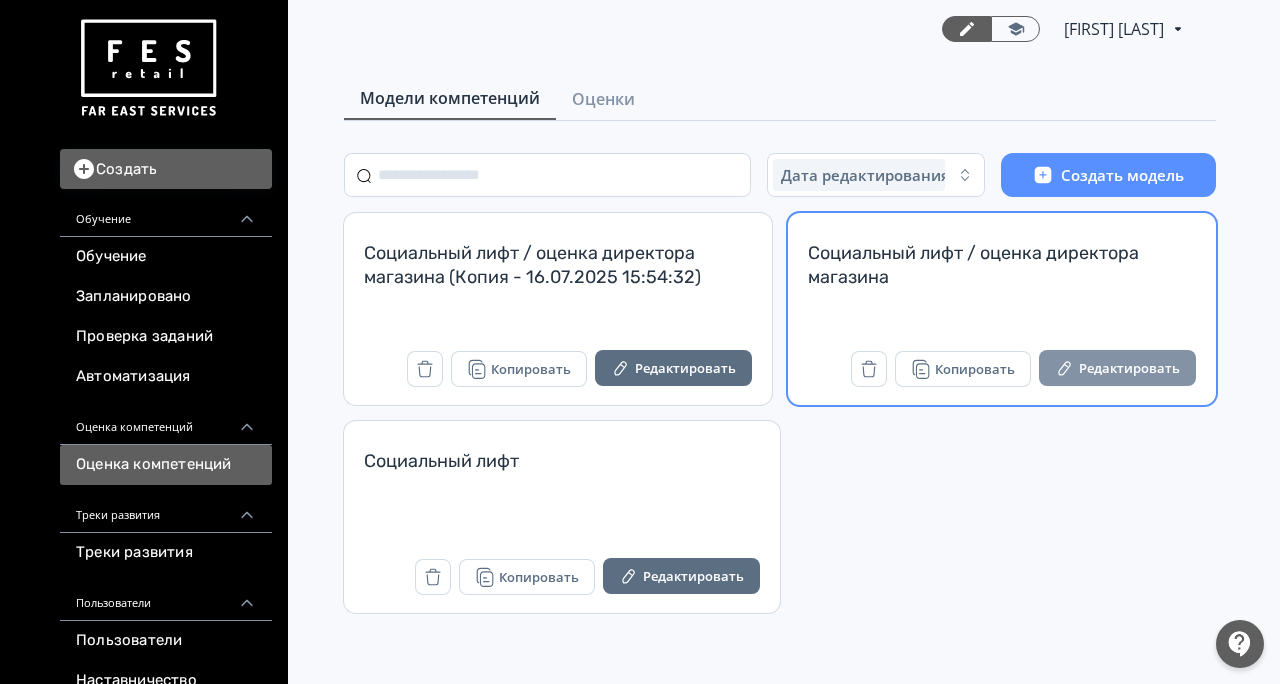 click on "Редактировать" at bounding box center [1117, 368] 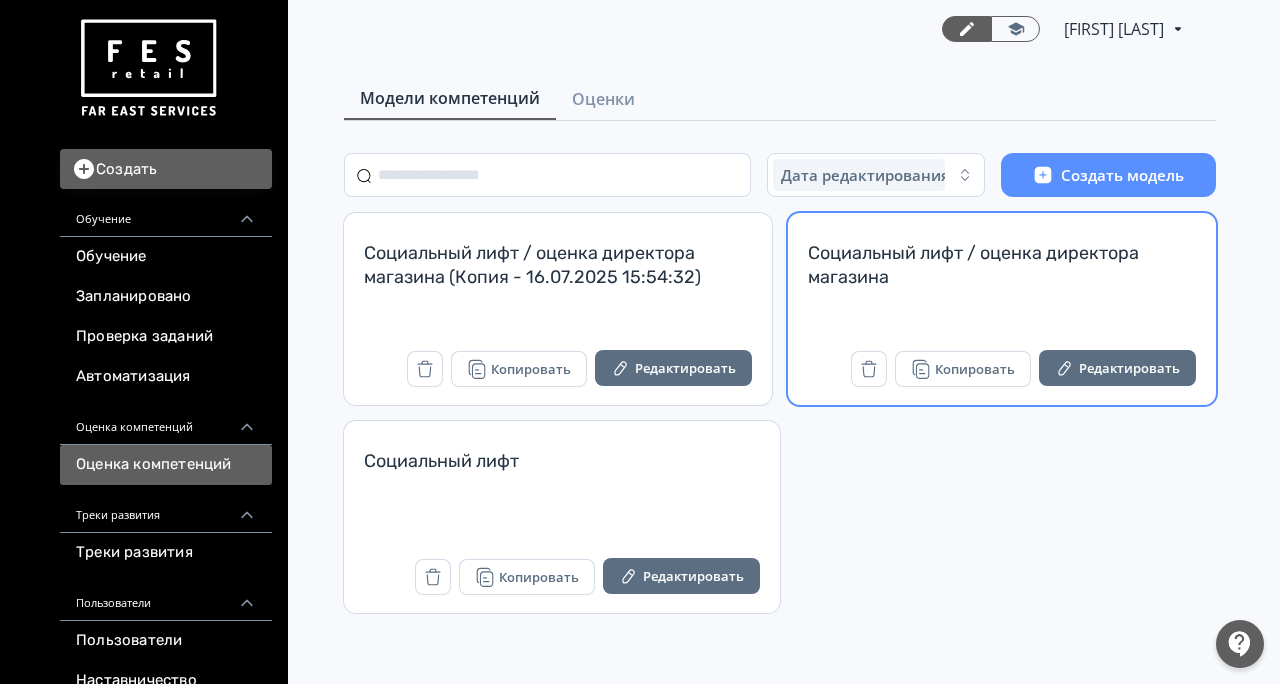 scroll, scrollTop: 0, scrollLeft: 0, axis: both 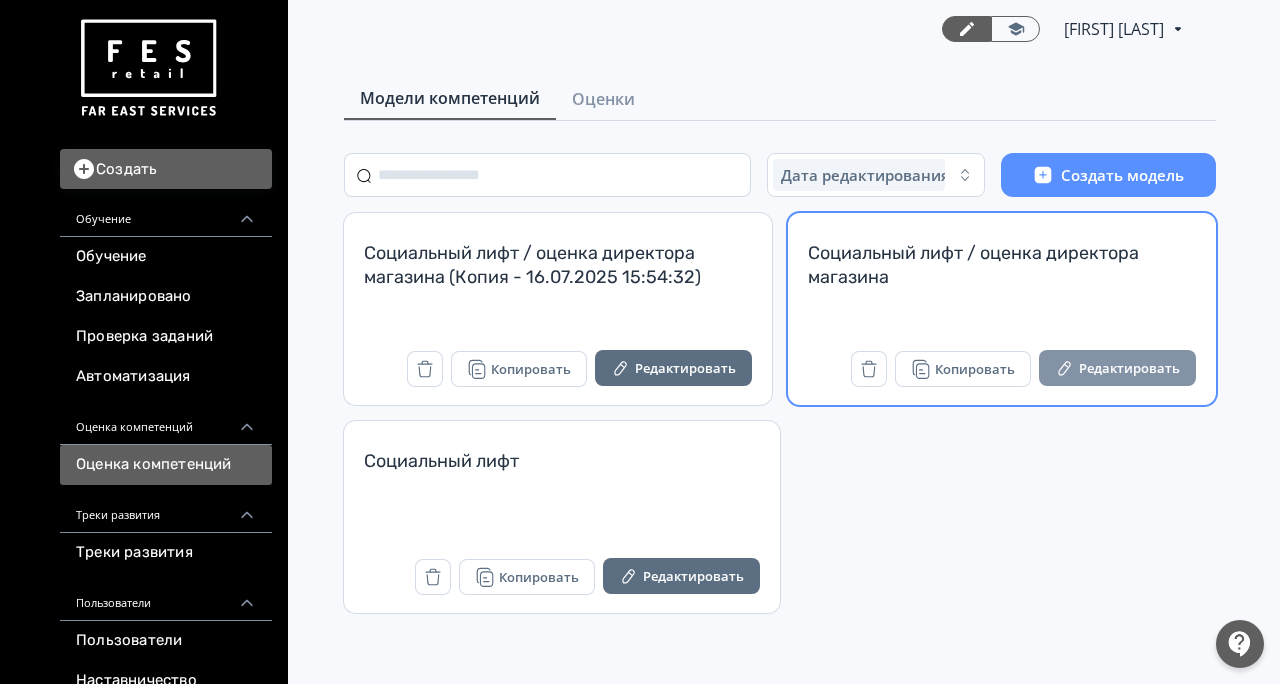 click on "Редактировать" at bounding box center [1117, 368] 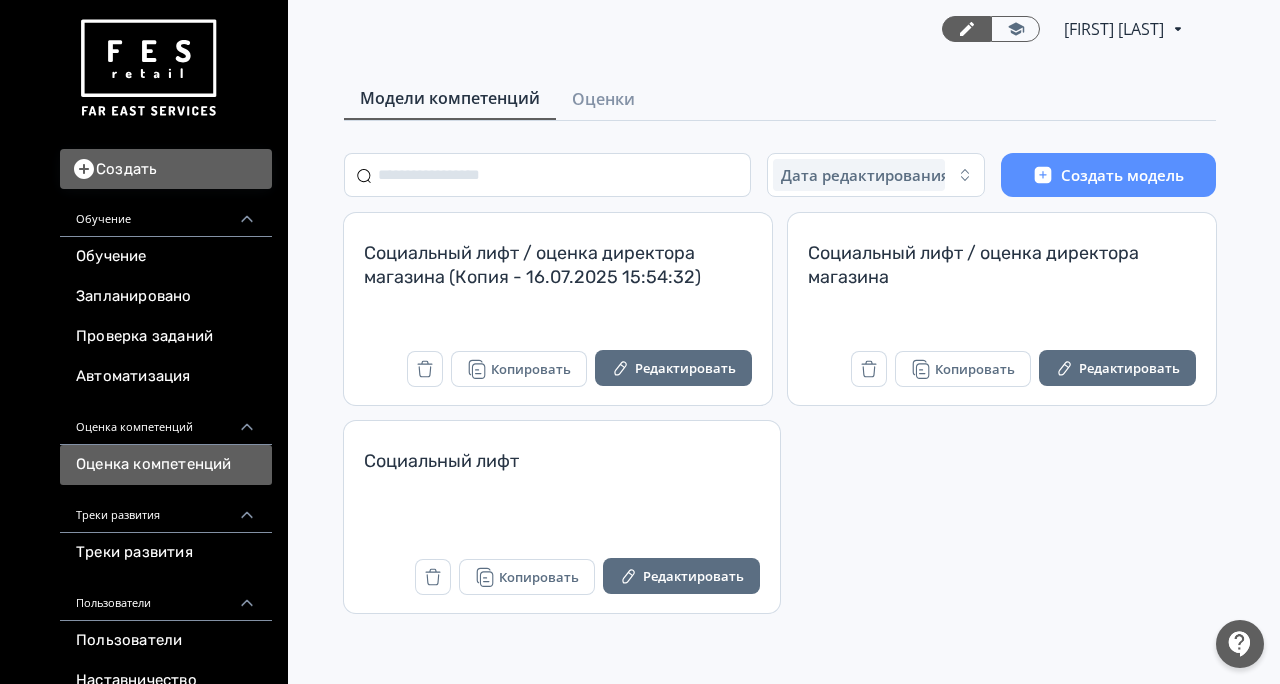 scroll, scrollTop: 0, scrollLeft: 0, axis: both 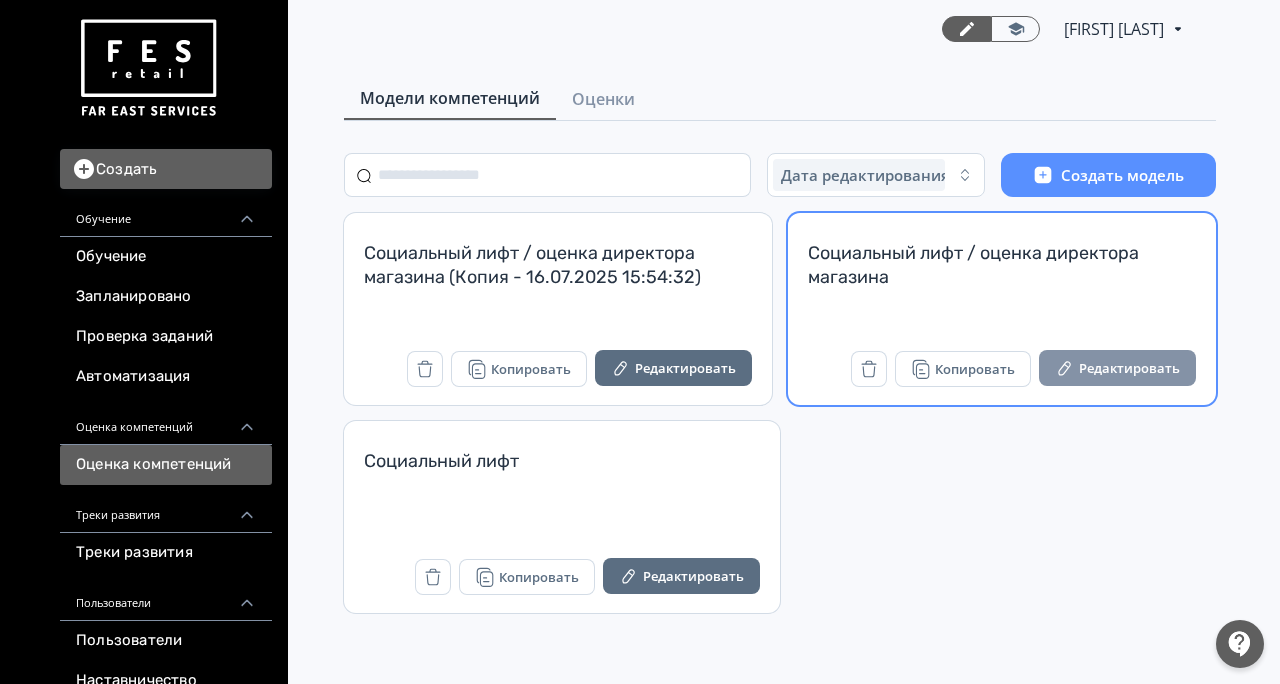 click on "Редактировать" at bounding box center [1117, 368] 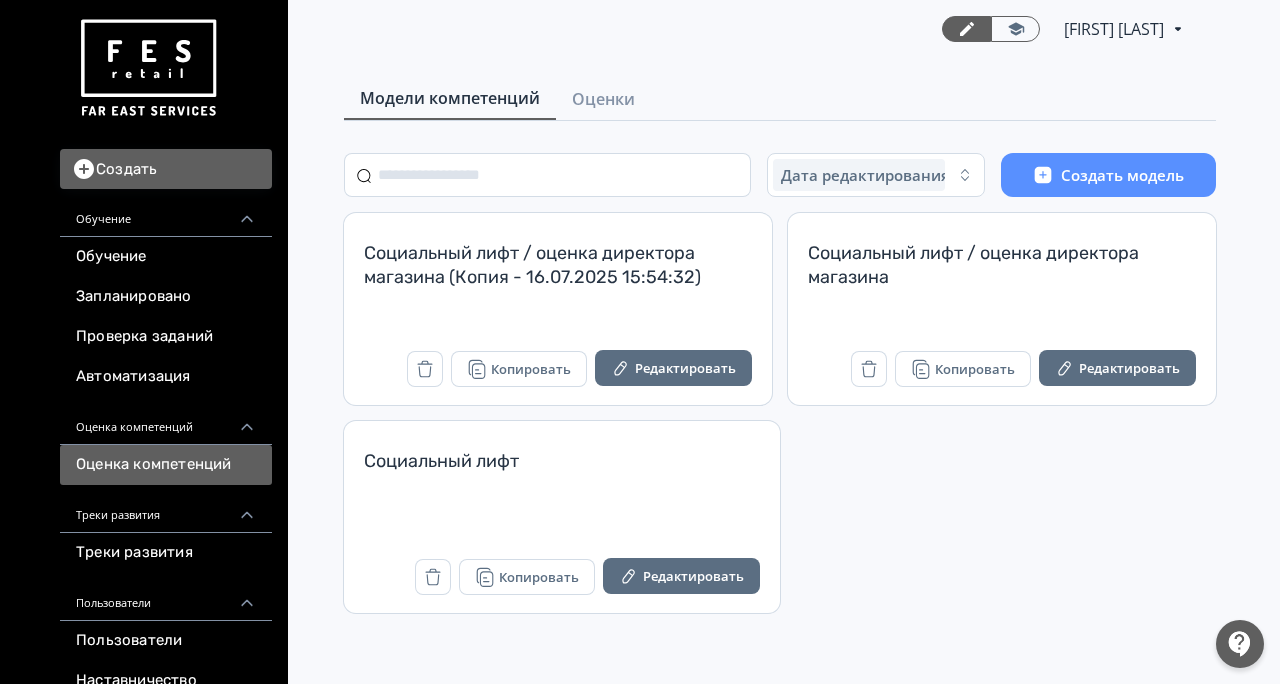scroll, scrollTop: 0, scrollLeft: 0, axis: both 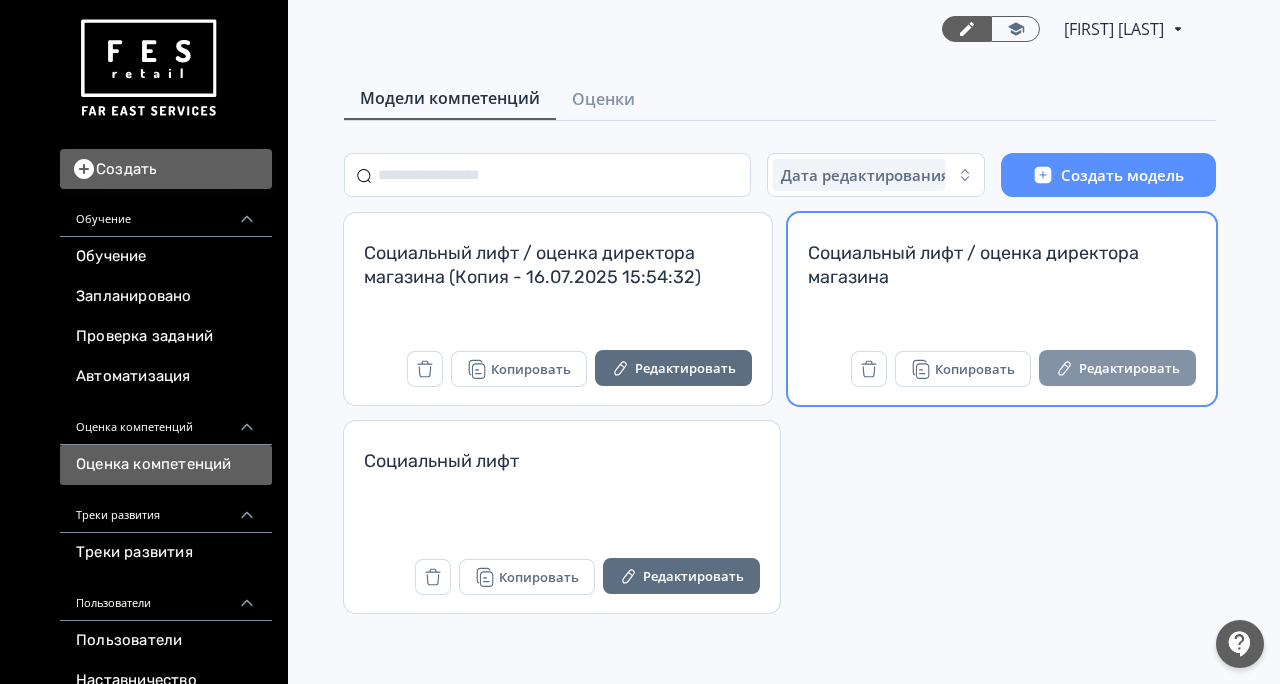 click on "Редактировать" at bounding box center [1117, 368] 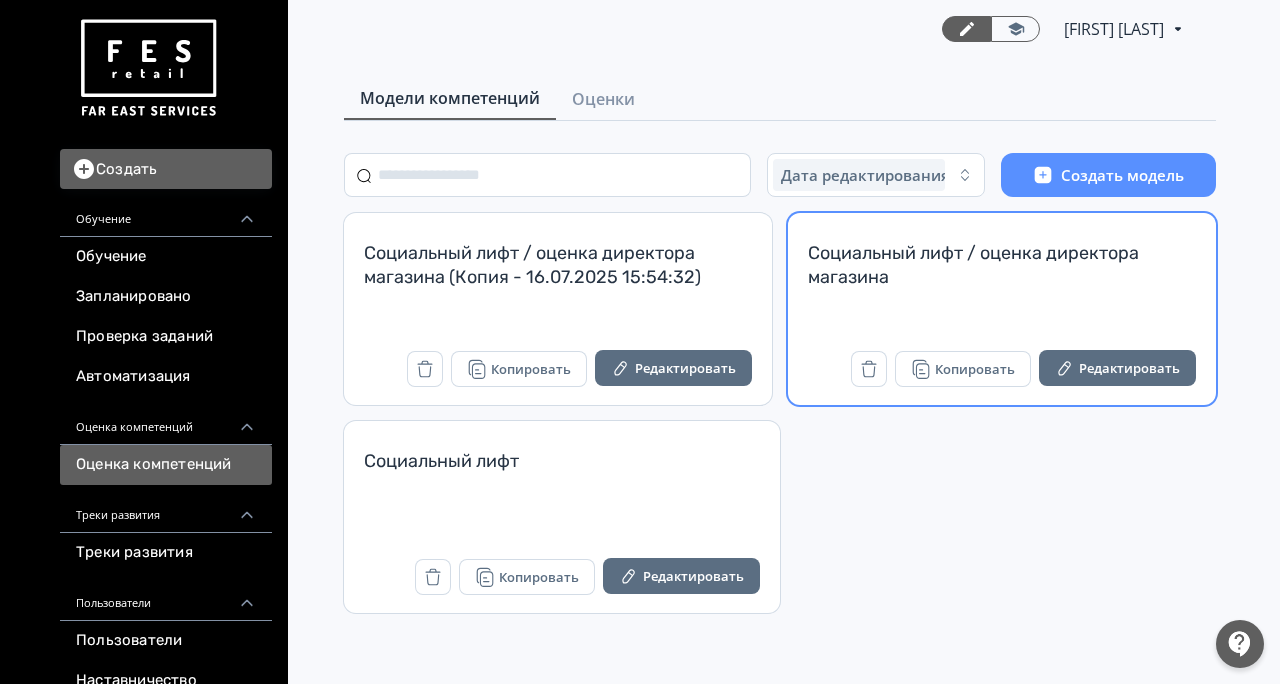 scroll, scrollTop: 0, scrollLeft: 0, axis: both 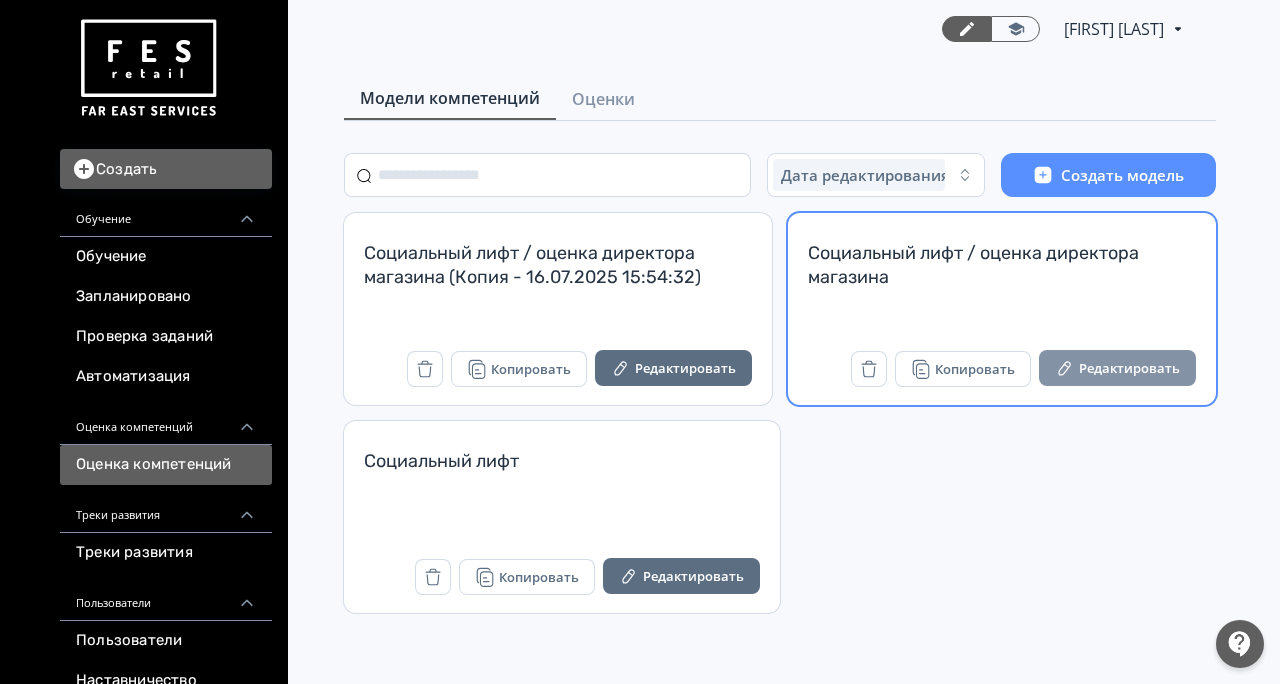 click on "Редактировать" at bounding box center (1117, 368) 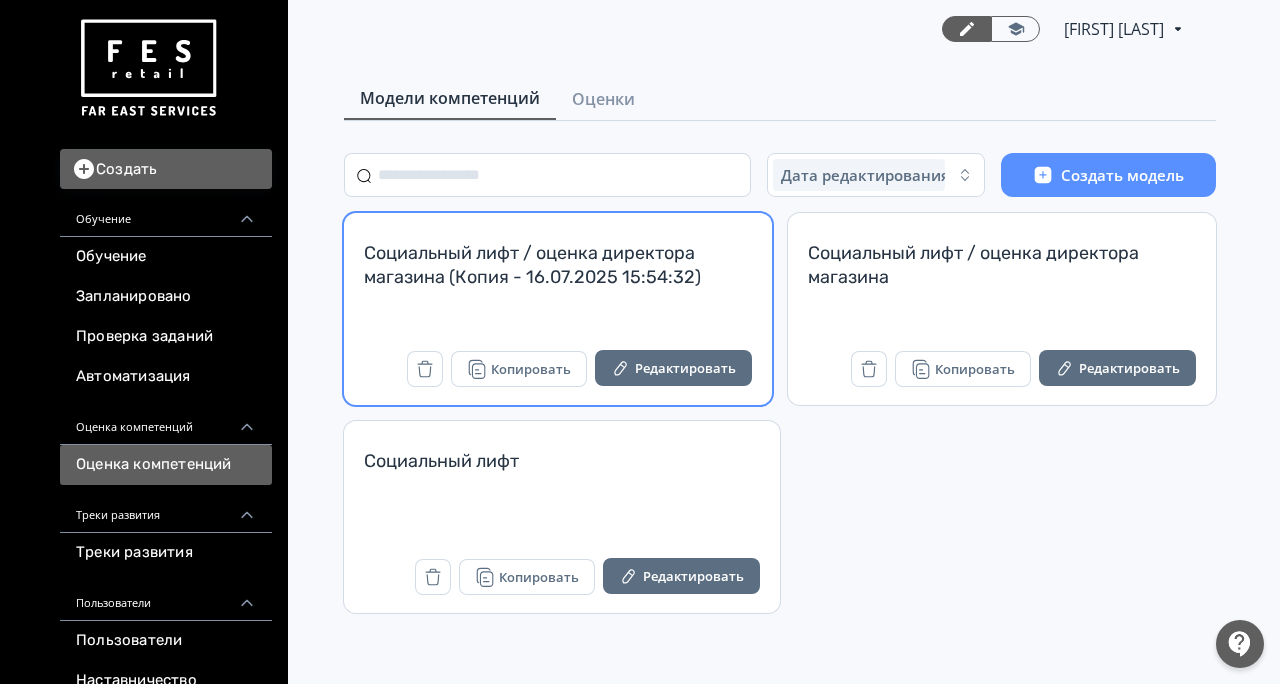 scroll, scrollTop: 0, scrollLeft: 0, axis: both 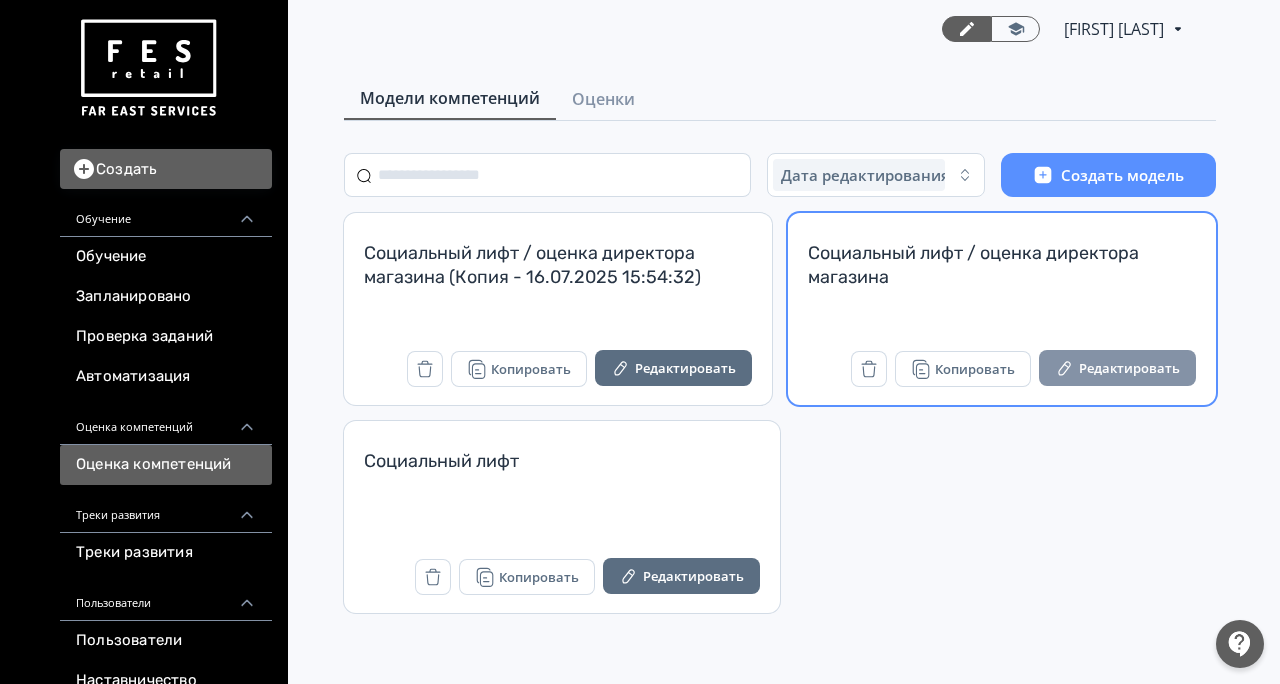 click on "Редактировать" at bounding box center (1117, 368) 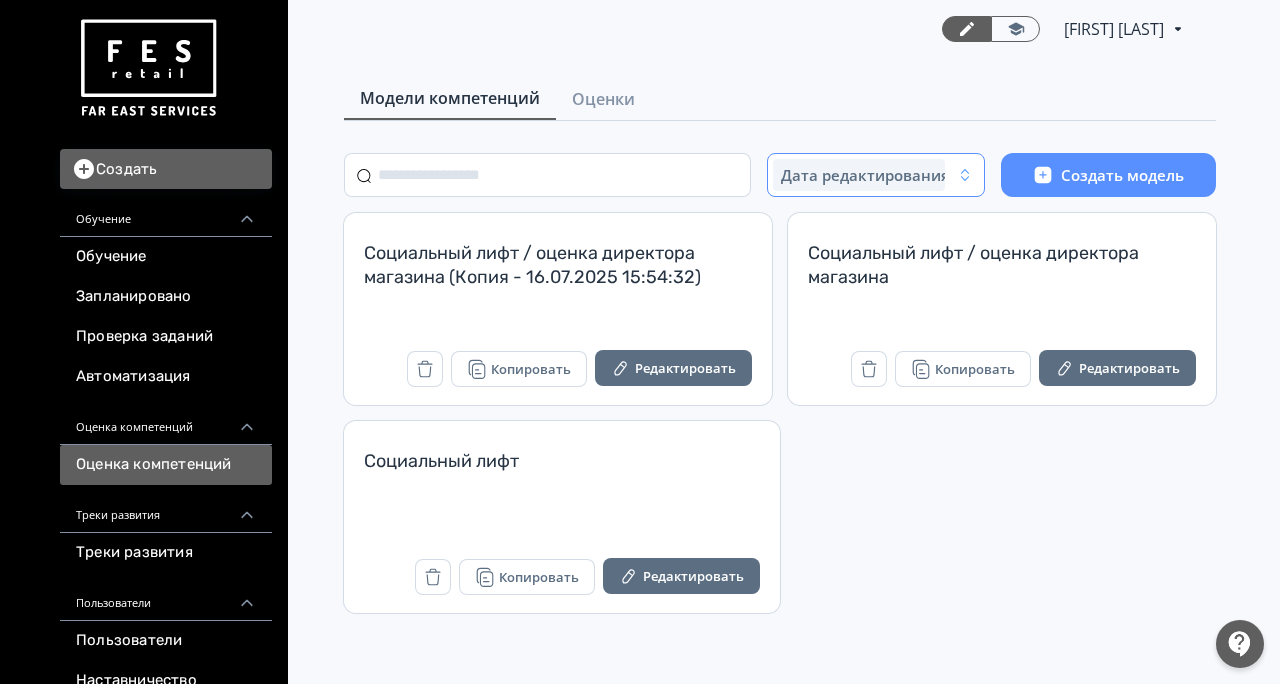 scroll, scrollTop: 0, scrollLeft: 0, axis: both 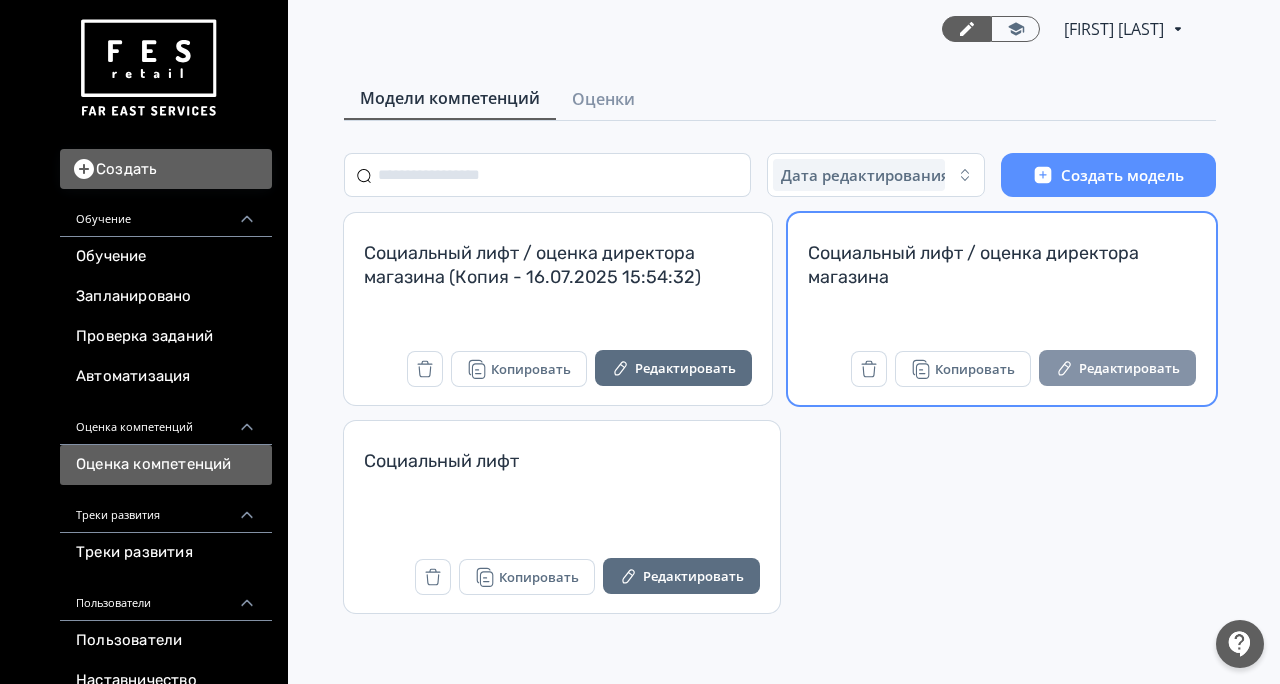 click on "Редактировать" at bounding box center (1117, 368) 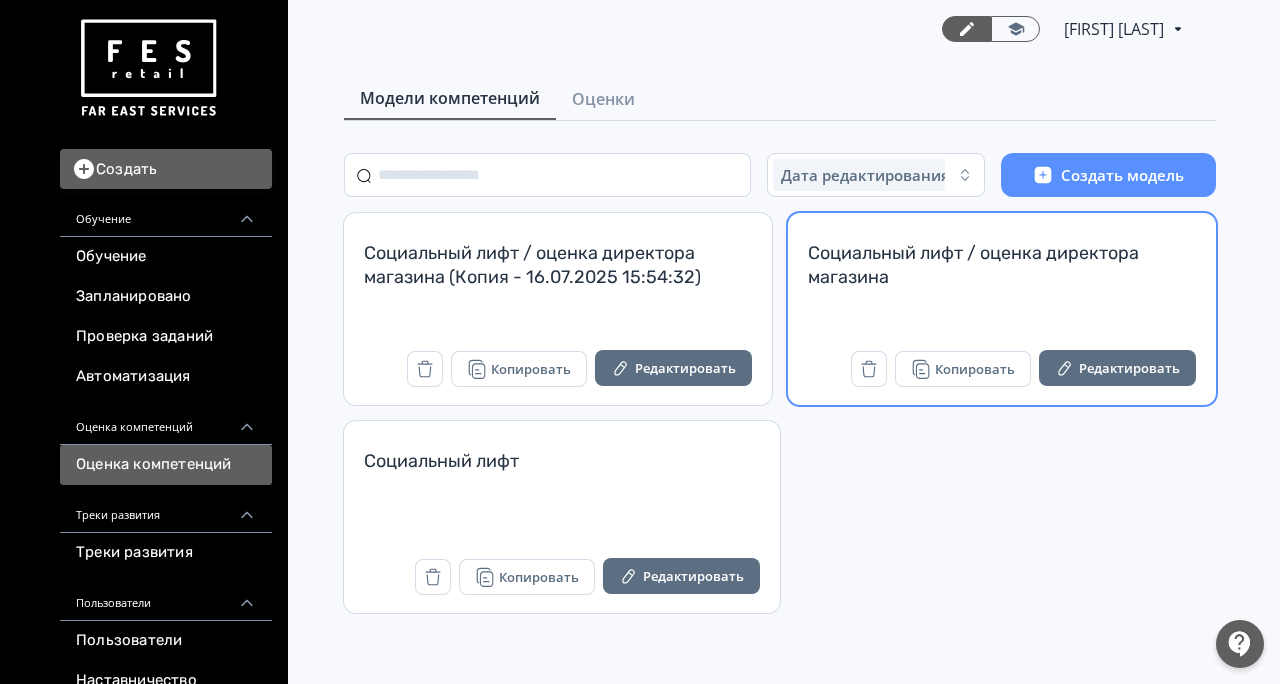 scroll, scrollTop: 0, scrollLeft: 0, axis: both 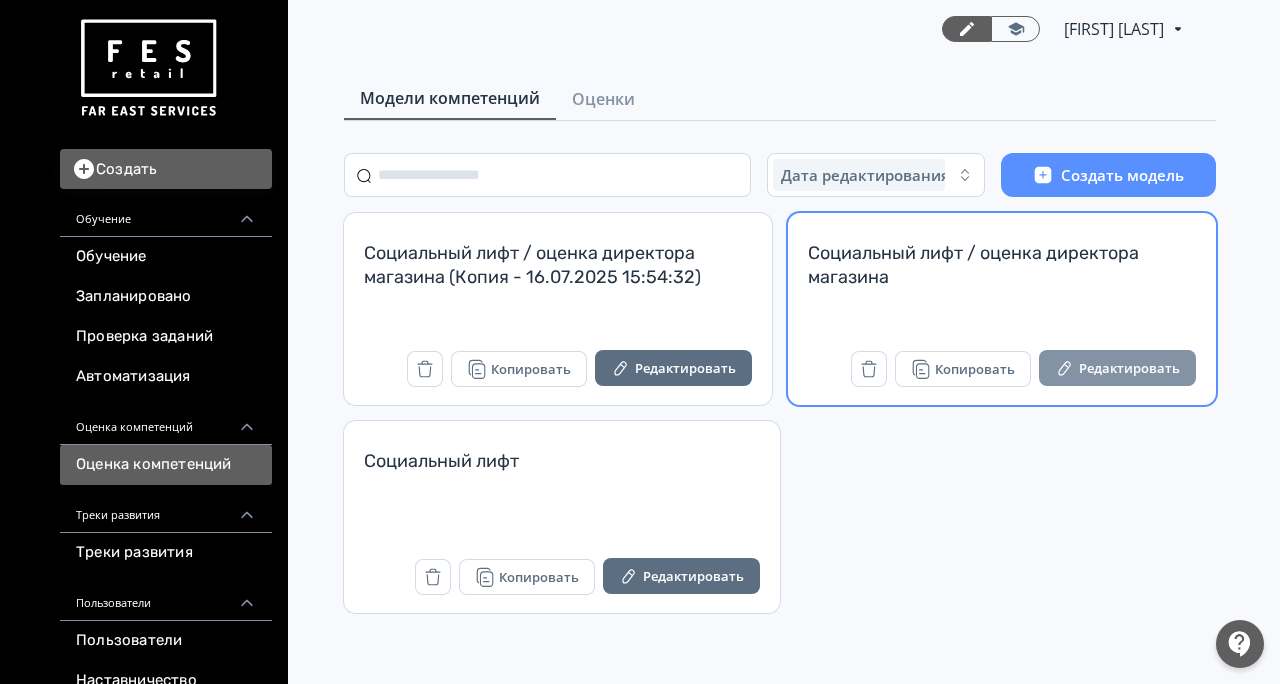 click on "Редактировать" at bounding box center (1117, 368) 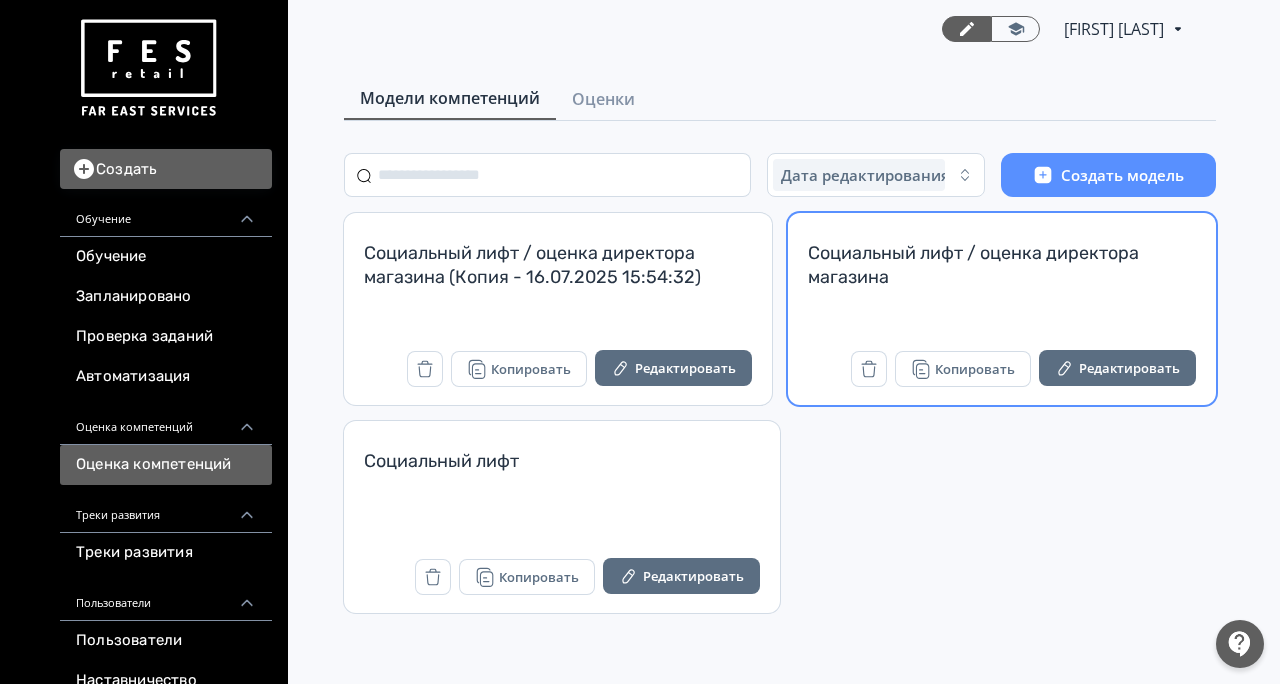 scroll, scrollTop: 0, scrollLeft: 0, axis: both 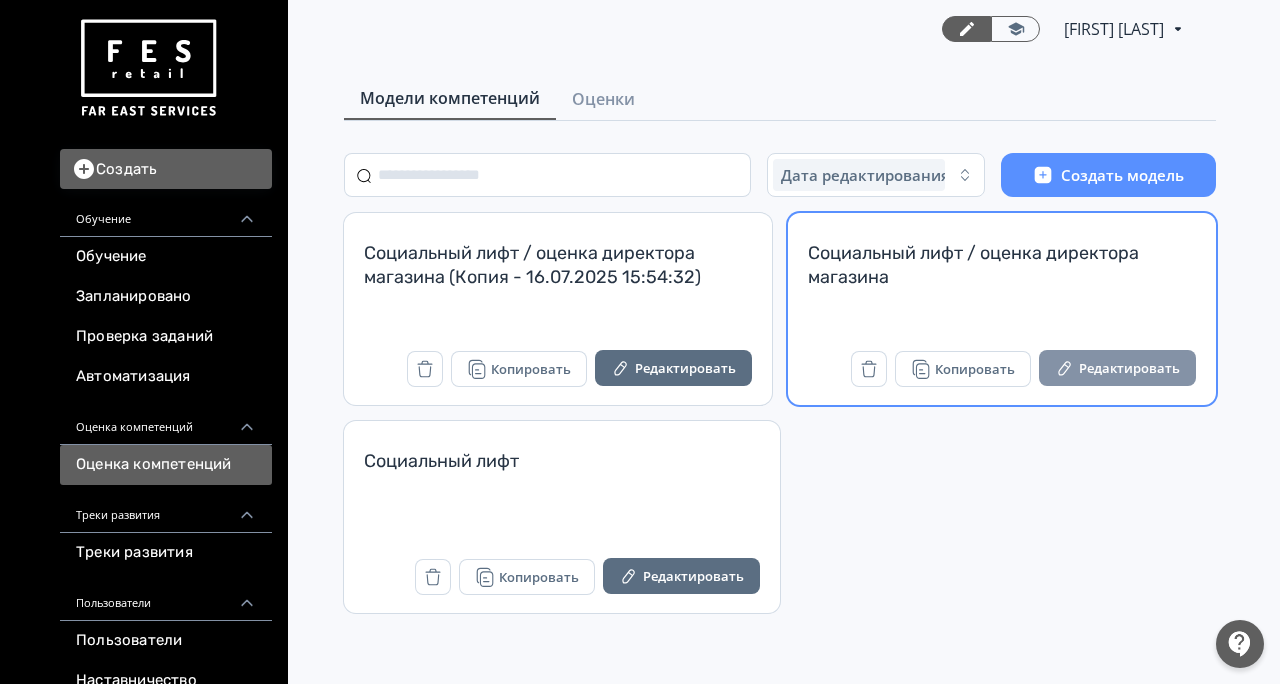 click on "Редактировать" at bounding box center [1117, 368] 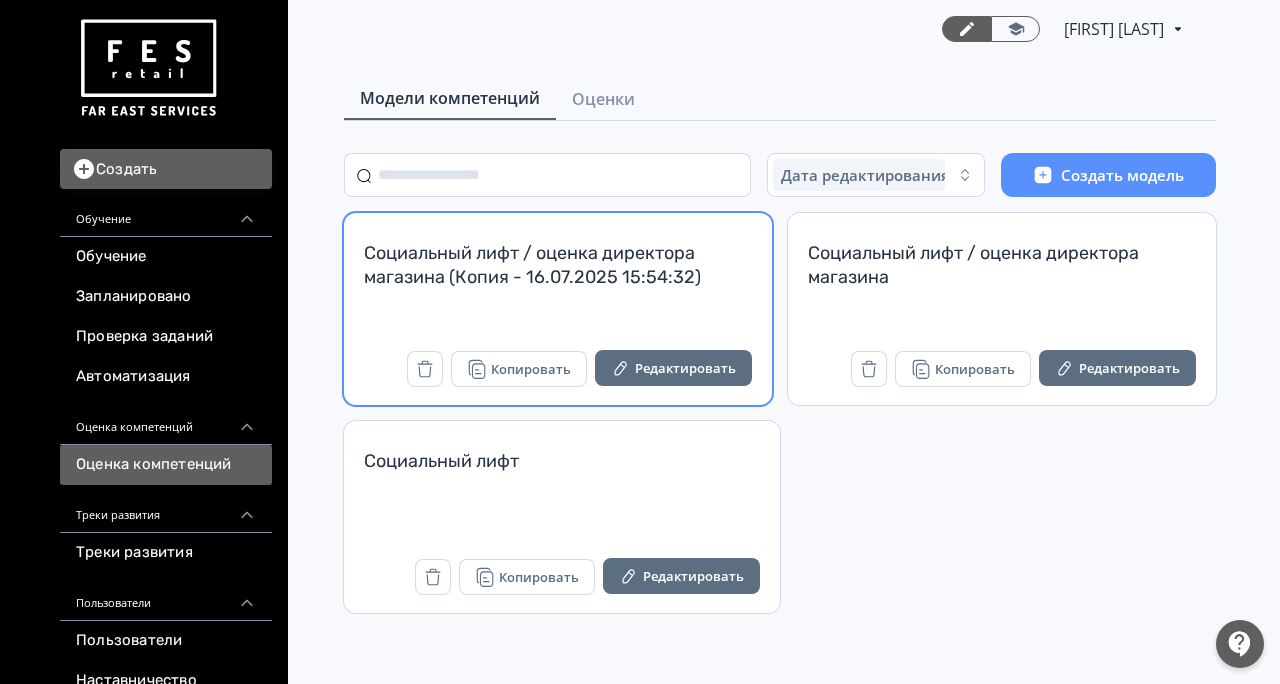 scroll, scrollTop: 0, scrollLeft: 0, axis: both 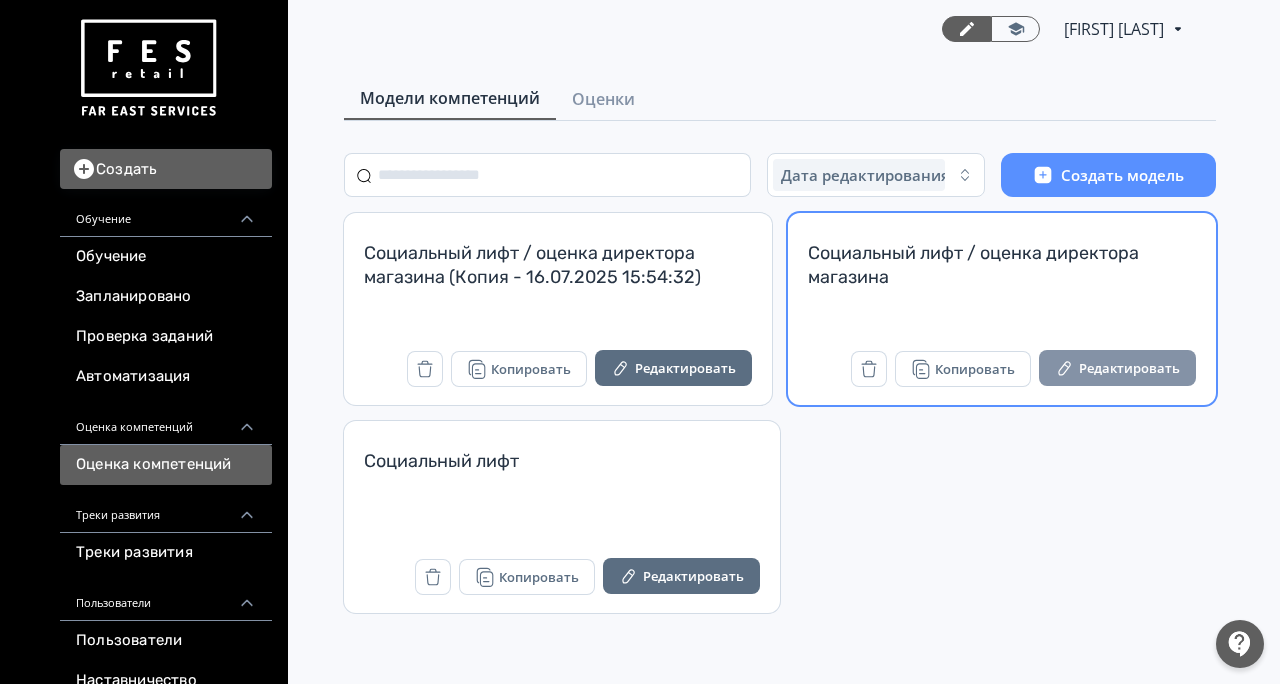 click on "Редактировать" at bounding box center (1117, 368) 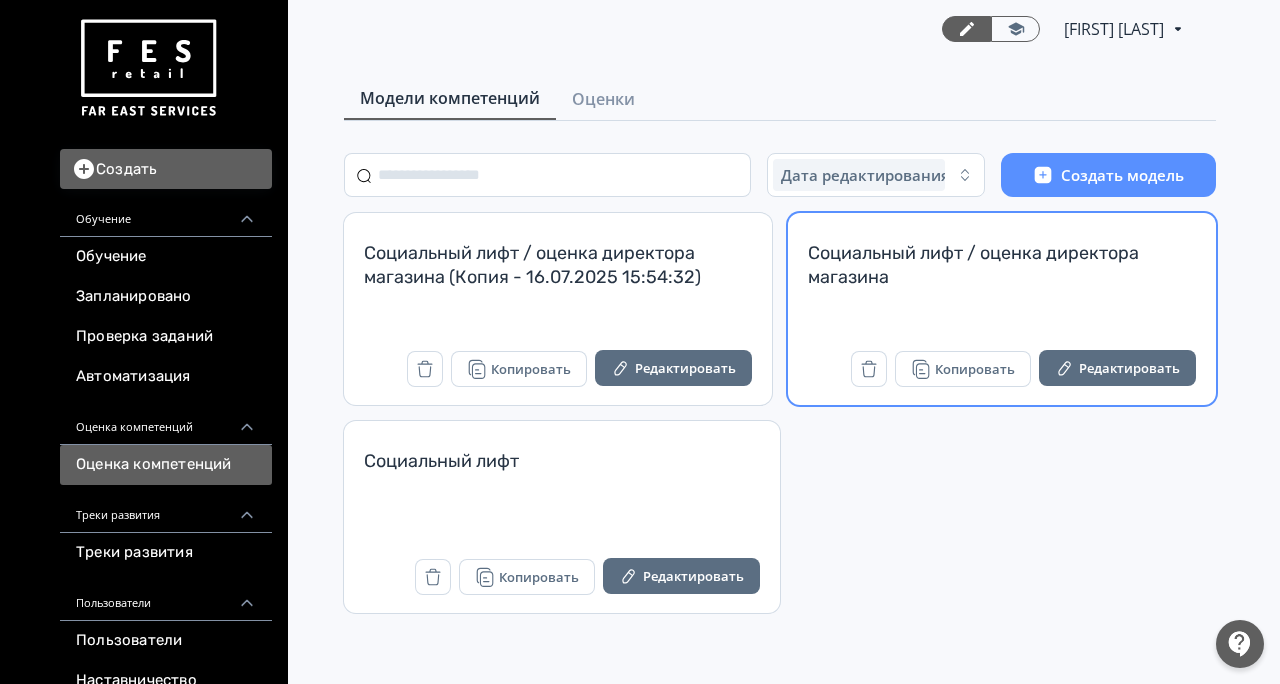 scroll, scrollTop: 0, scrollLeft: 0, axis: both 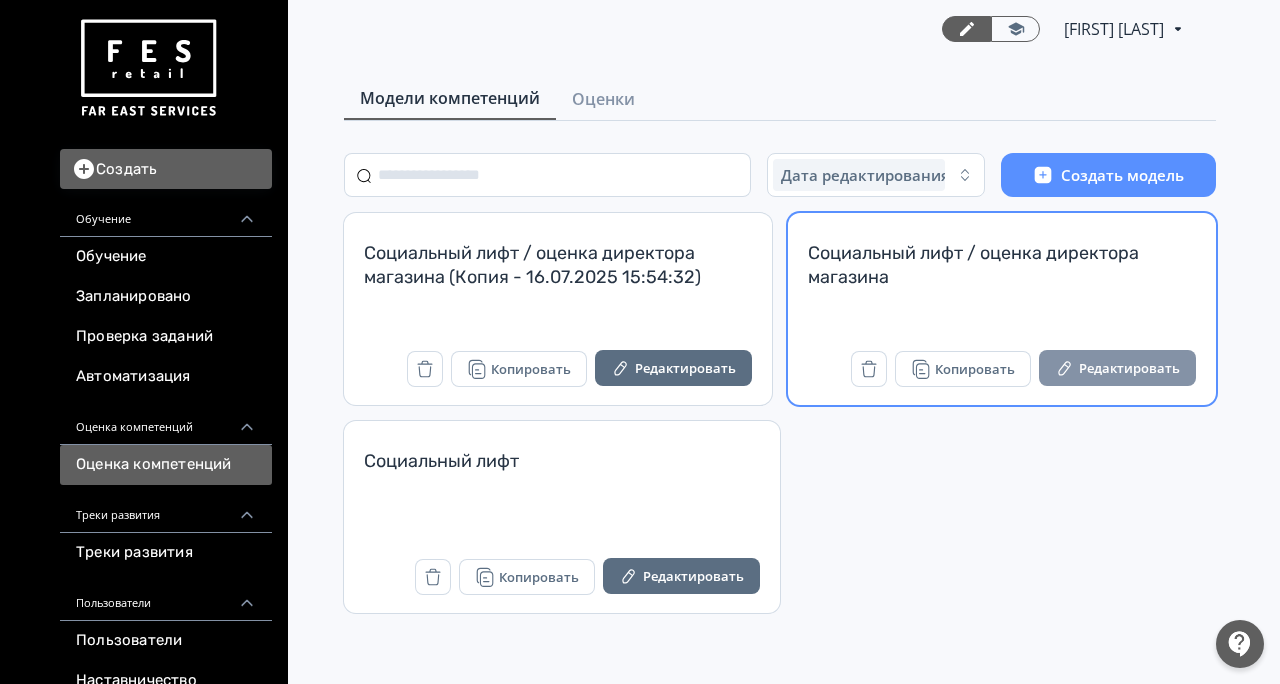 click on "Редактировать" at bounding box center (1117, 368) 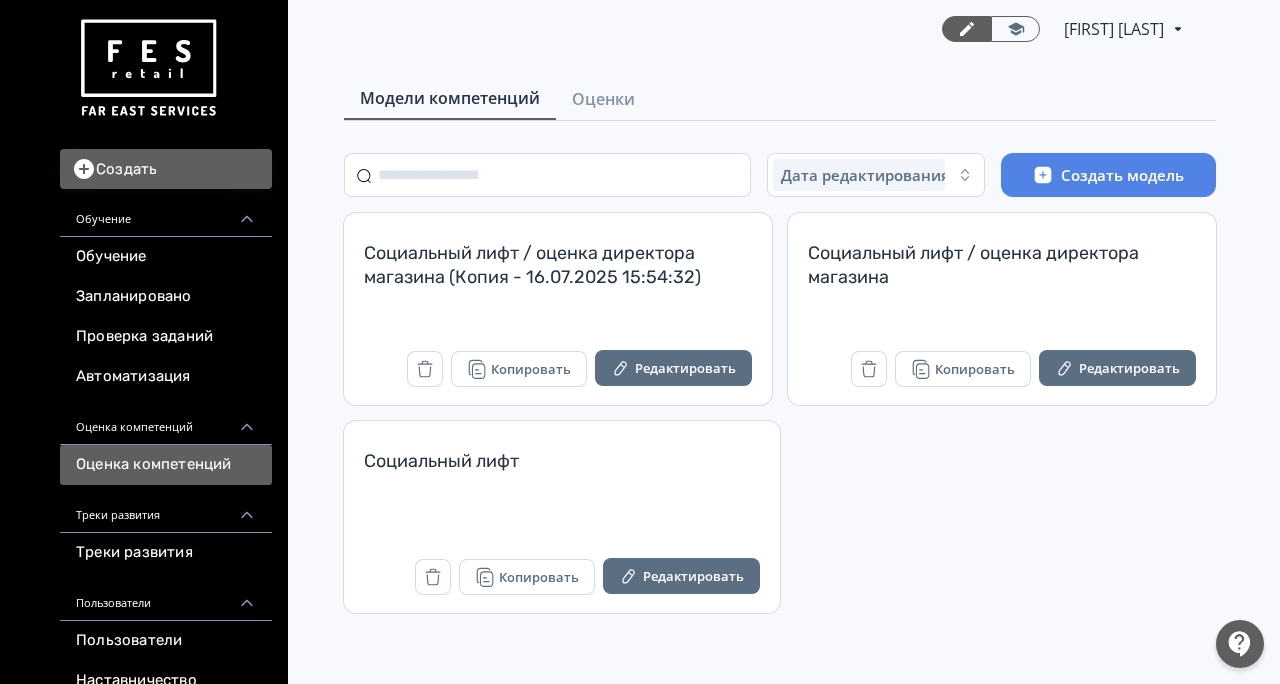 scroll, scrollTop: 0, scrollLeft: 0, axis: both 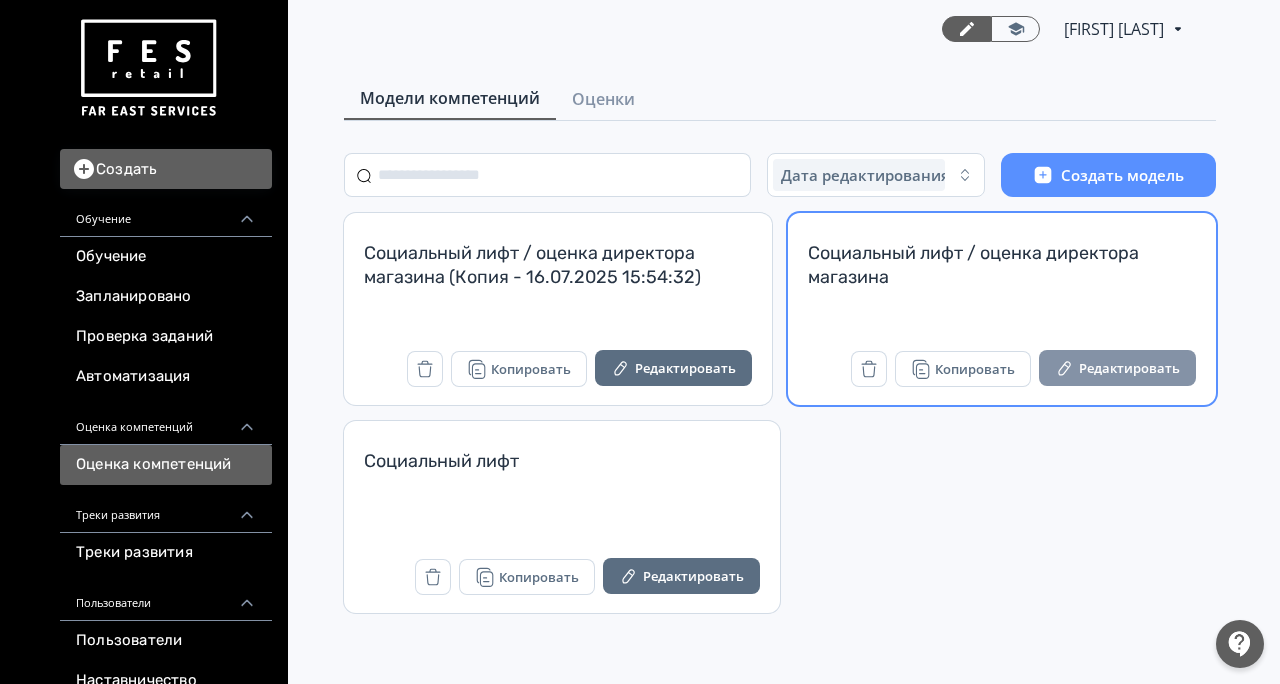 click on "Редактировать" at bounding box center (1117, 368) 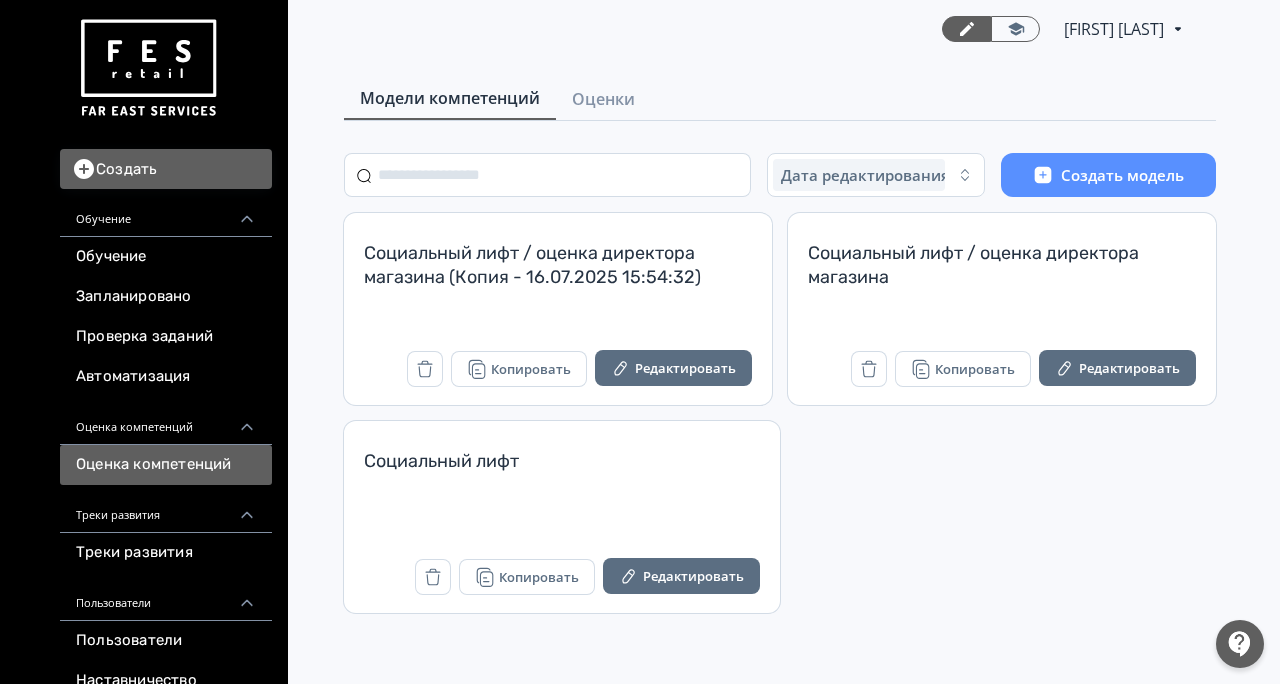 scroll, scrollTop: 0, scrollLeft: 0, axis: both 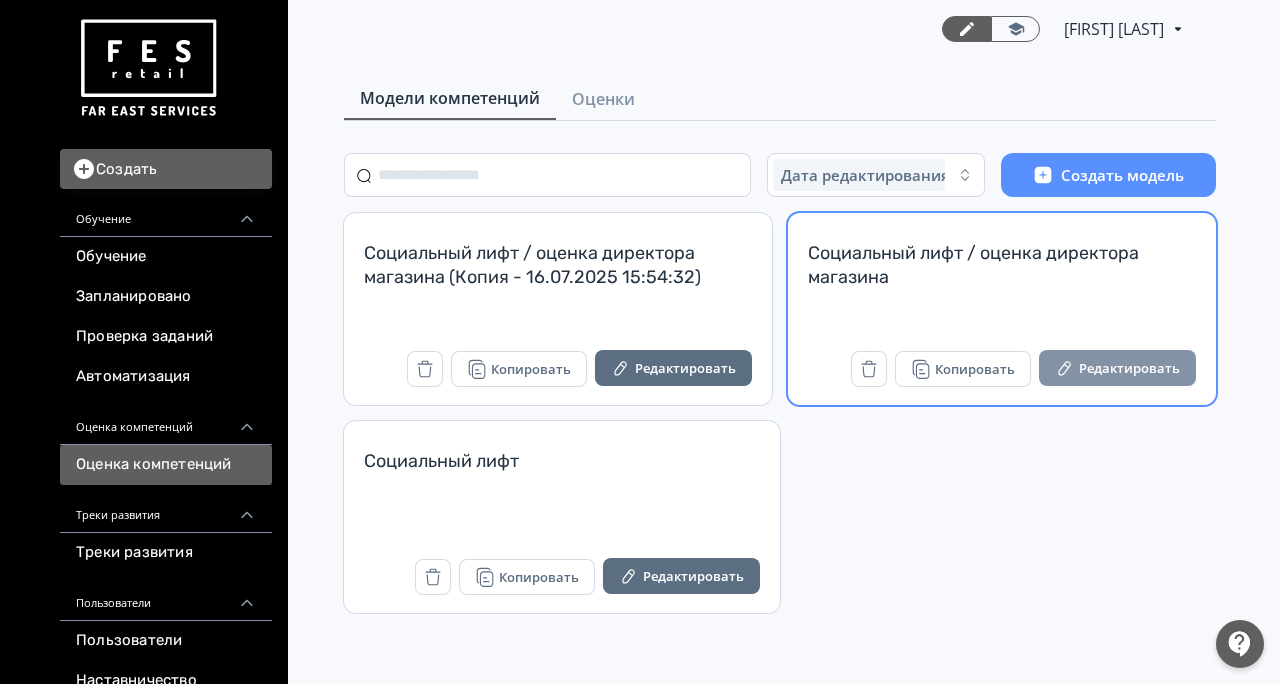 click on "Редактировать" at bounding box center [1117, 368] 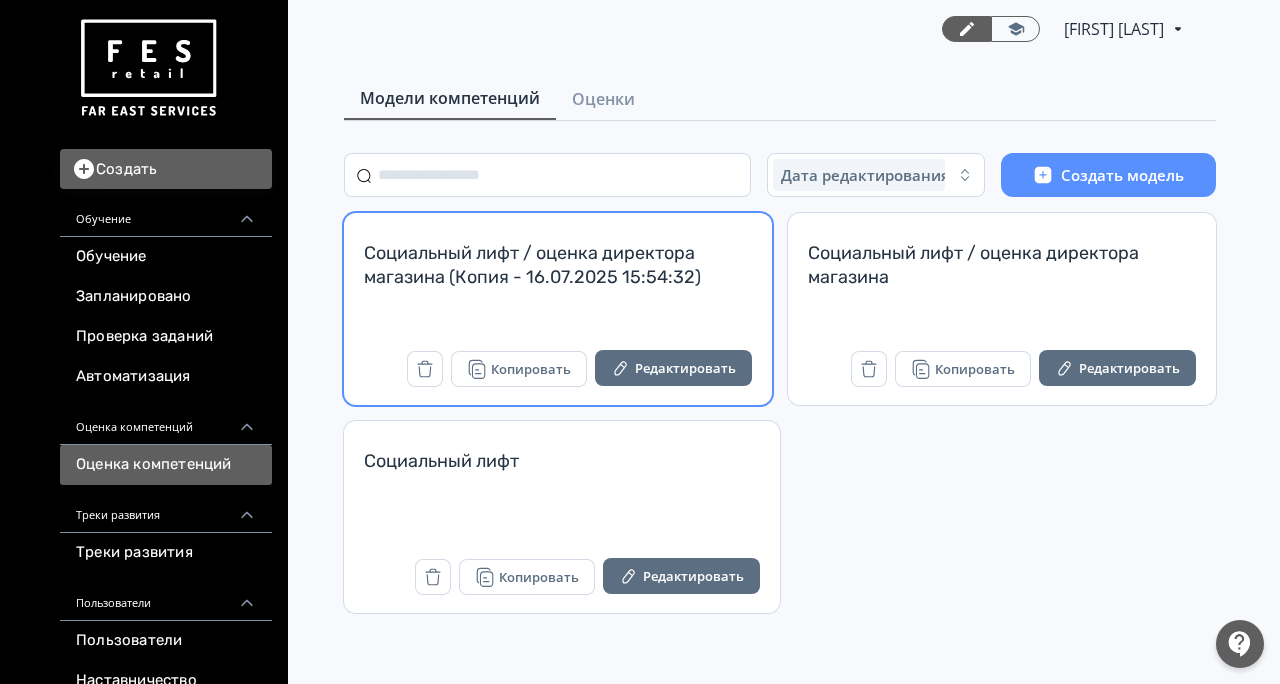 scroll, scrollTop: 0, scrollLeft: 0, axis: both 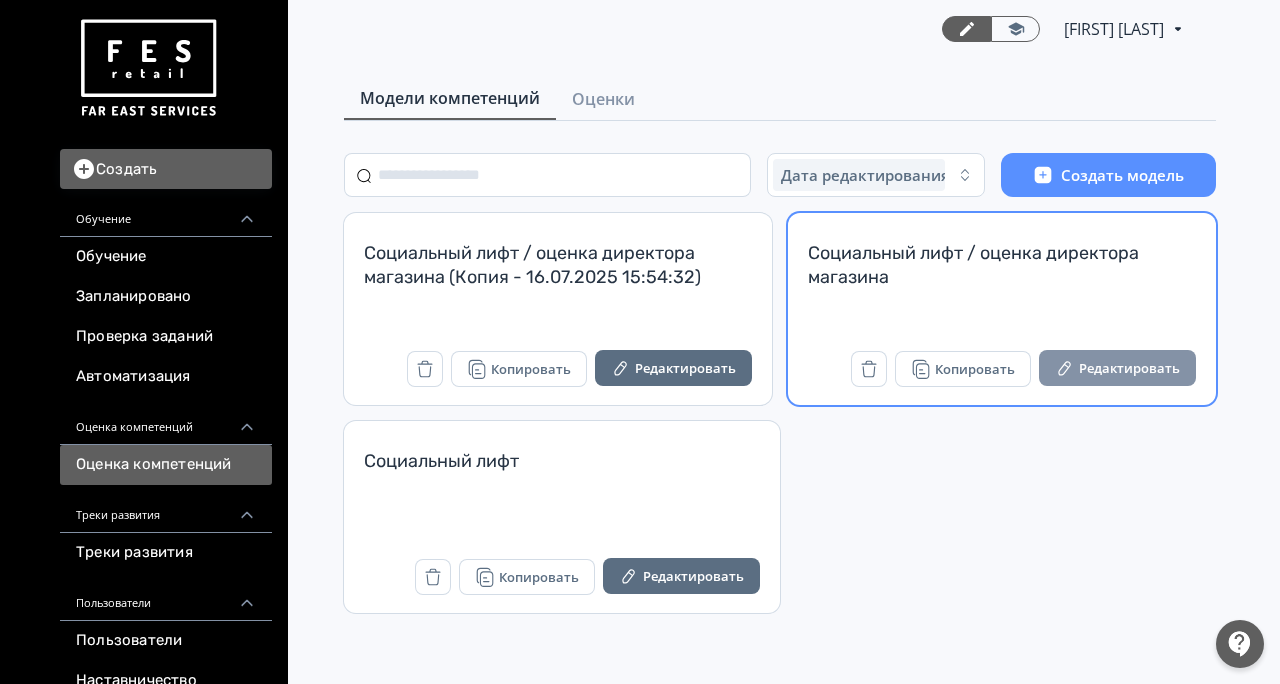 click on "Редактировать" at bounding box center (1117, 368) 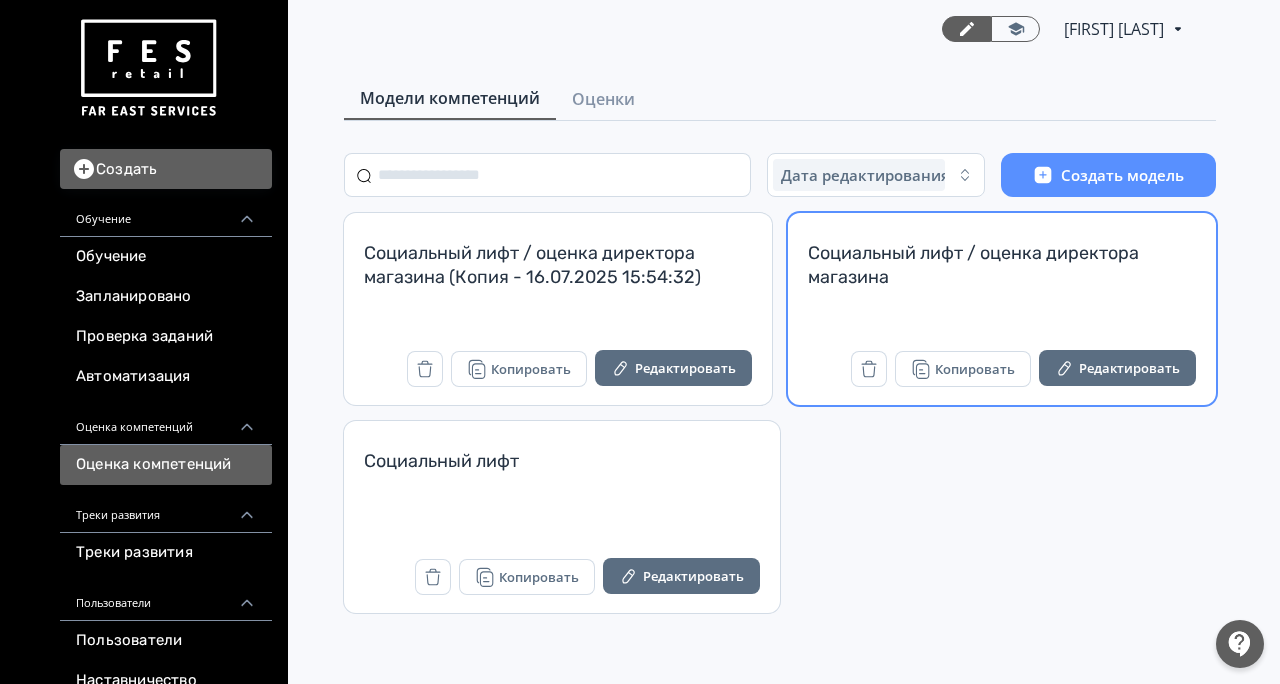 scroll, scrollTop: 0, scrollLeft: 0, axis: both 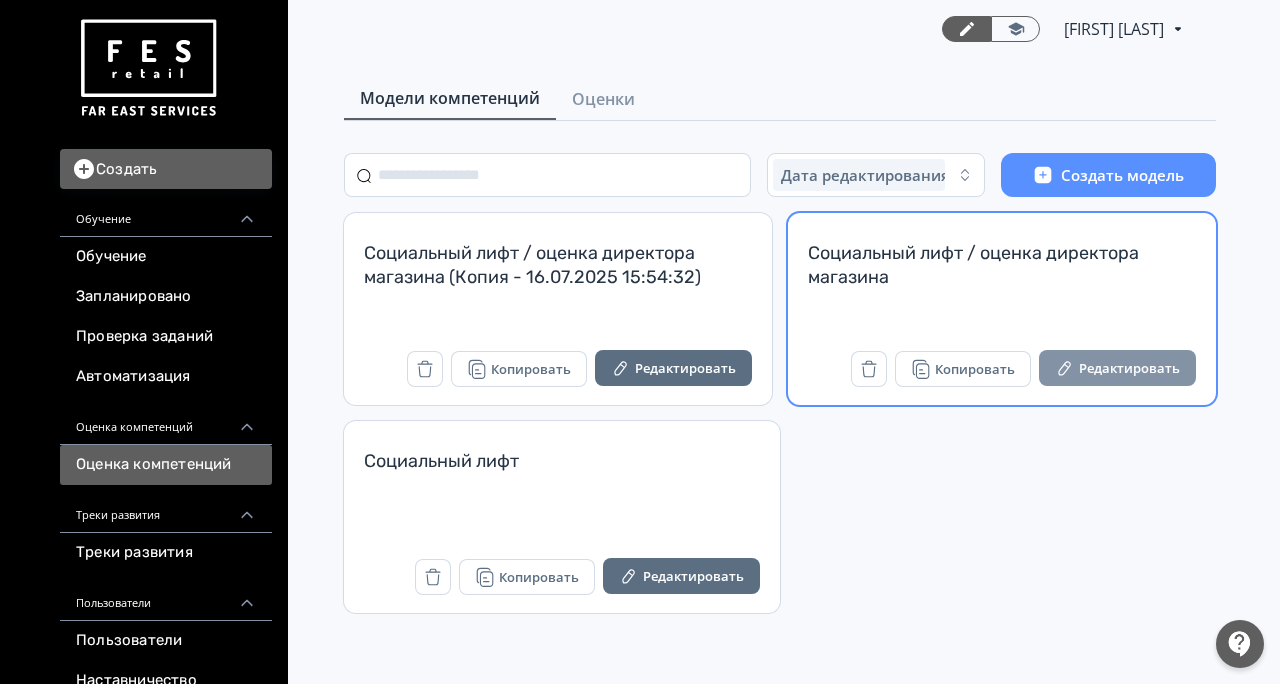 click on "Редактировать" at bounding box center [1117, 368] 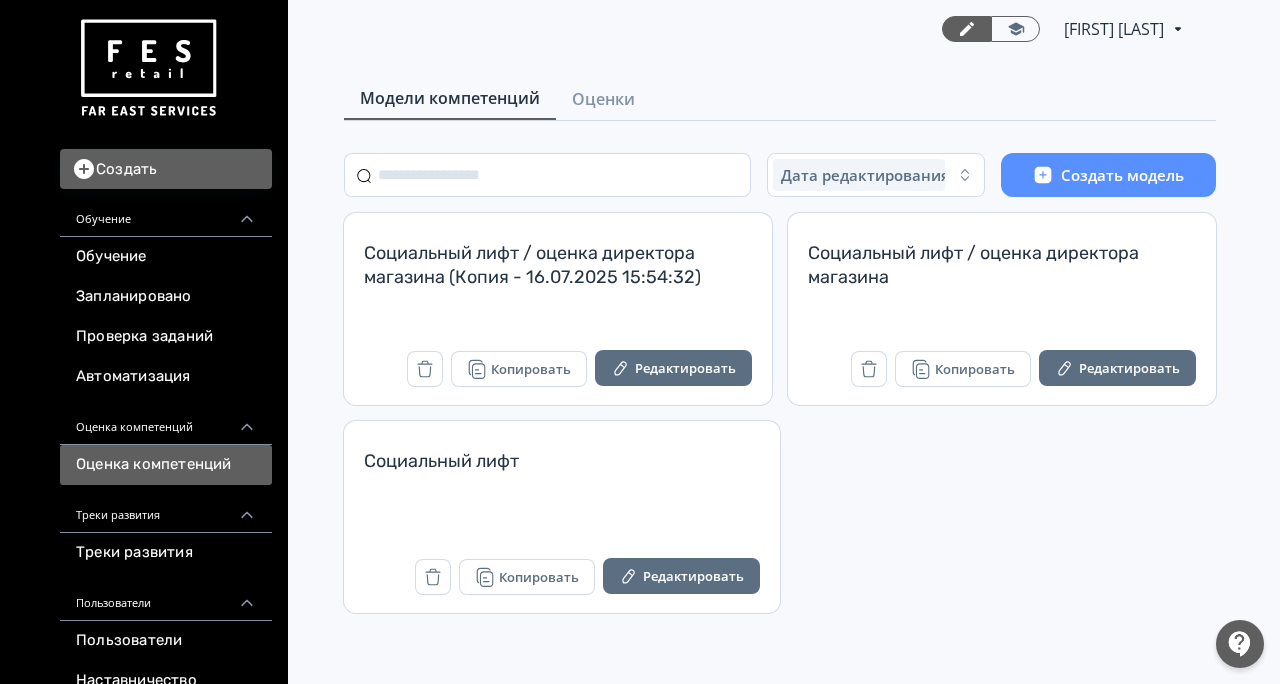 scroll, scrollTop: 0, scrollLeft: 0, axis: both 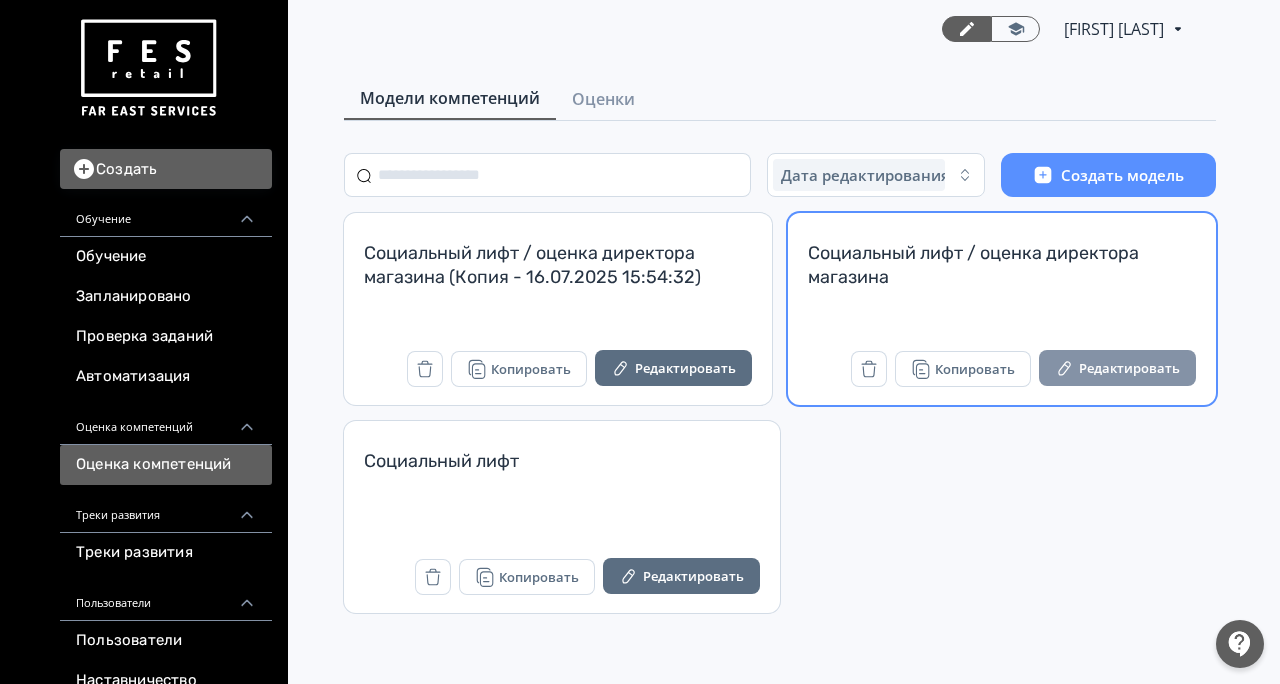 click on "Редактировать" at bounding box center (1117, 368) 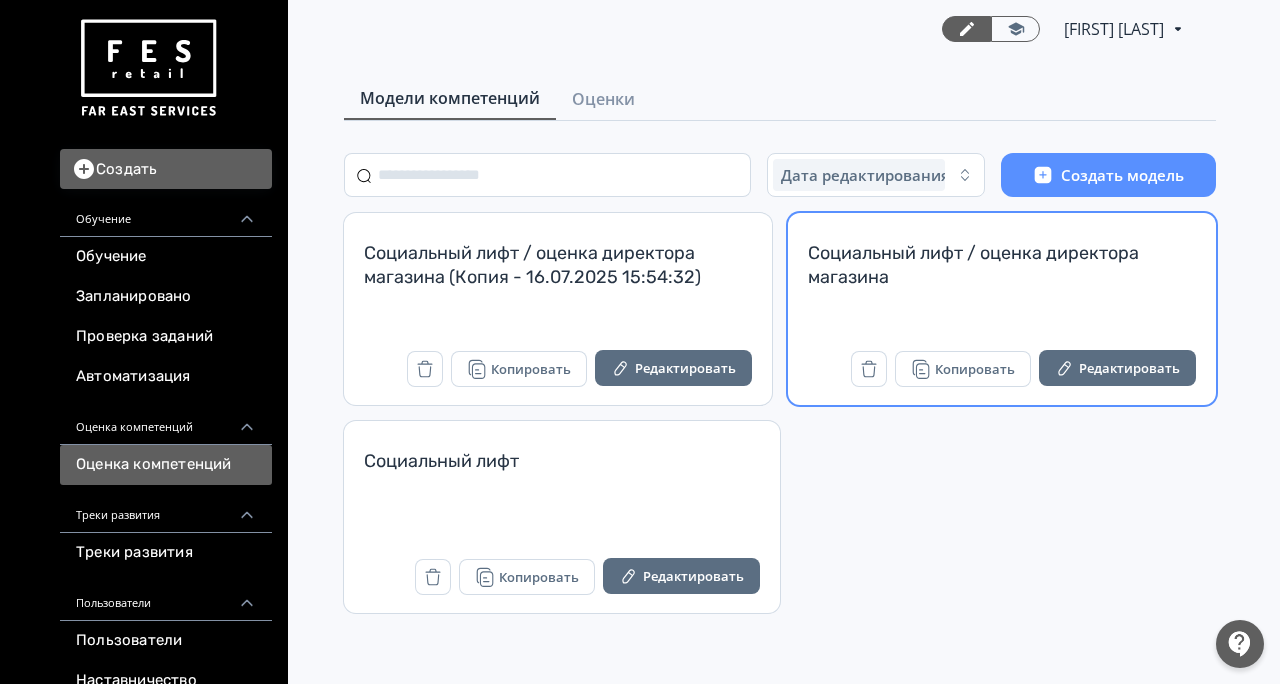 scroll, scrollTop: 0, scrollLeft: 0, axis: both 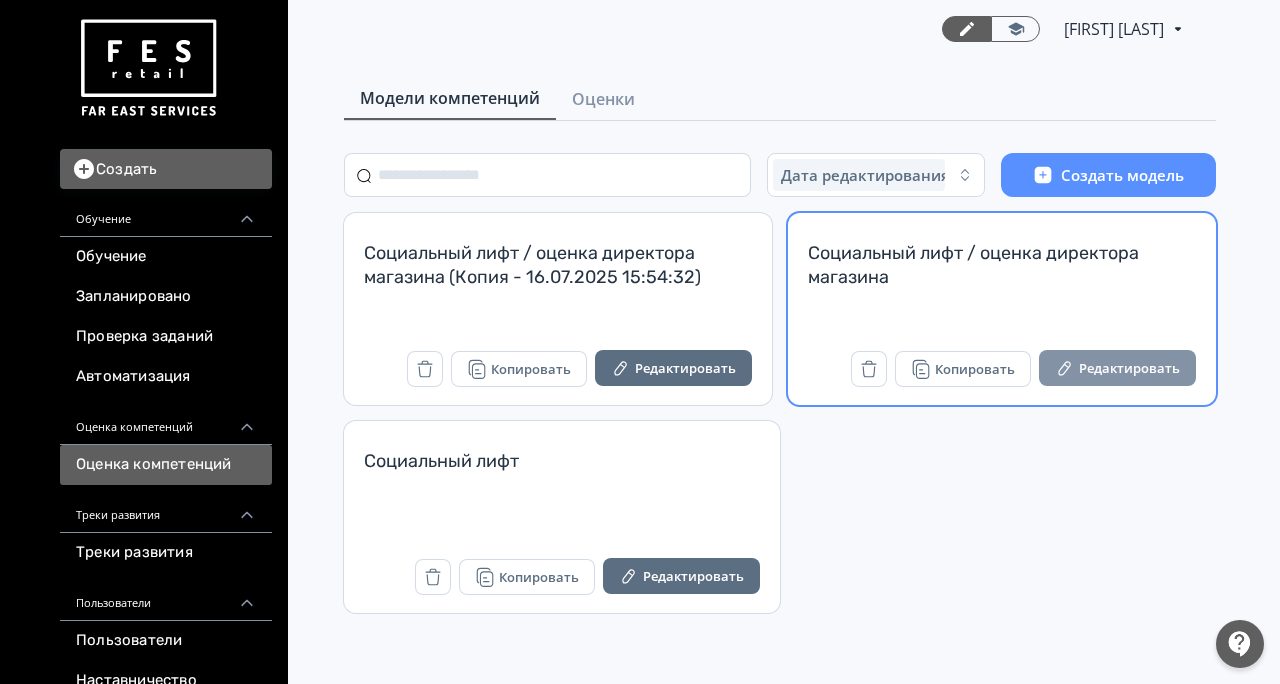 click on "Редактировать" at bounding box center (1117, 368) 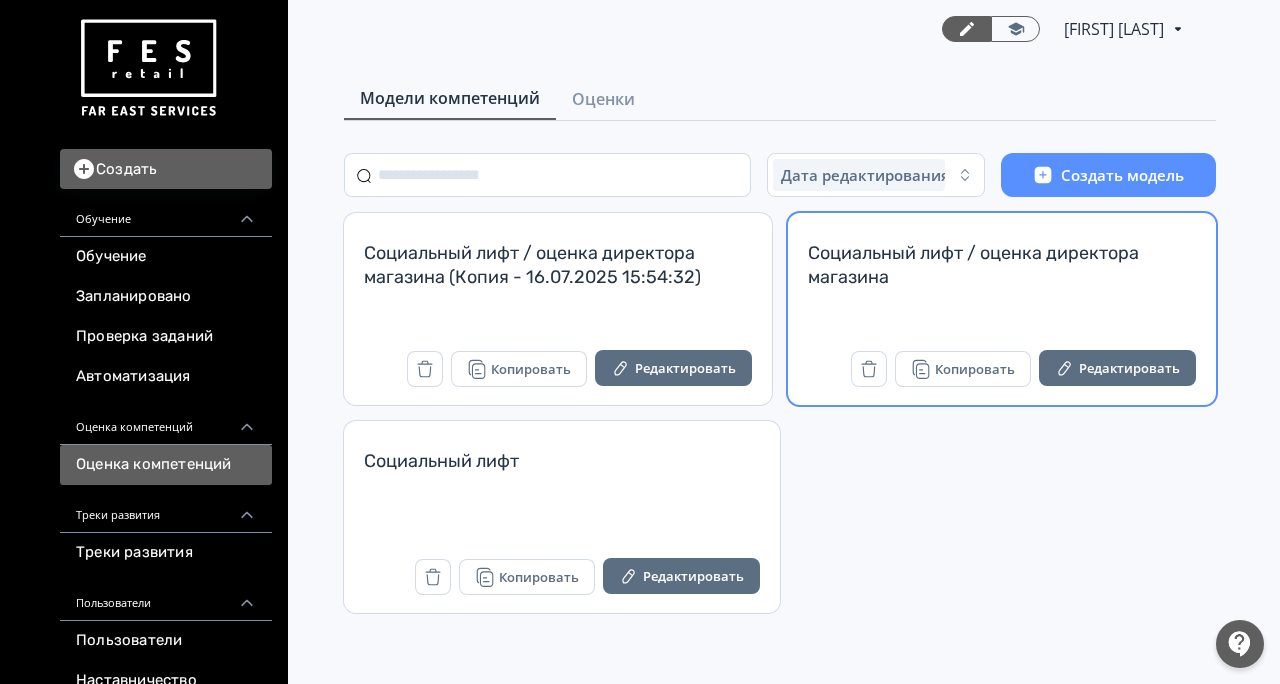 scroll, scrollTop: 0, scrollLeft: 0, axis: both 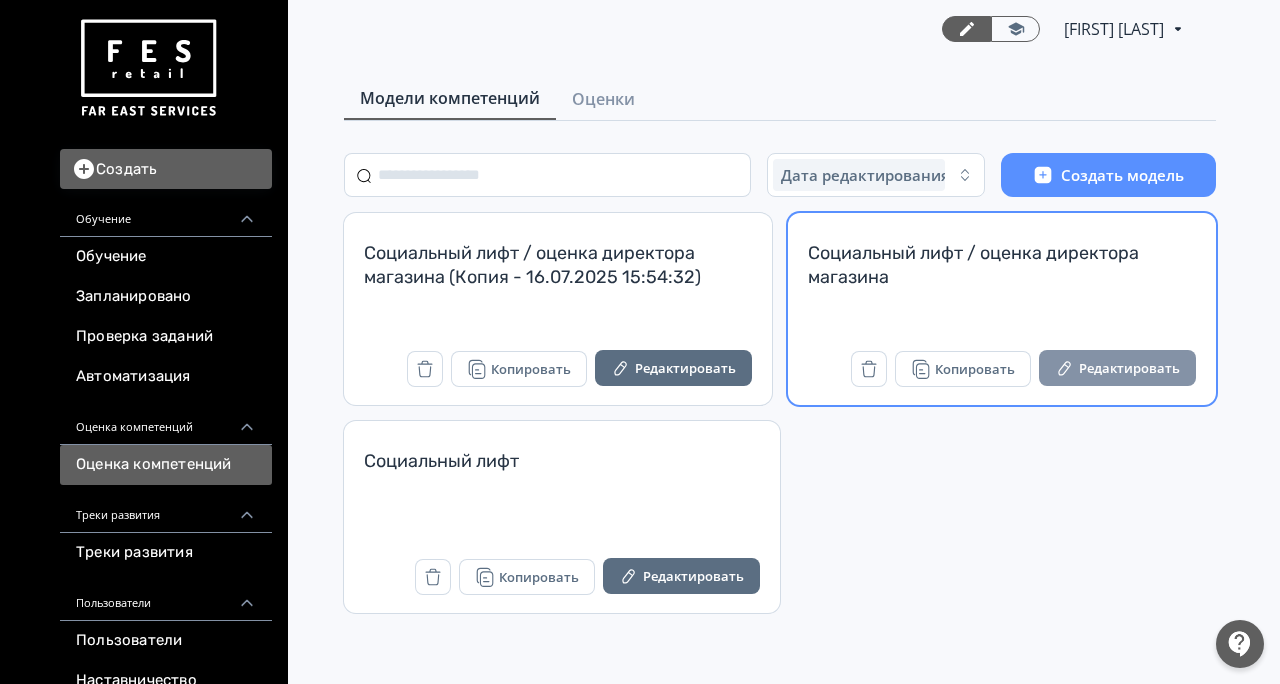 click on "Редактировать" at bounding box center [1117, 368] 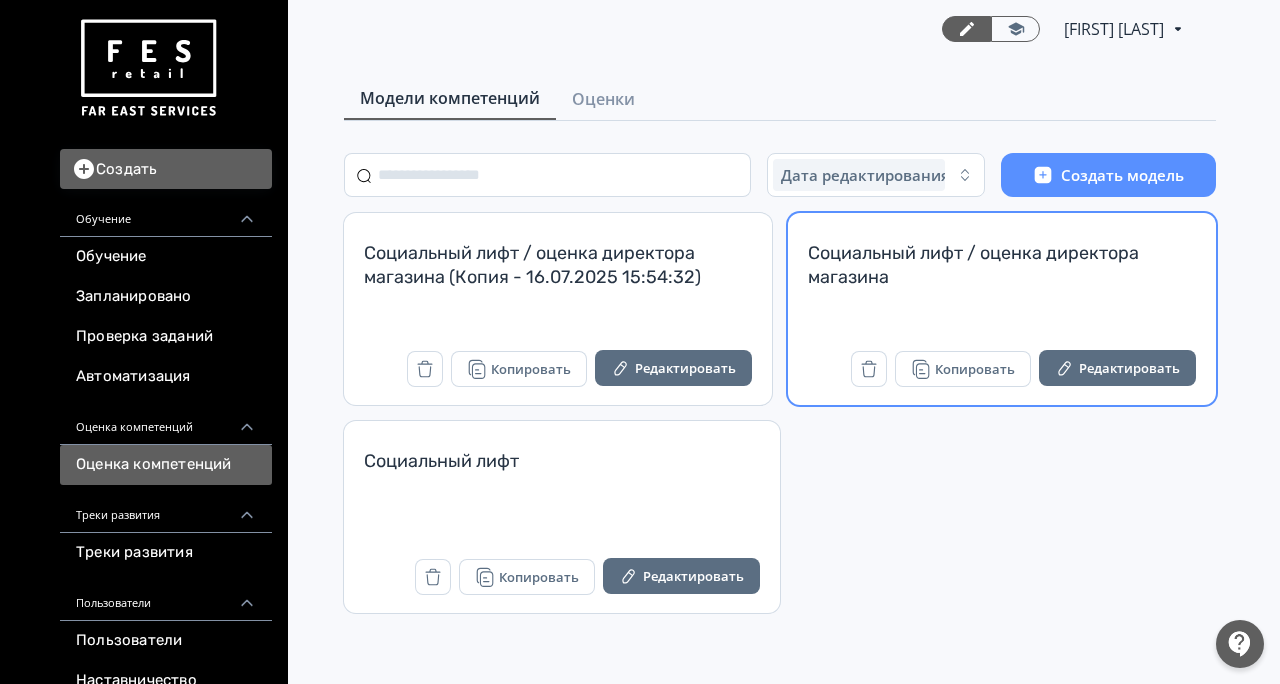 scroll, scrollTop: 0, scrollLeft: 0, axis: both 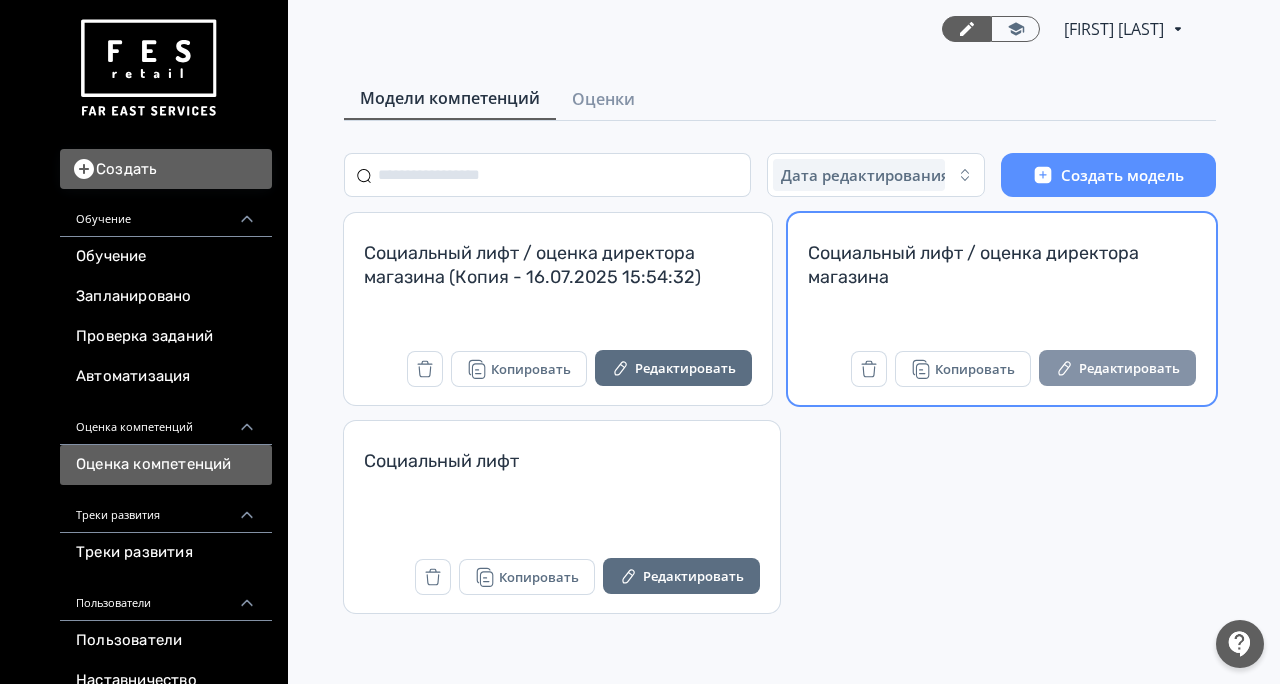 click on "Редактировать" at bounding box center (1117, 368) 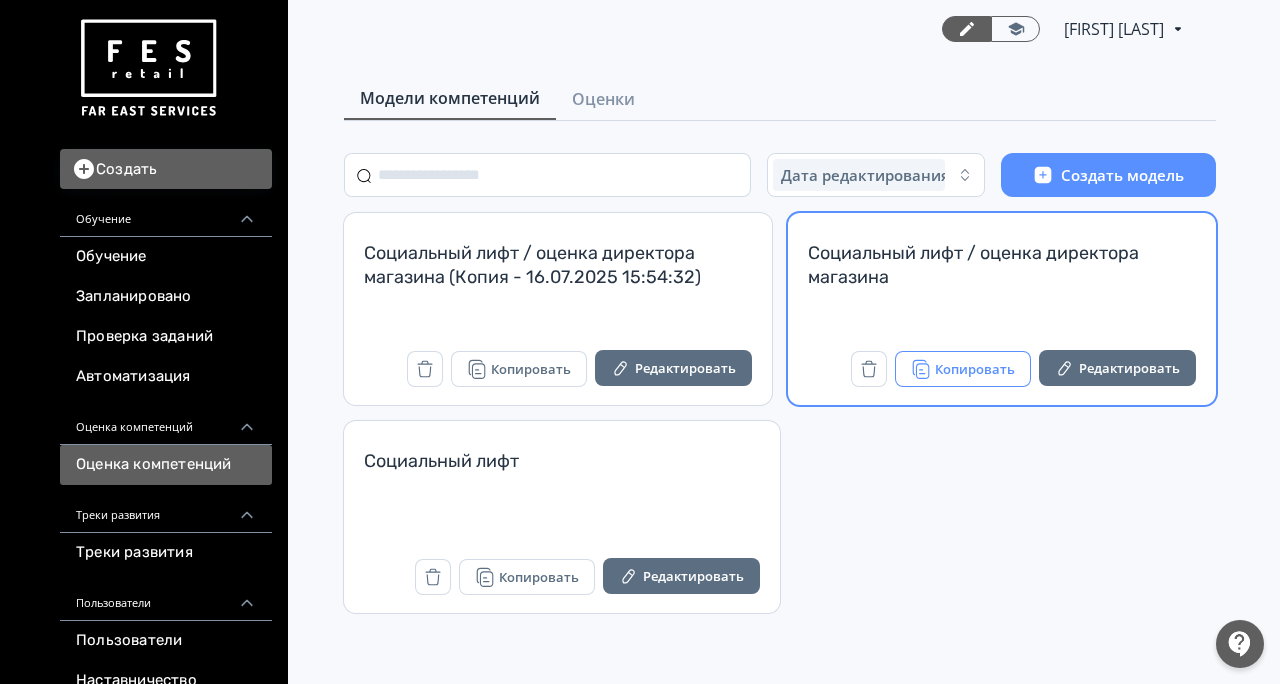 scroll, scrollTop: 0, scrollLeft: 0, axis: both 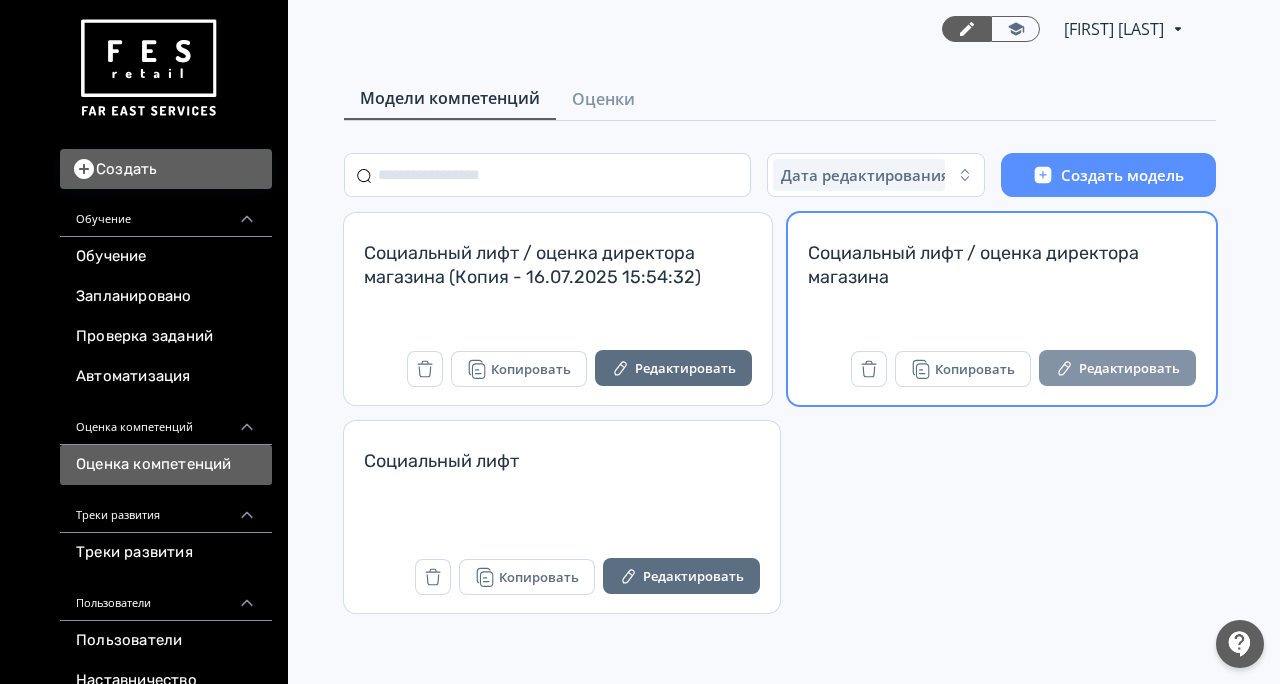 click on "Редактировать" at bounding box center [1117, 368] 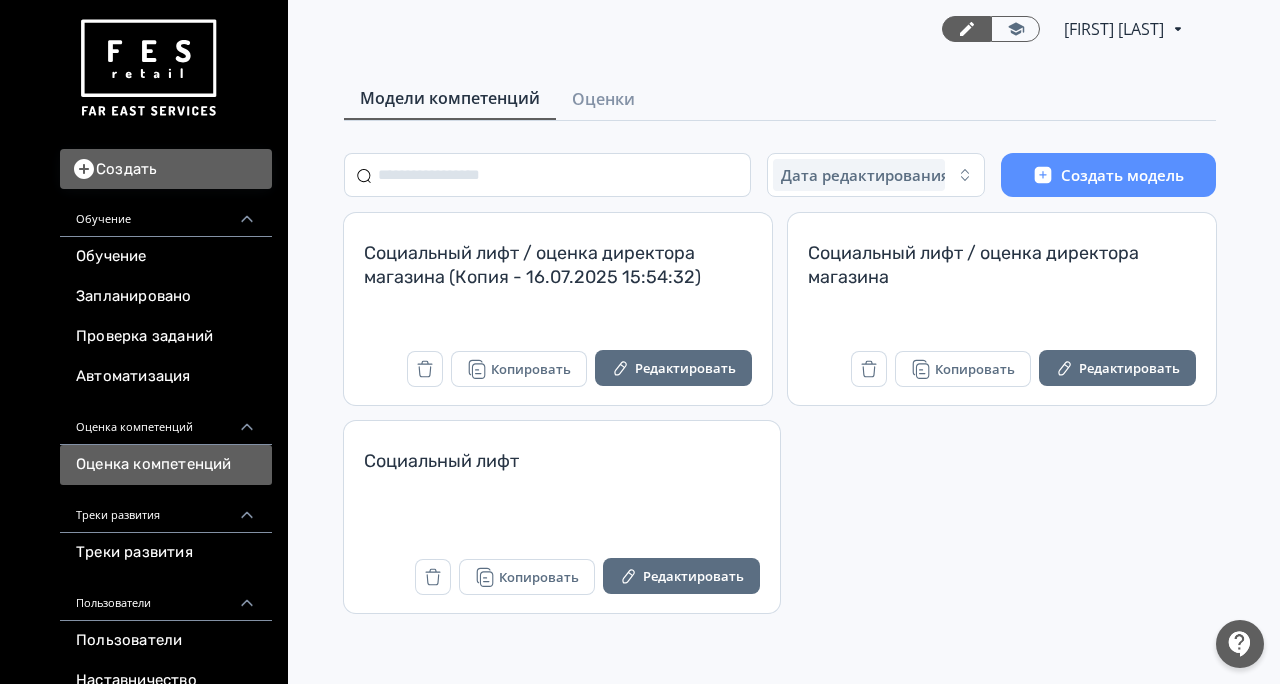 scroll, scrollTop: 0, scrollLeft: 0, axis: both 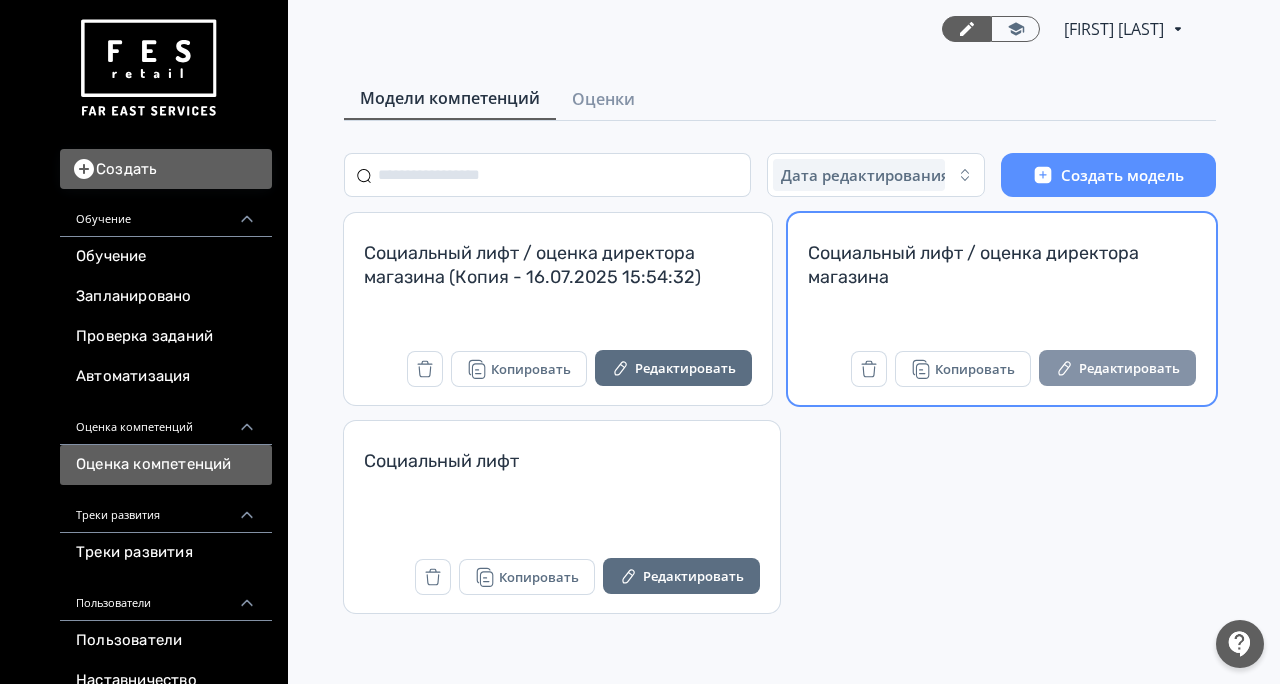 click on "Редактировать" at bounding box center (1117, 368) 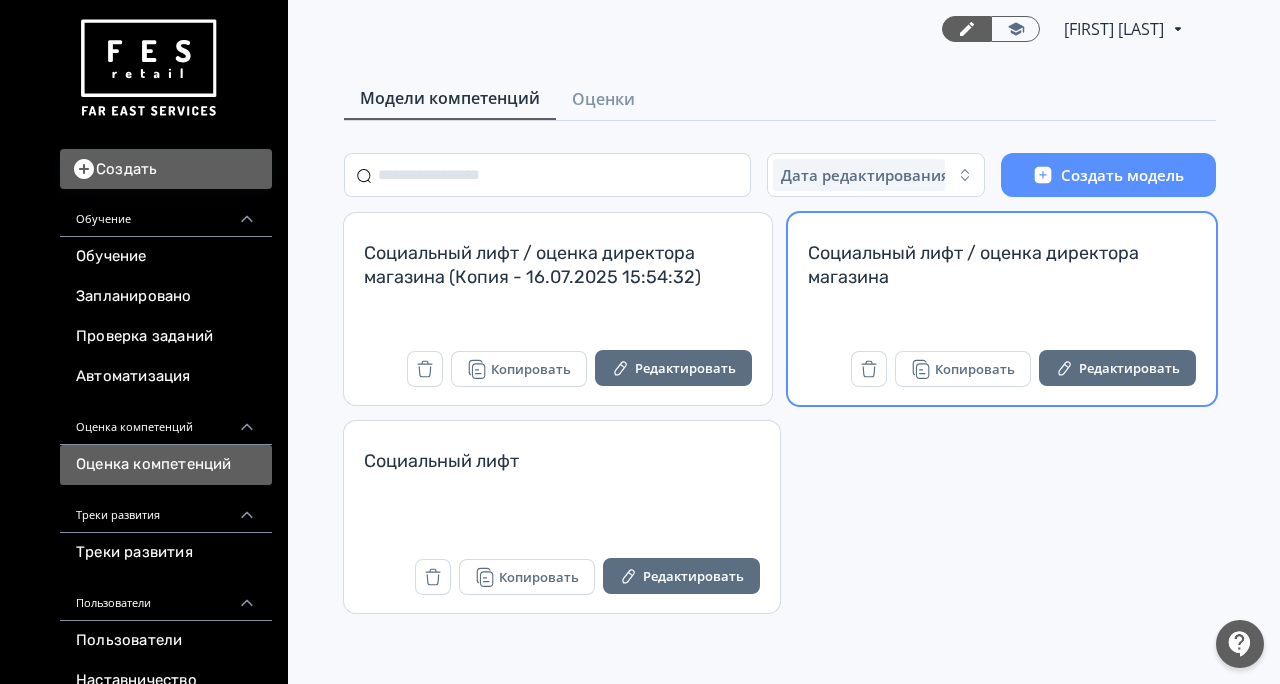scroll, scrollTop: 0, scrollLeft: 0, axis: both 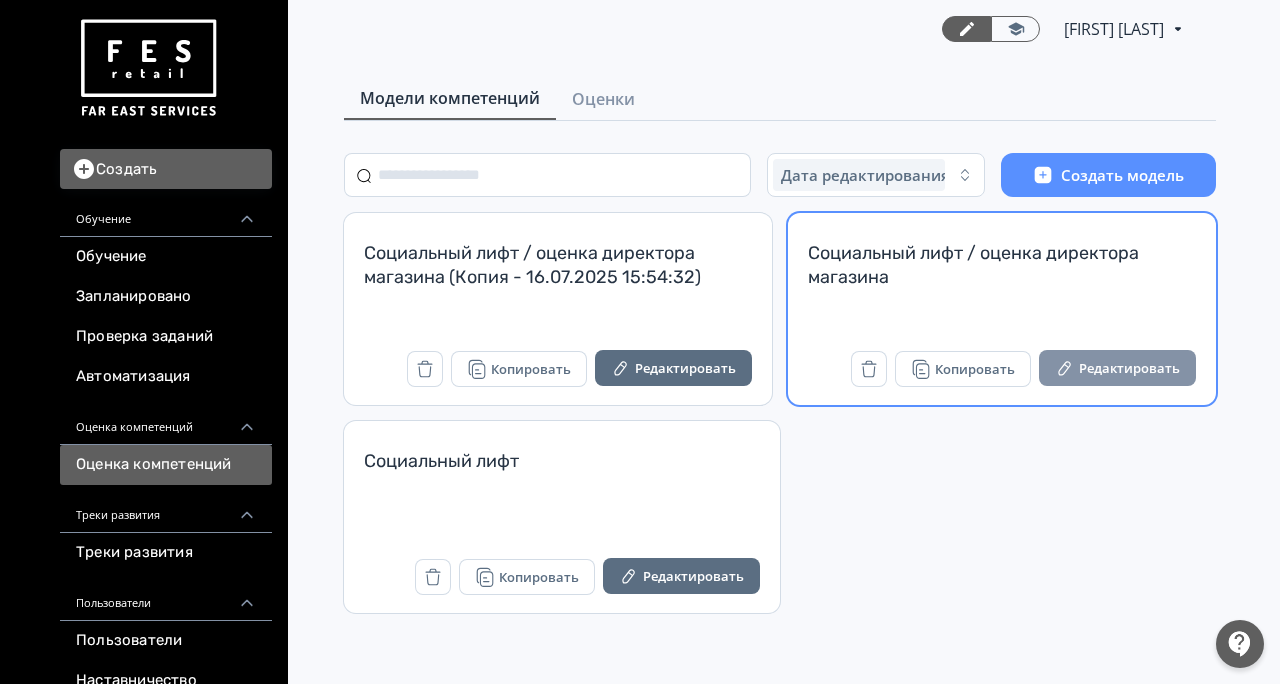 click on "Редактировать" at bounding box center [1117, 368] 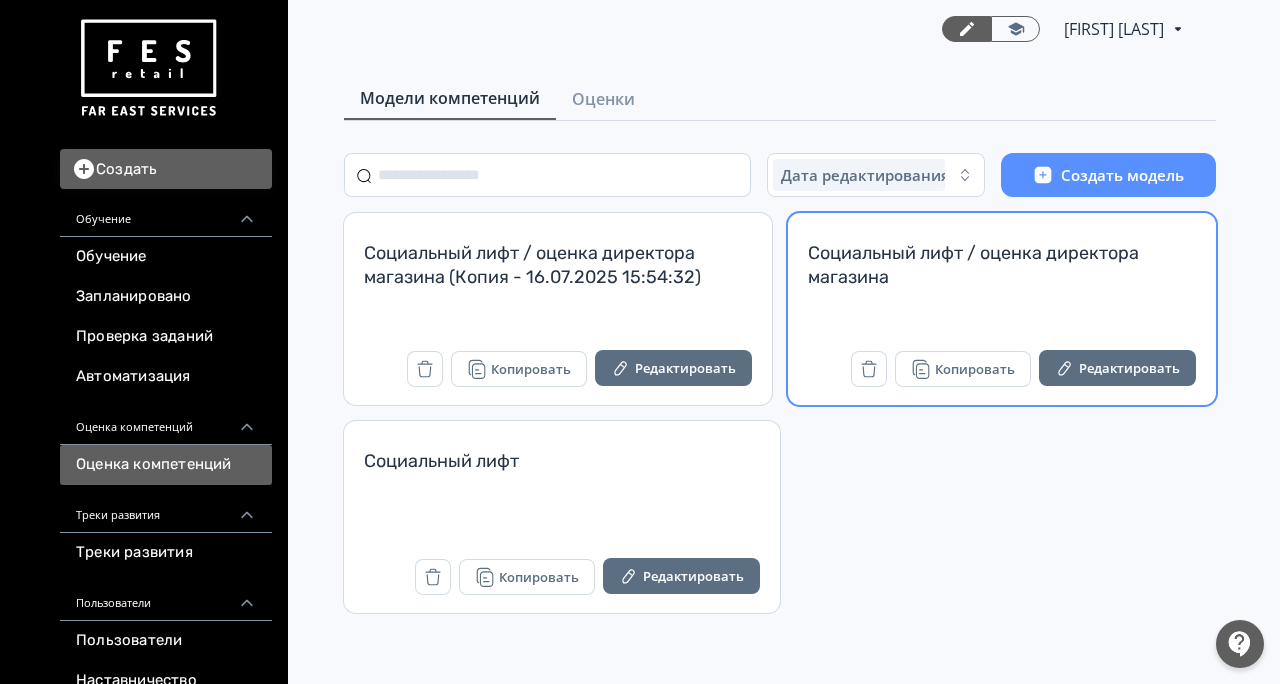 scroll, scrollTop: 0, scrollLeft: 0, axis: both 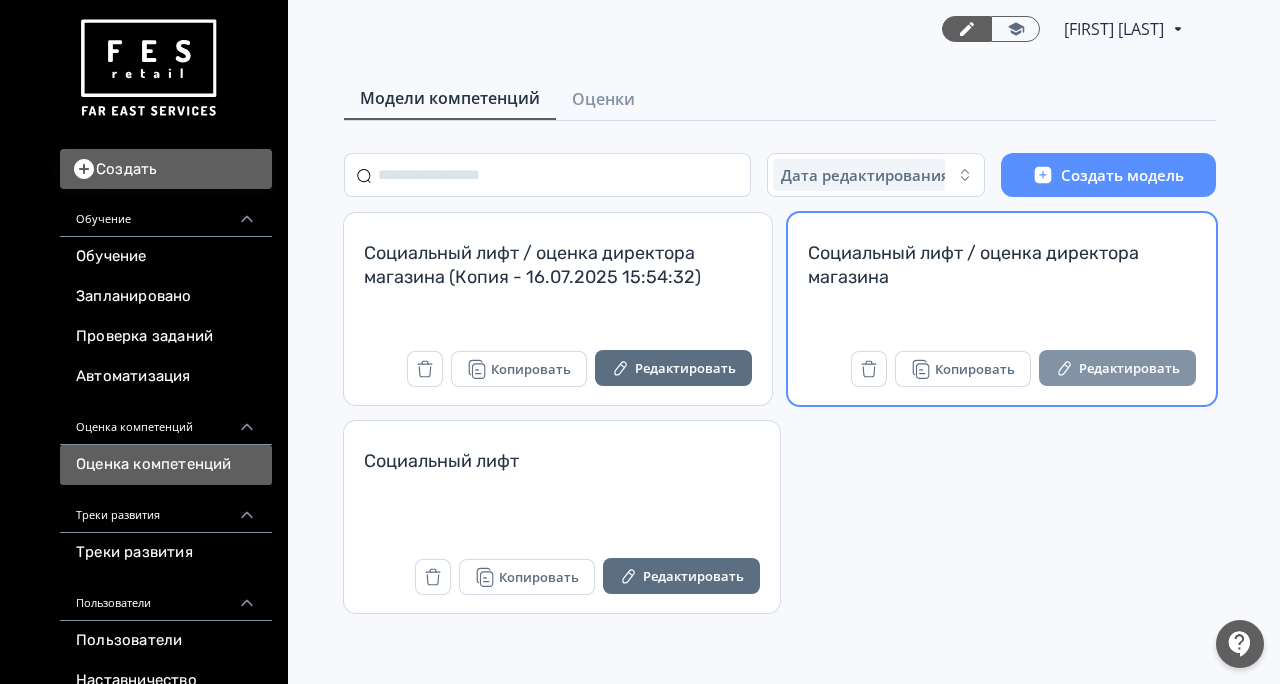 click on "Редактировать" at bounding box center [1117, 368] 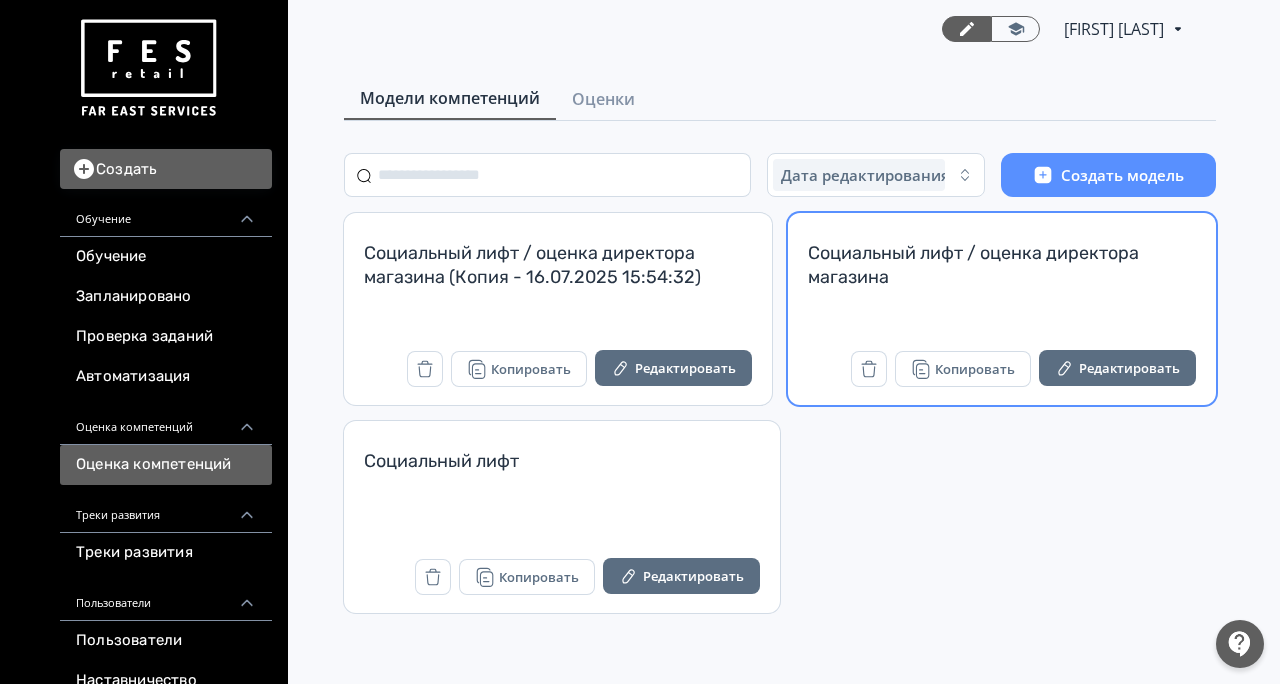 scroll, scrollTop: 0, scrollLeft: 0, axis: both 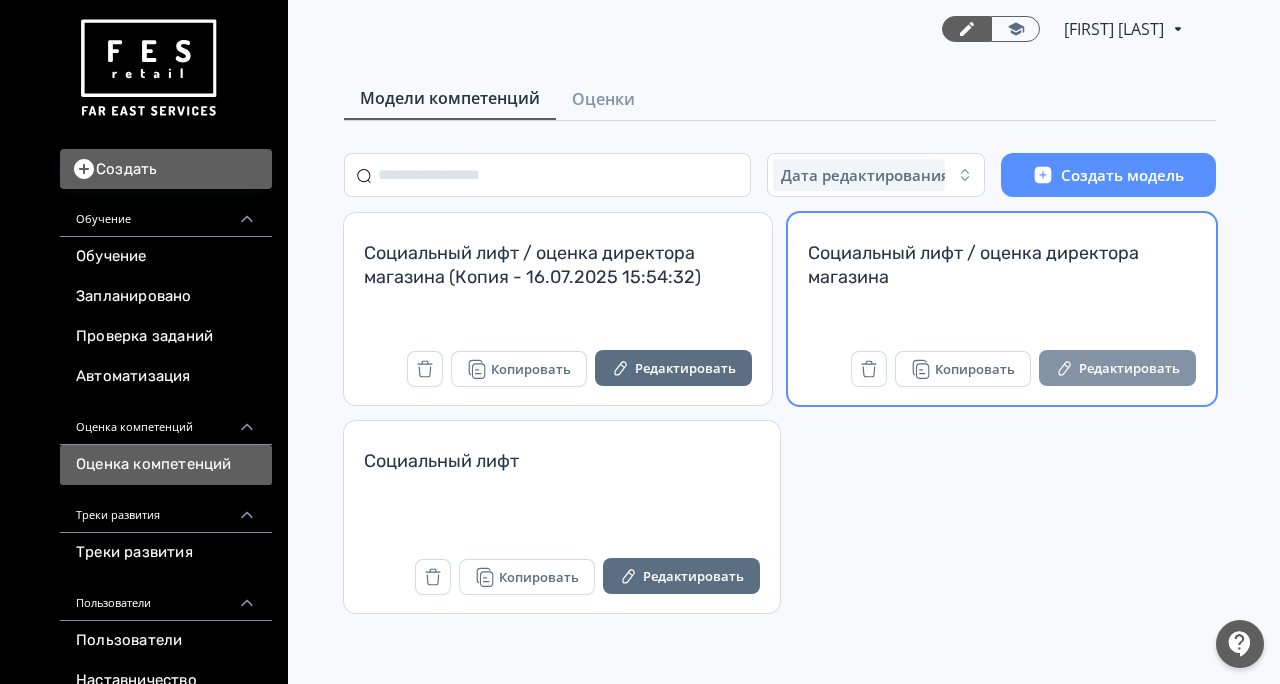 click on "Редактировать" at bounding box center [1117, 368] 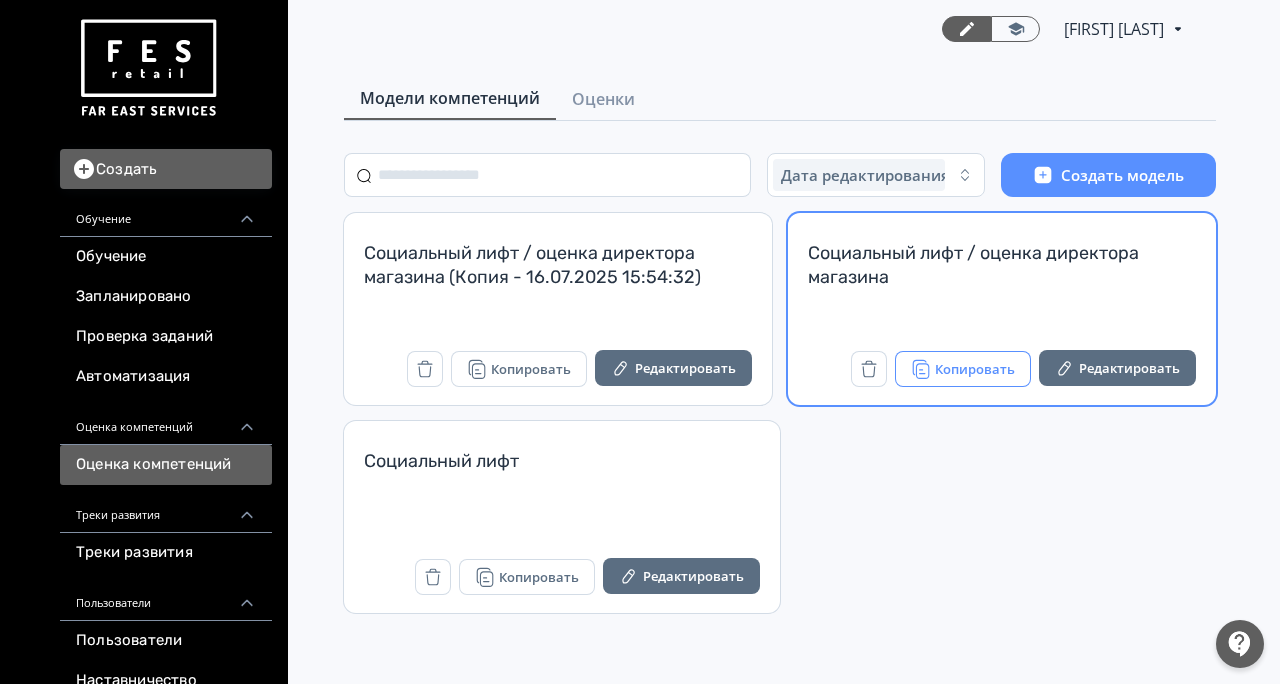 scroll, scrollTop: 0, scrollLeft: 0, axis: both 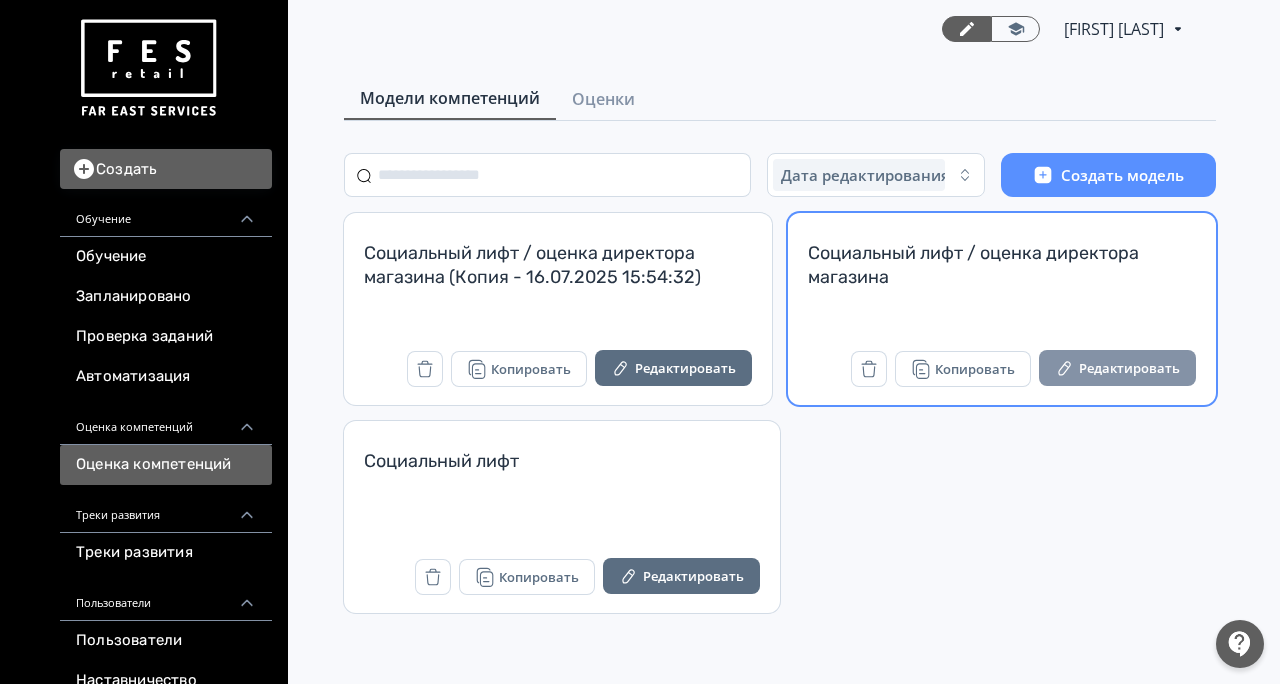 click on "Редактировать" at bounding box center [1117, 368] 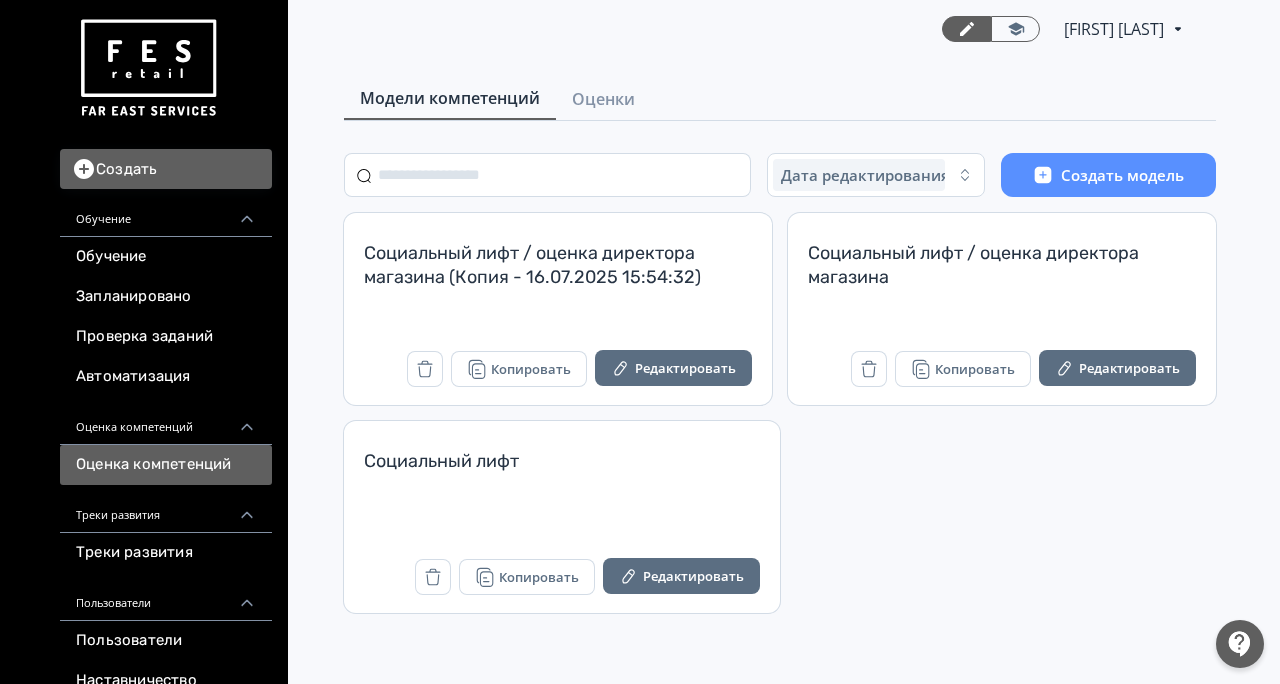 scroll, scrollTop: 0, scrollLeft: 0, axis: both 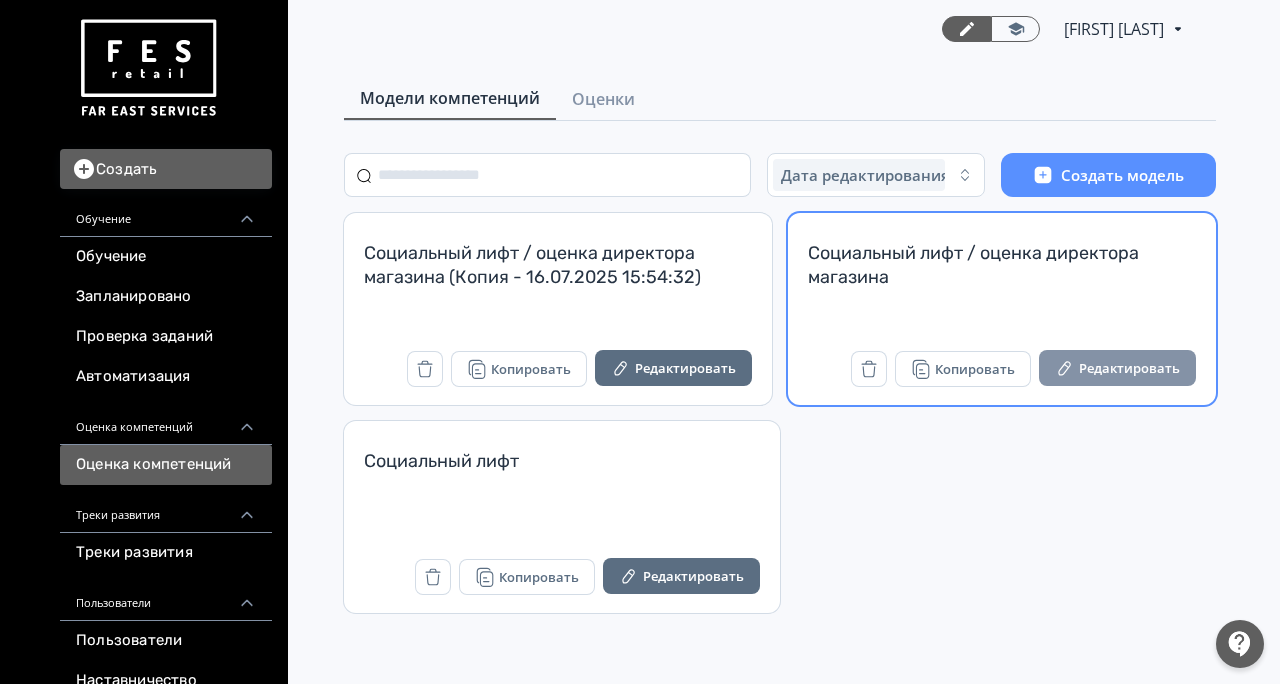 click on "Редактировать" at bounding box center (1117, 368) 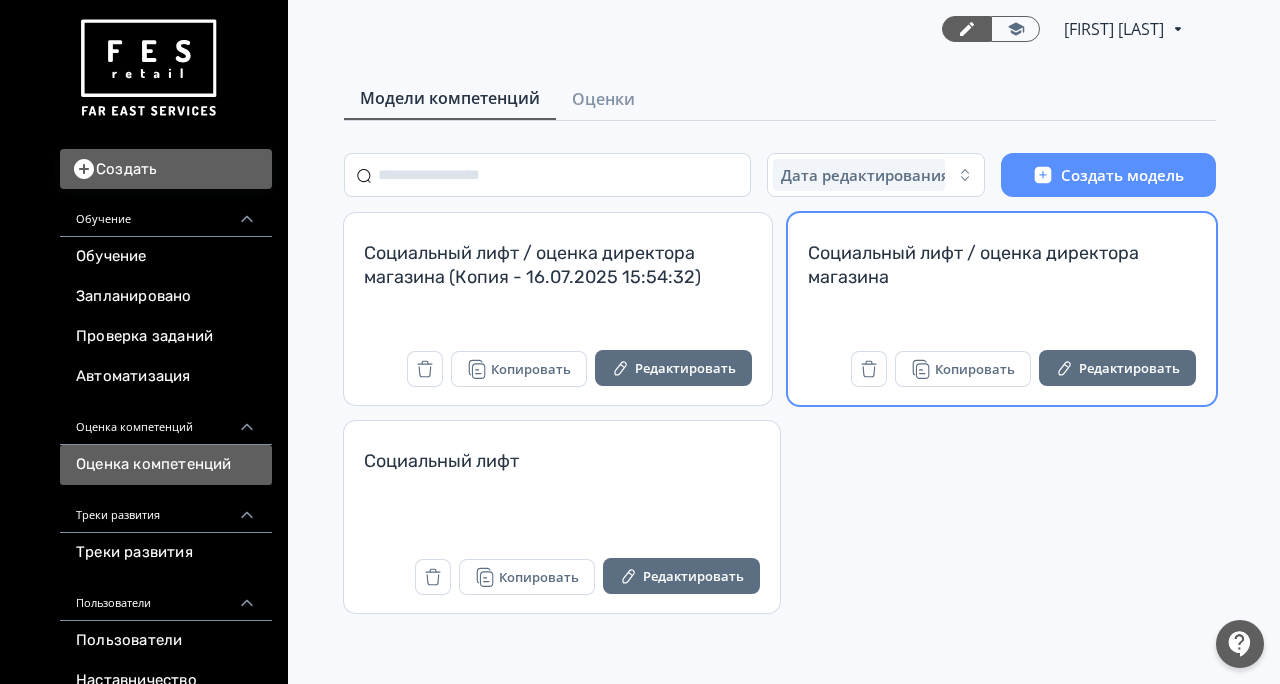 scroll, scrollTop: 0, scrollLeft: 0, axis: both 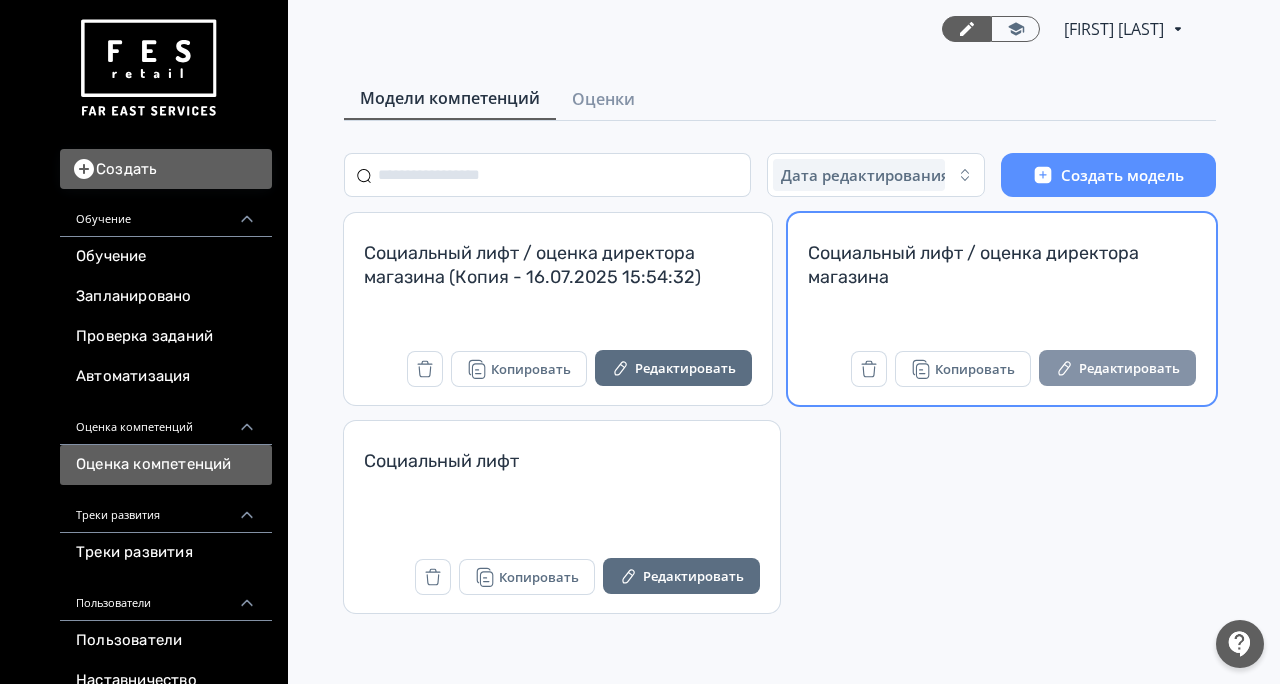click on "Редактировать" at bounding box center [1117, 368] 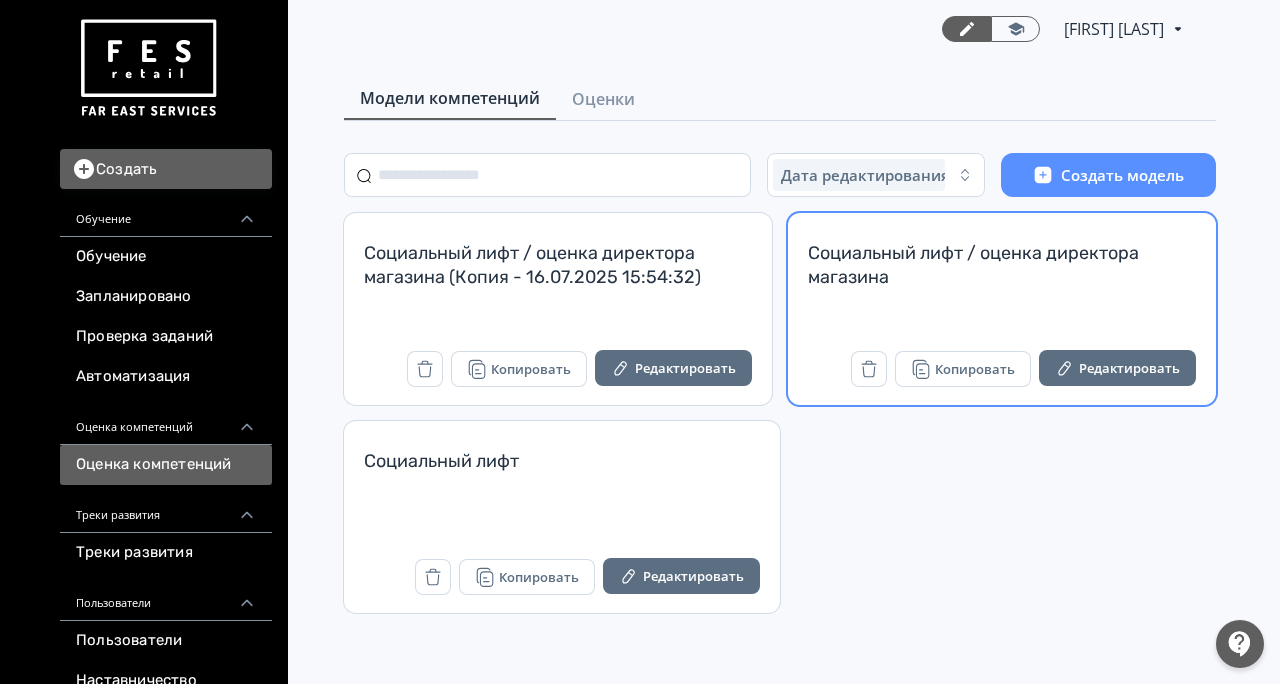 scroll, scrollTop: 0, scrollLeft: 0, axis: both 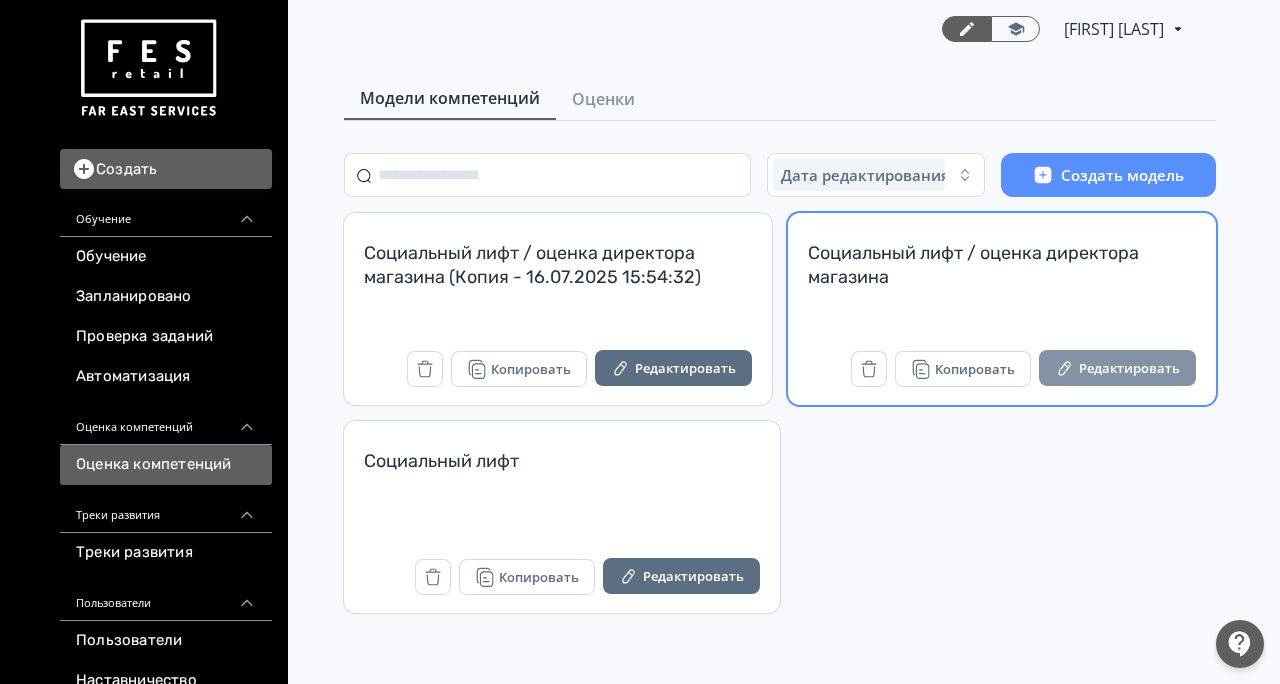 click on "Редактировать" at bounding box center [1117, 368] 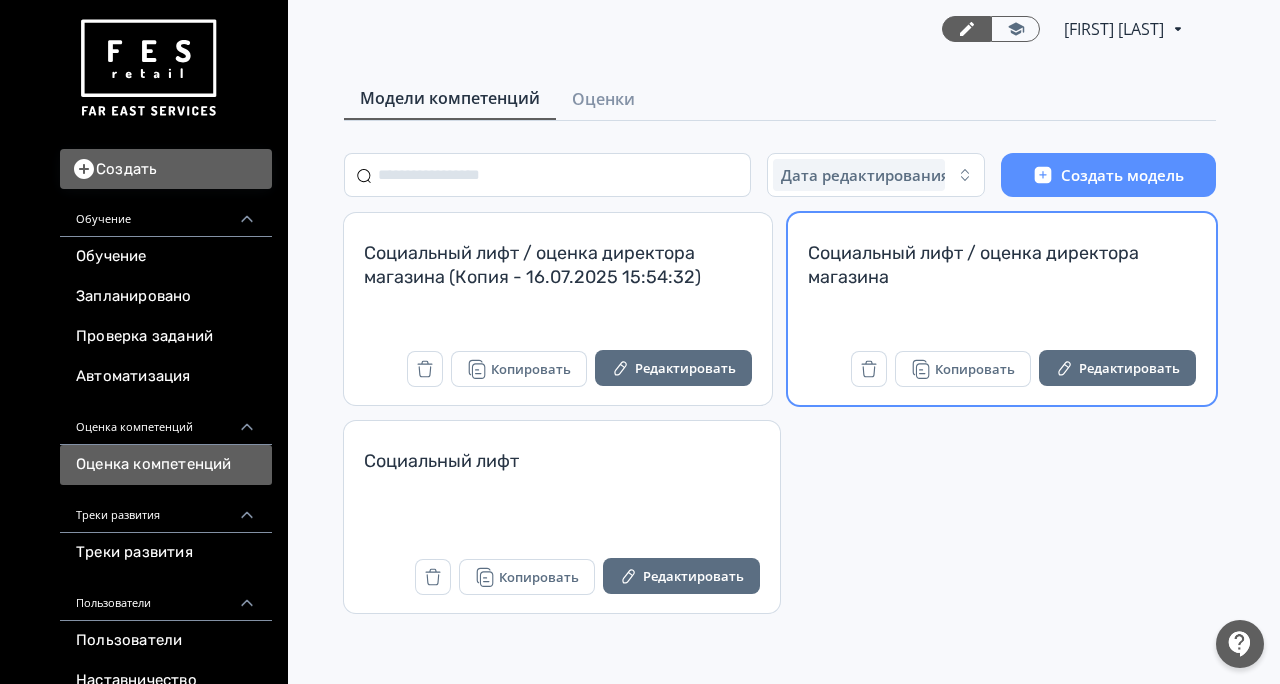 scroll, scrollTop: 0, scrollLeft: 0, axis: both 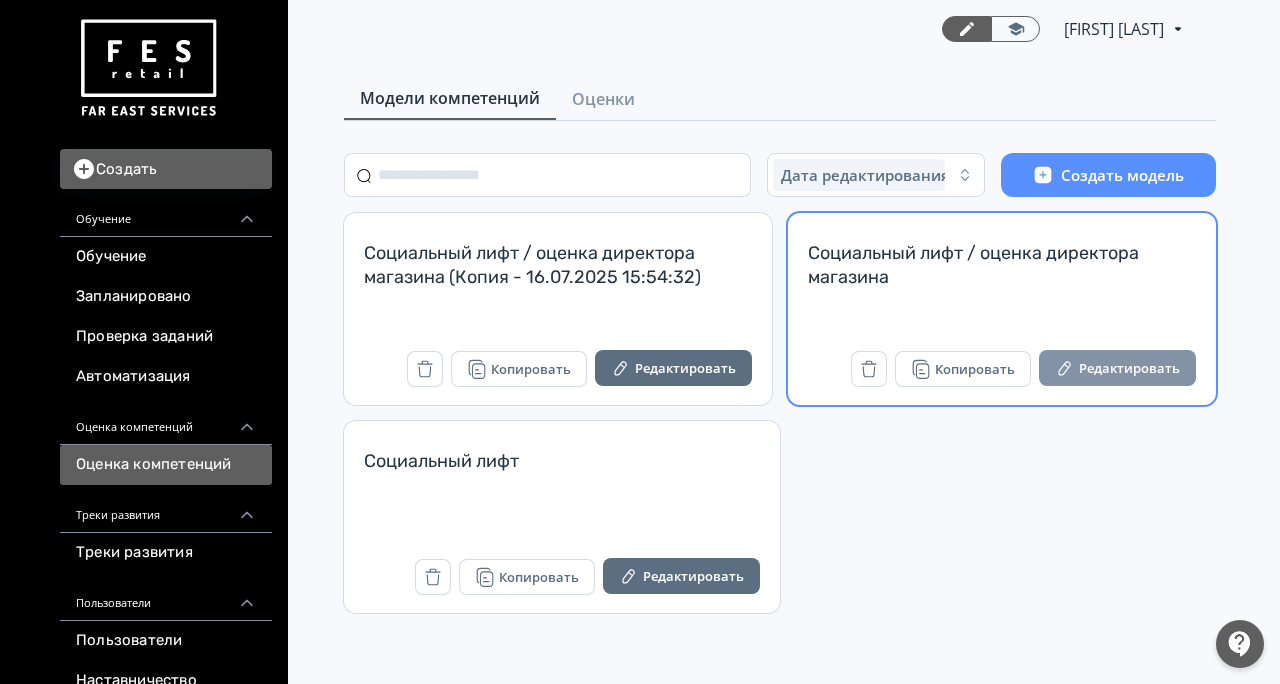 drag, startPoint x: 1103, startPoint y: 373, endPoint x: 1084, endPoint y: 386, distance: 23.021729 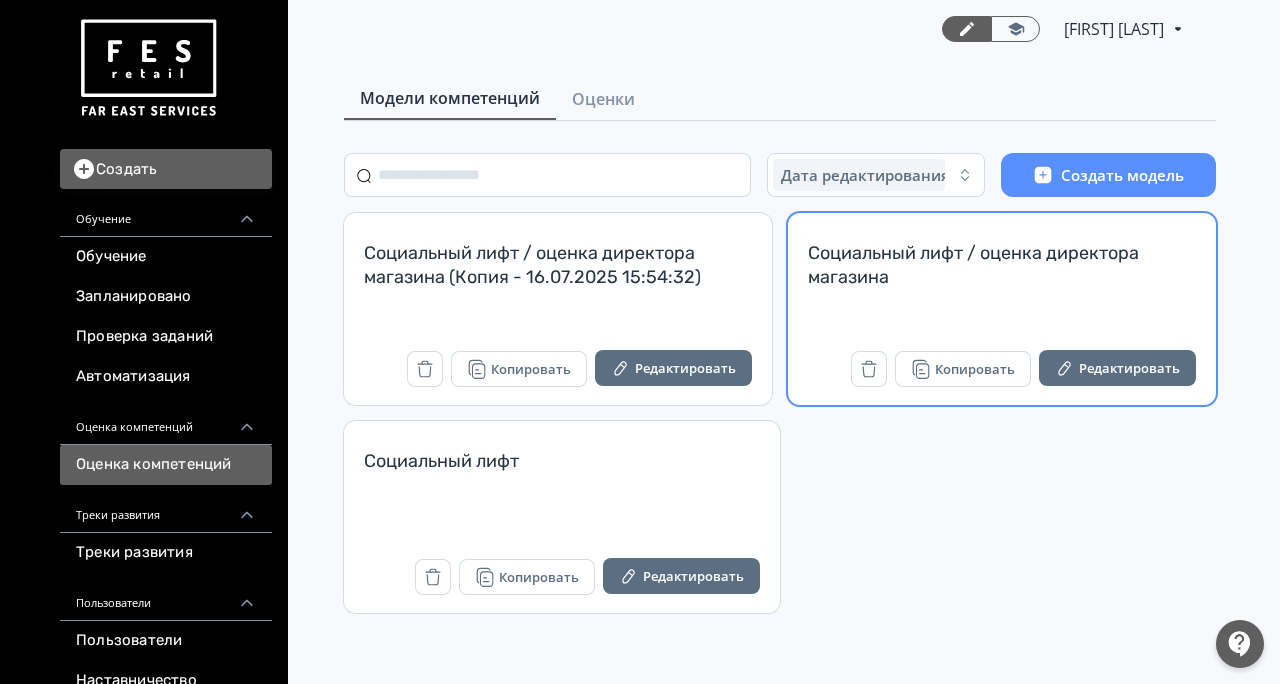 click on "Редактировать" at bounding box center (1117, 368) 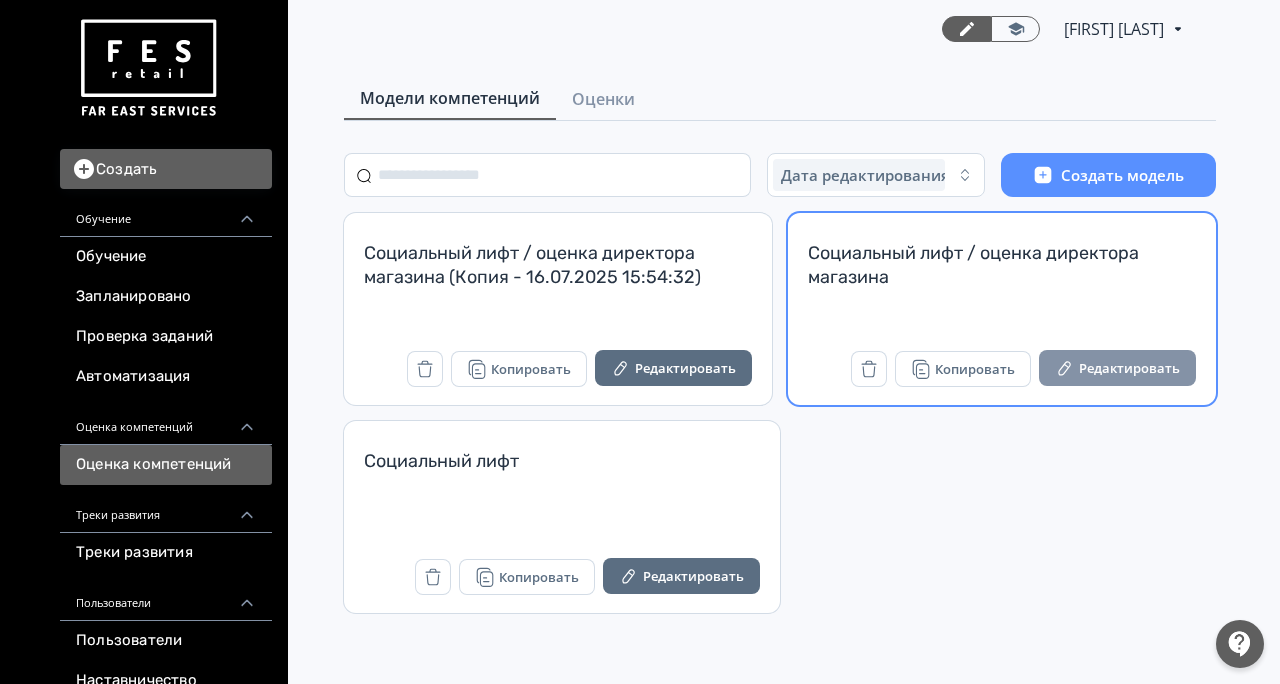 scroll, scrollTop: 0, scrollLeft: 0, axis: both 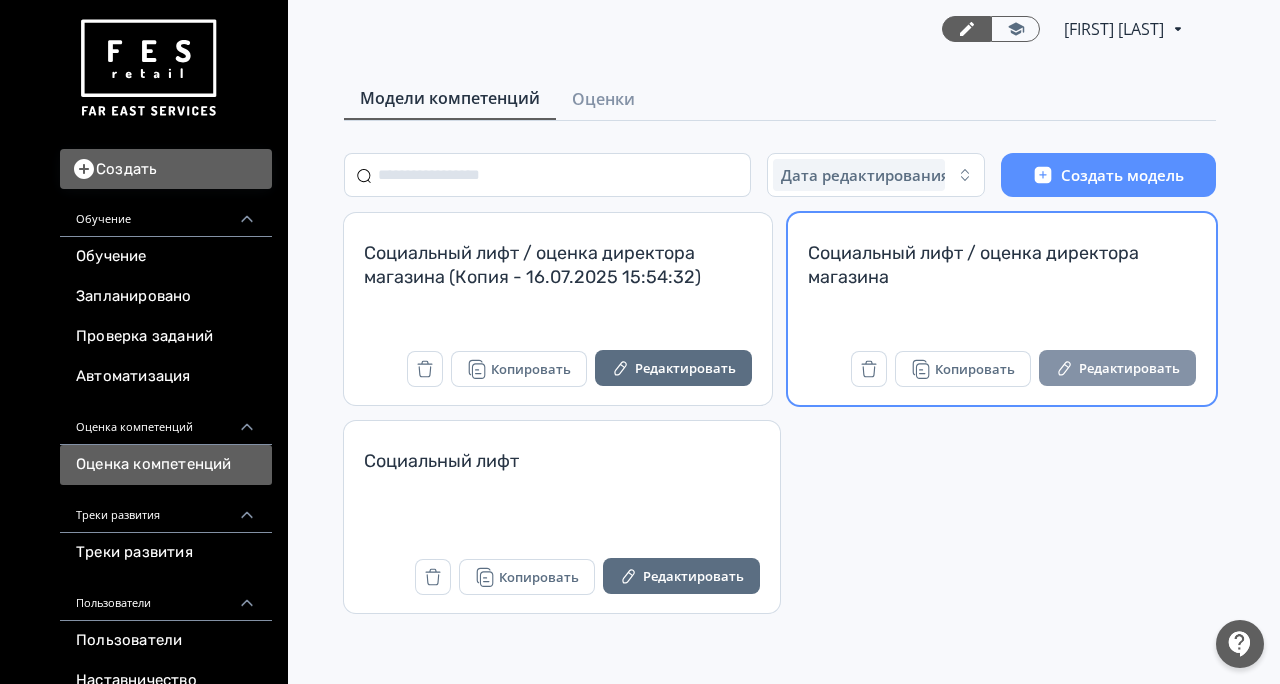 click on "Редактировать" at bounding box center [1117, 368] 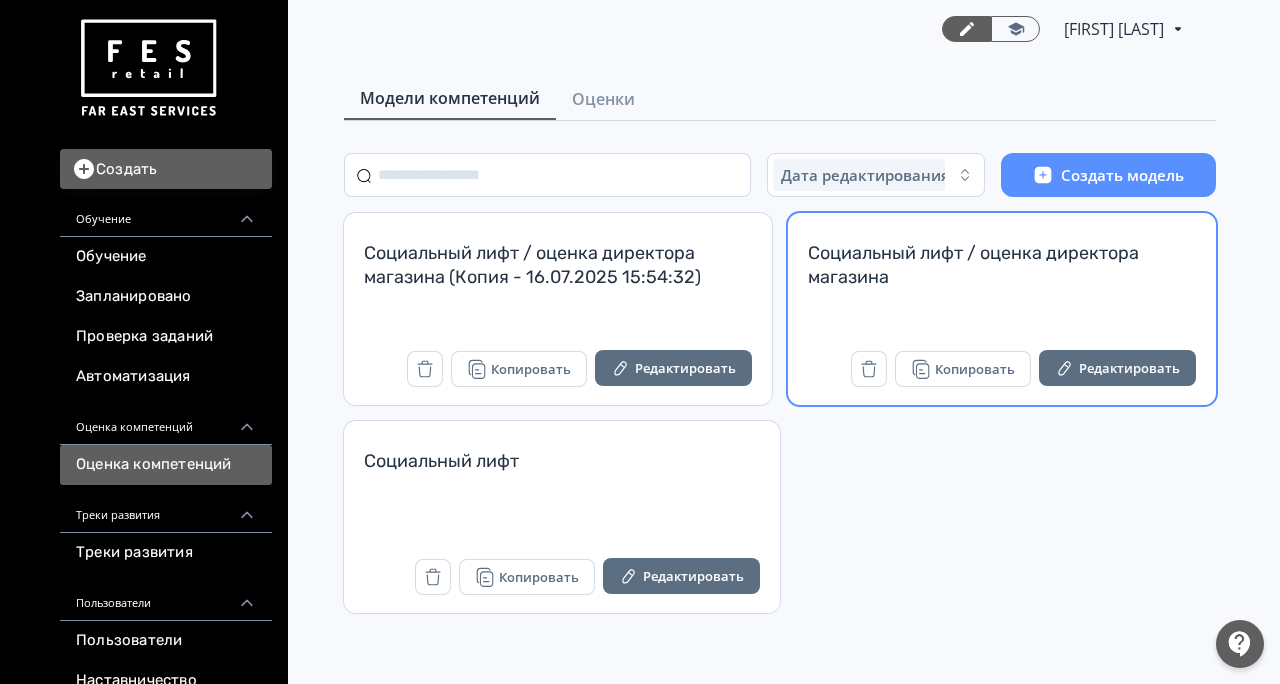 scroll, scrollTop: 0, scrollLeft: 0, axis: both 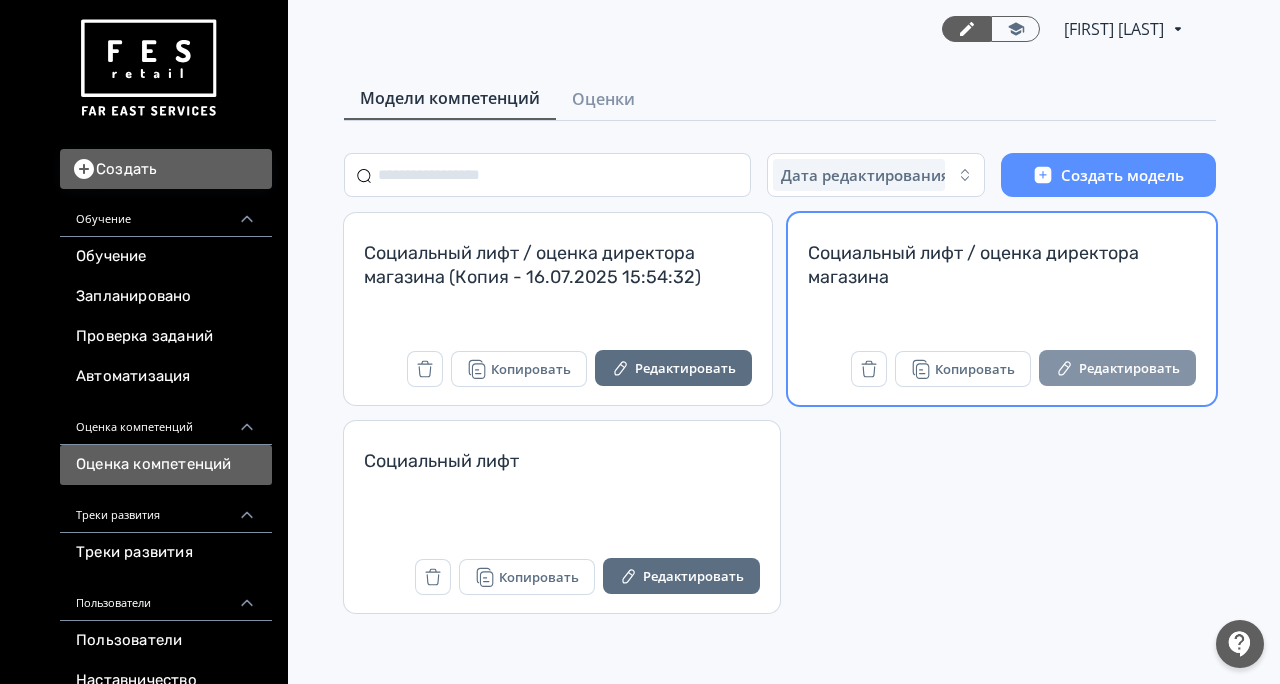 click on "Редактировать" at bounding box center (1117, 368) 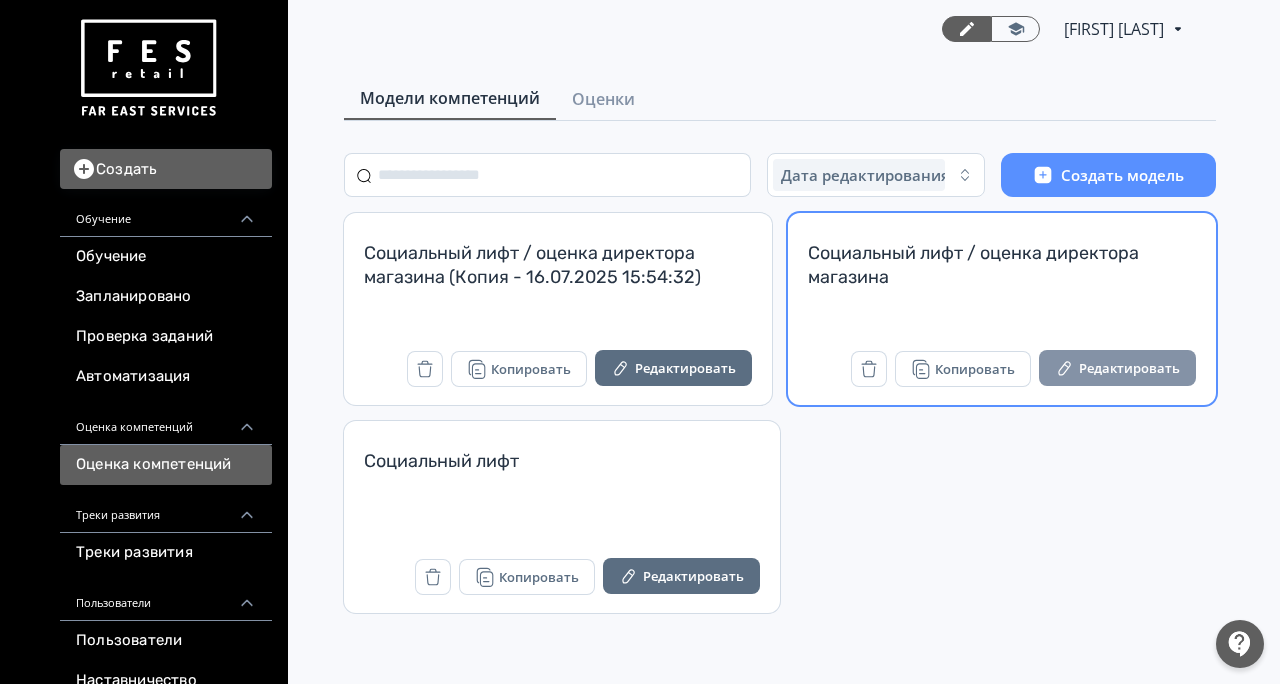 scroll, scrollTop: 0, scrollLeft: 0, axis: both 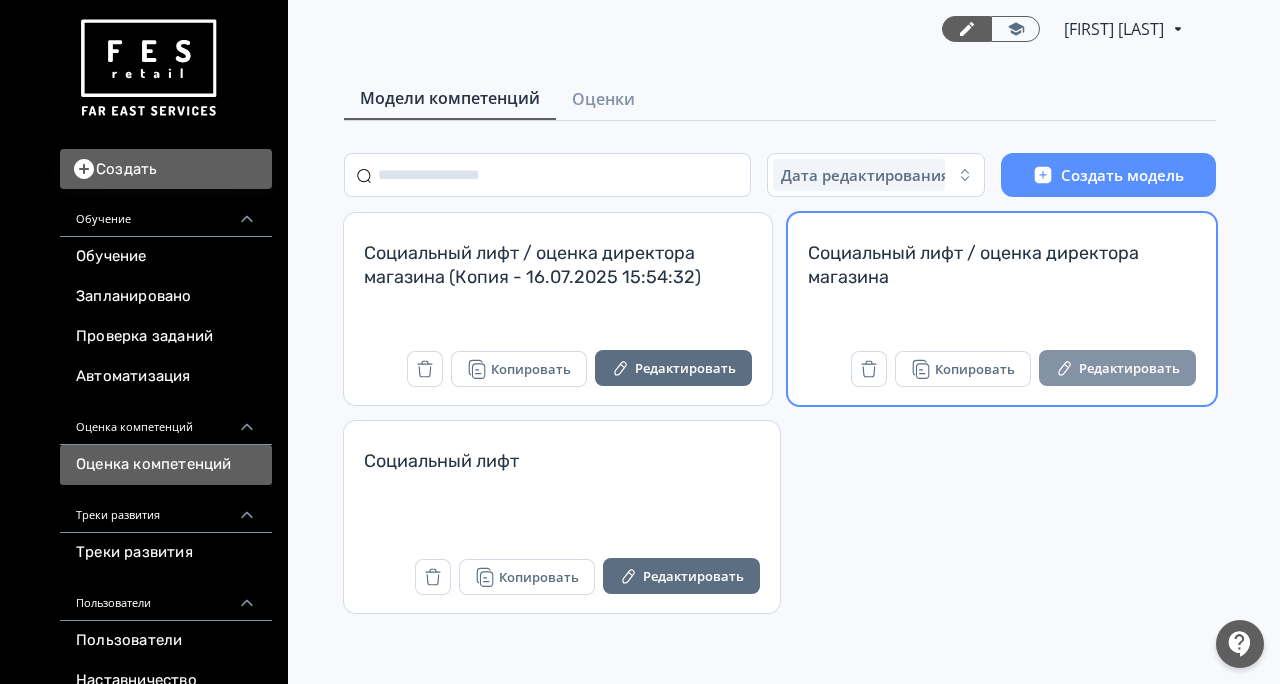 click on "Редактировать" at bounding box center (1117, 368) 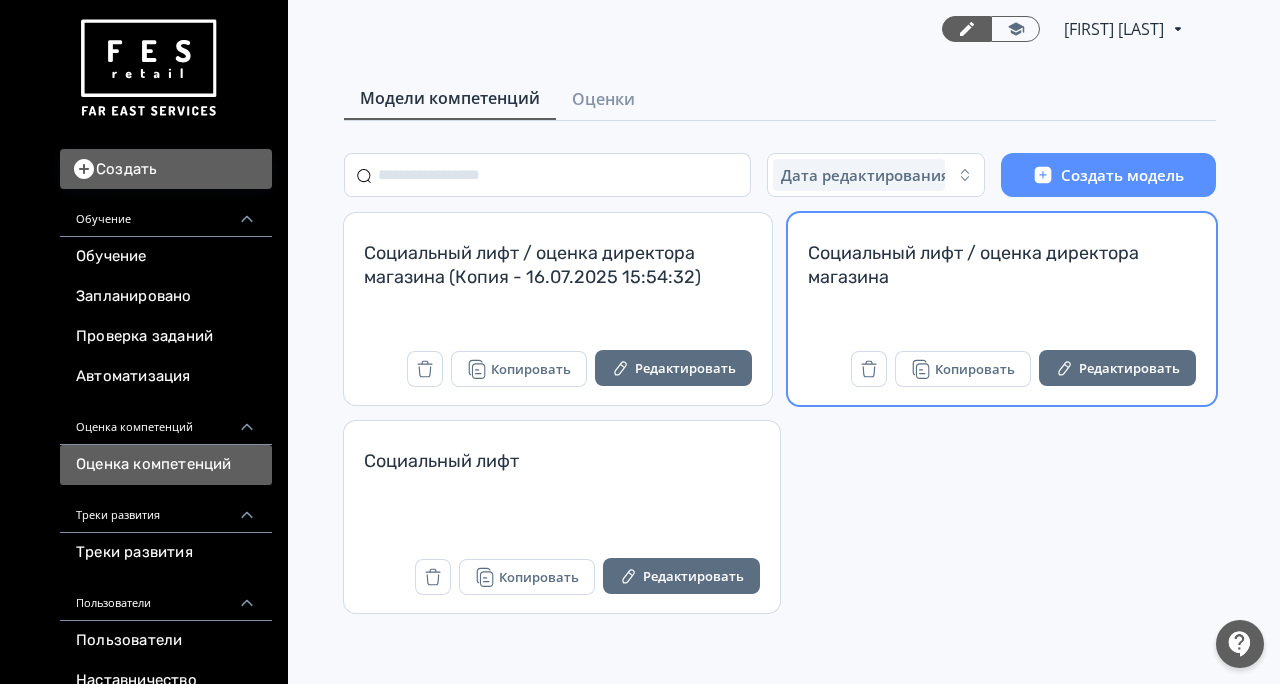 scroll, scrollTop: 0, scrollLeft: 0, axis: both 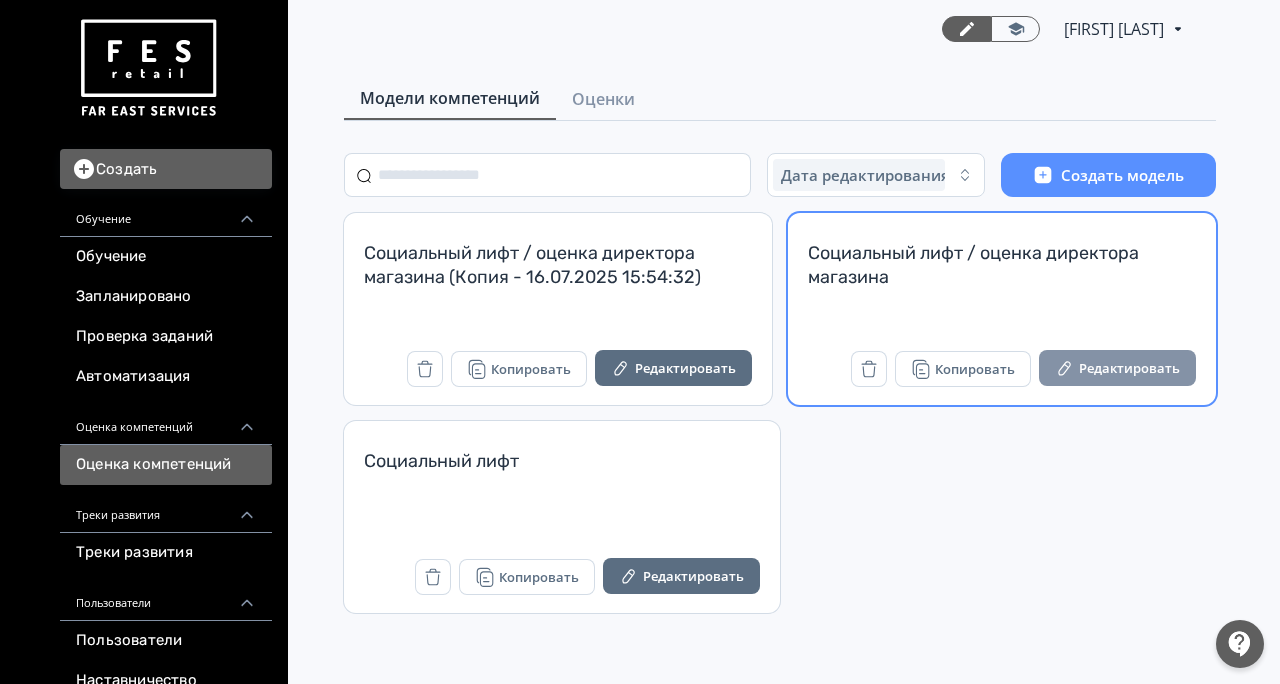 click on "Редактировать" at bounding box center [1117, 368] 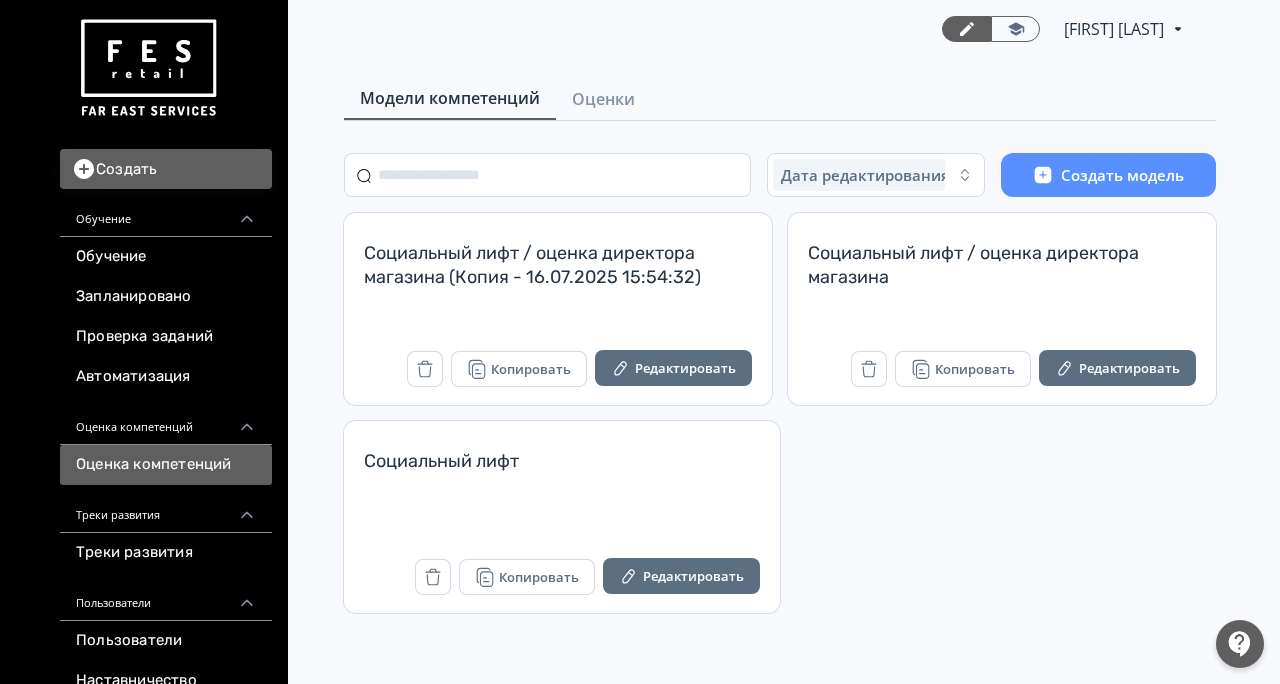 scroll, scrollTop: 0, scrollLeft: 0, axis: both 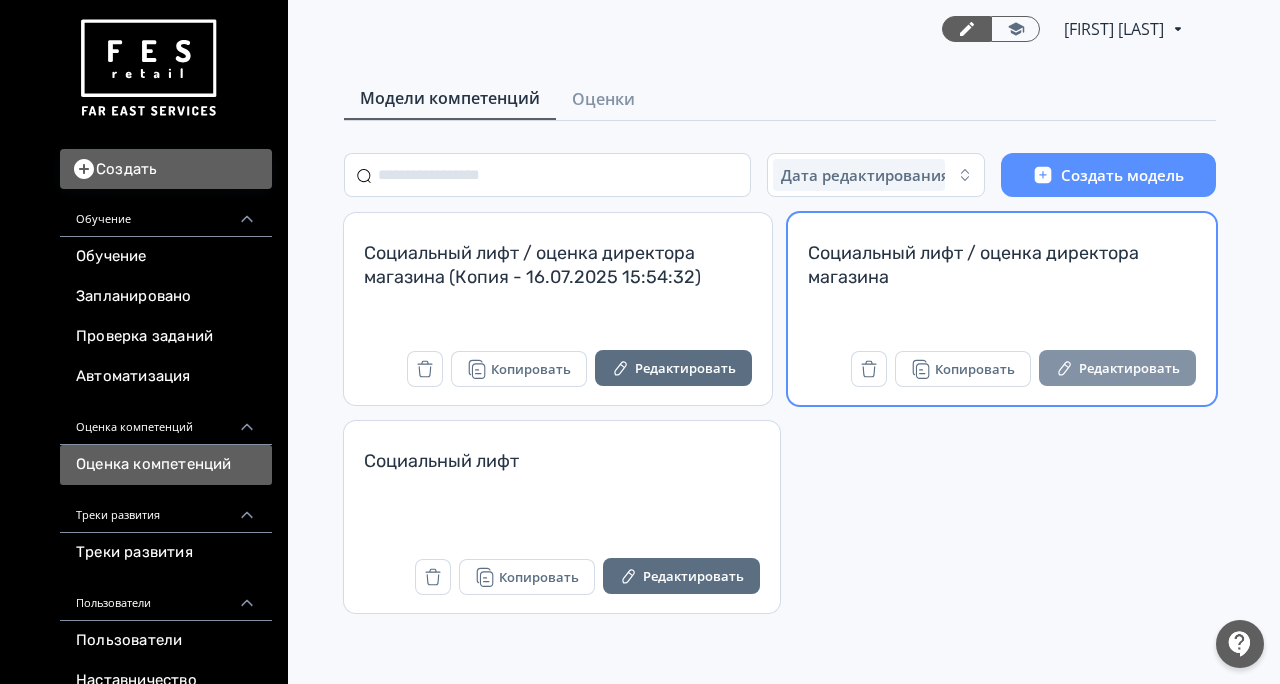 click on "Редактировать" at bounding box center (1117, 368) 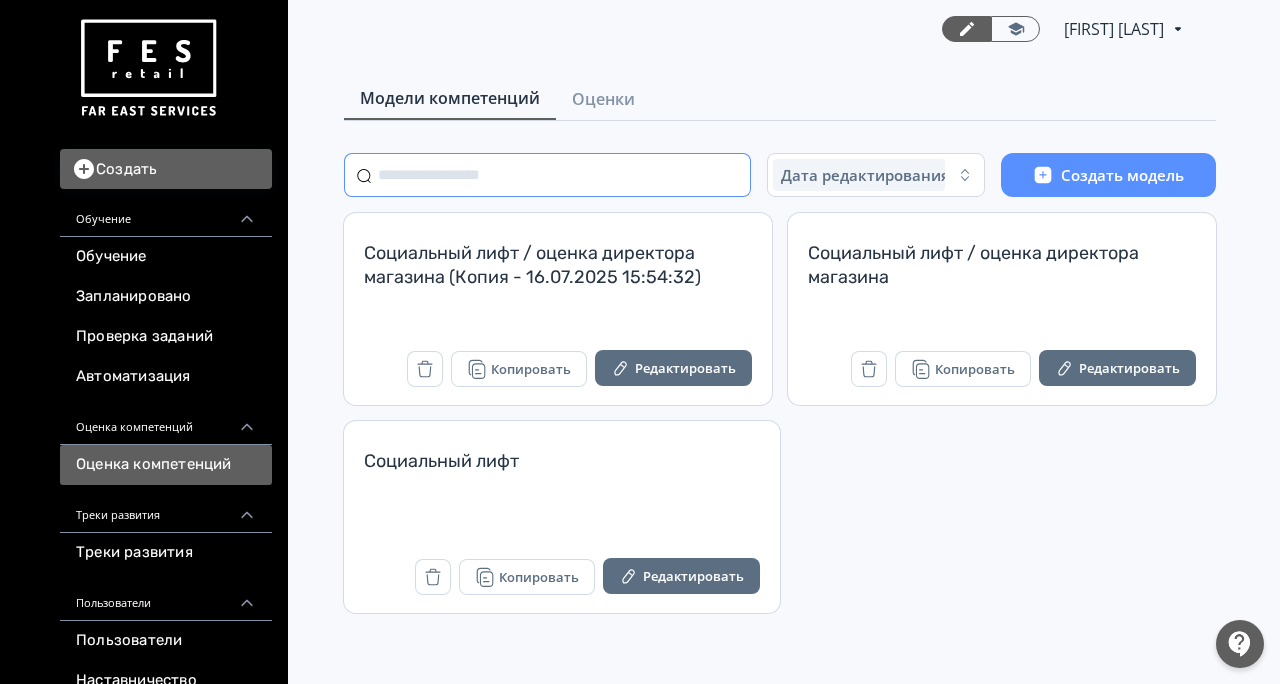 scroll, scrollTop: 0, scrollLeft: 0, axis: both 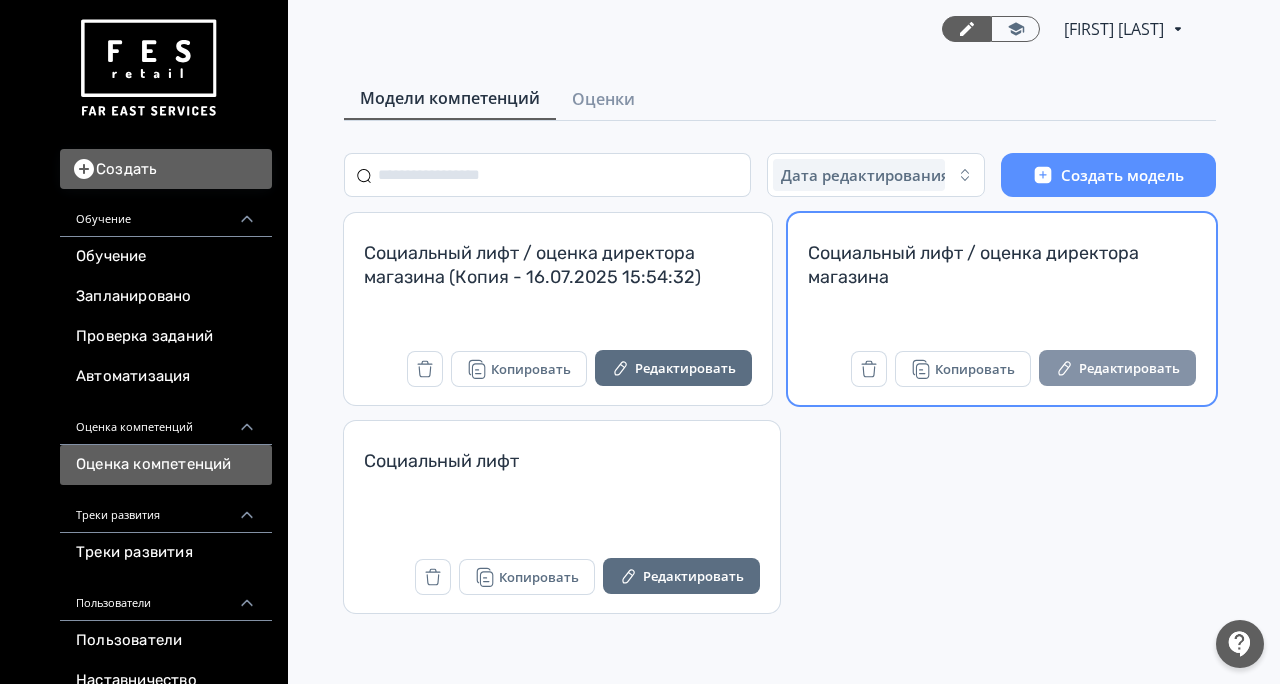 click on "Редактировать" at bounding box center (1117, 368) 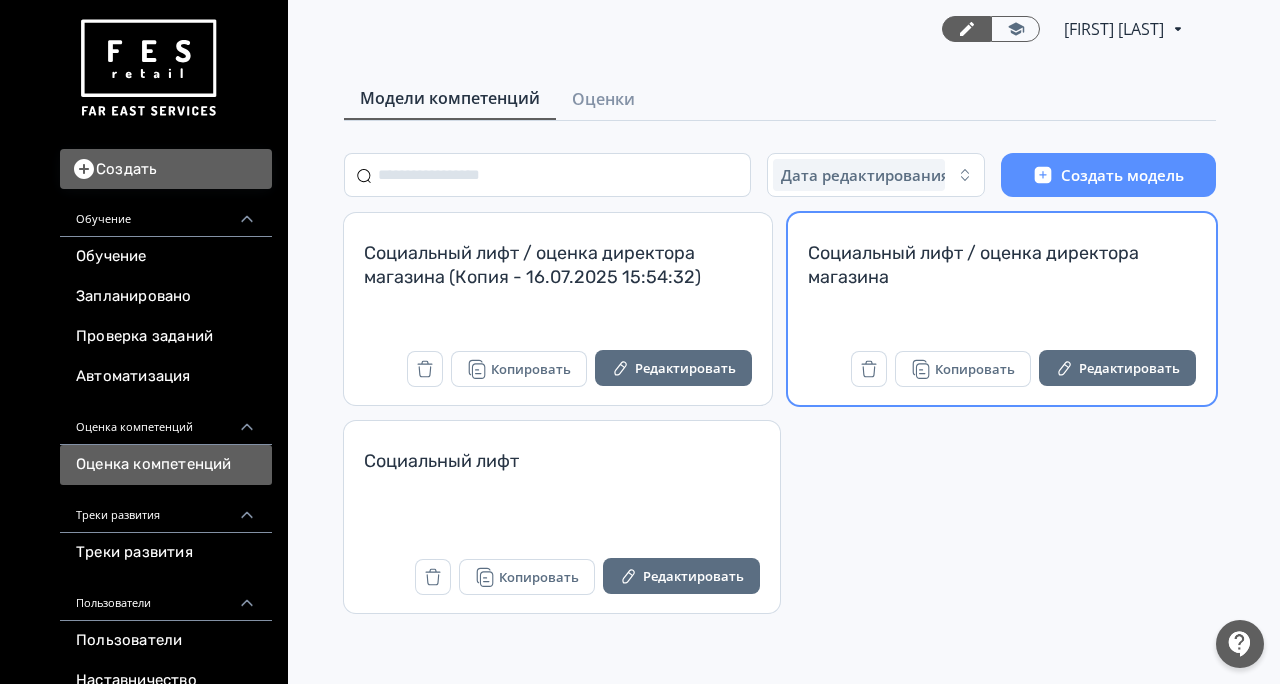scroll, scrollTop: 0, scrollLeft: 0, axis: both 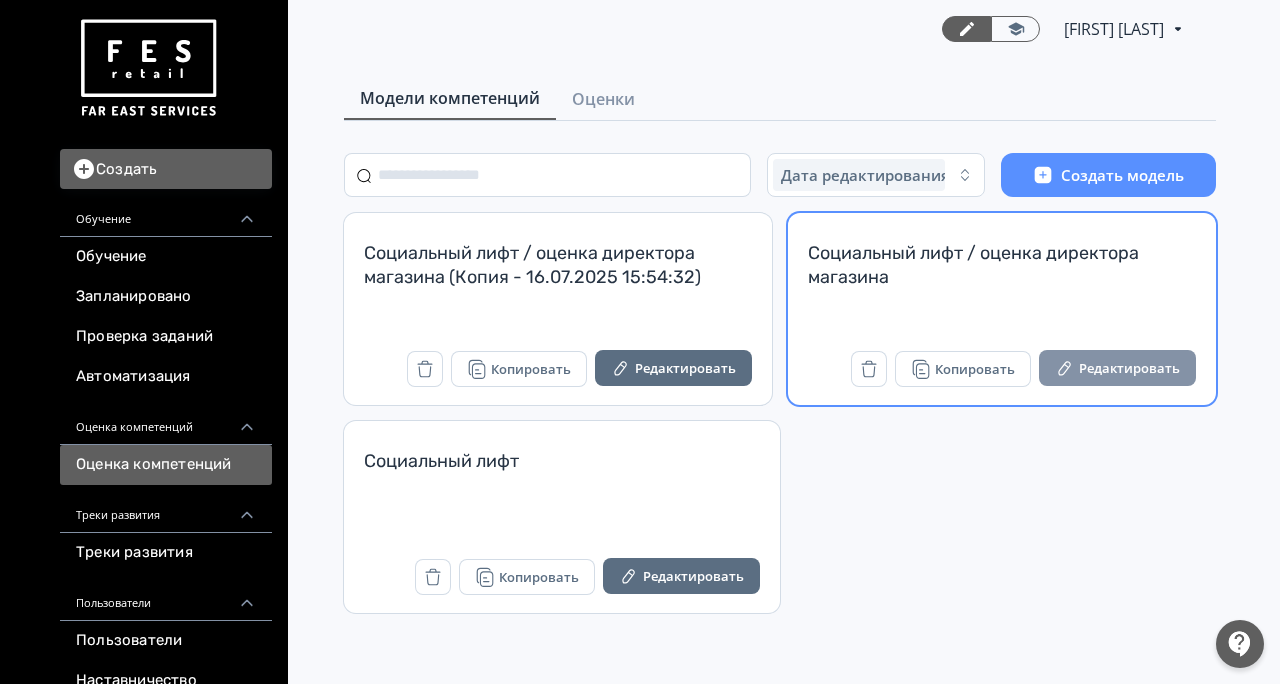 click on "Редактировать" at bounding box center (1117, 368) 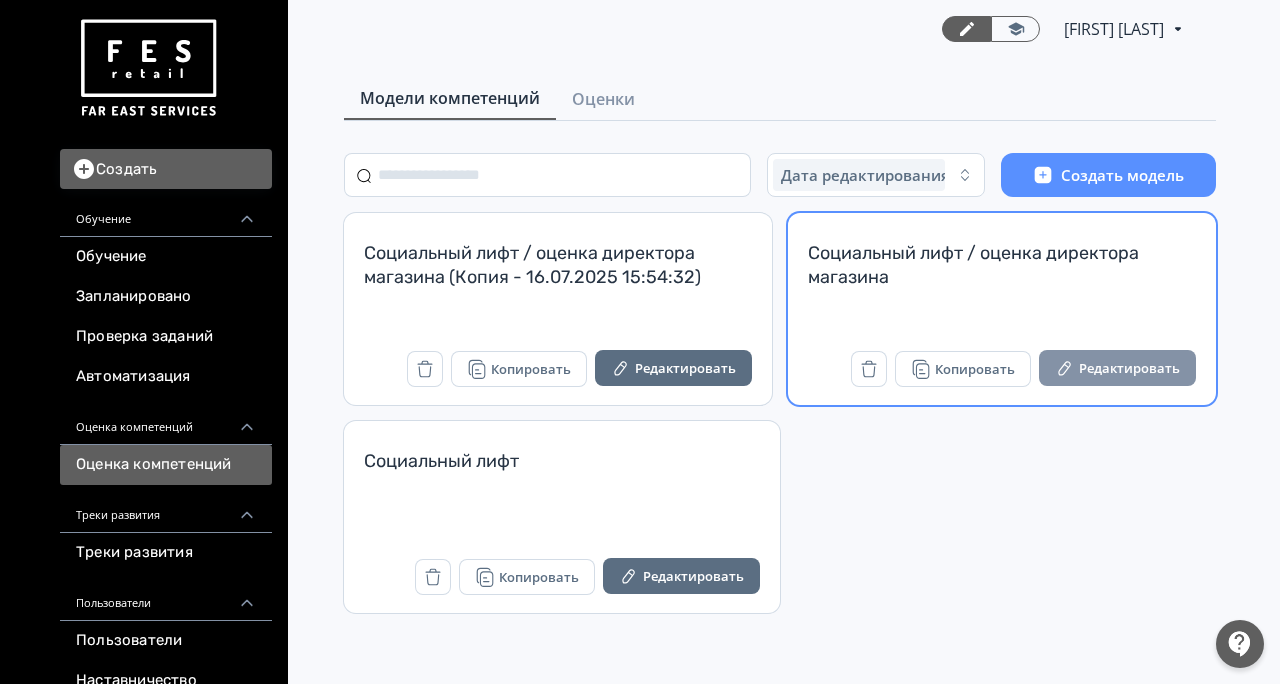 scroll, scrollTop: 0, scrollLeft: 0, axis: both 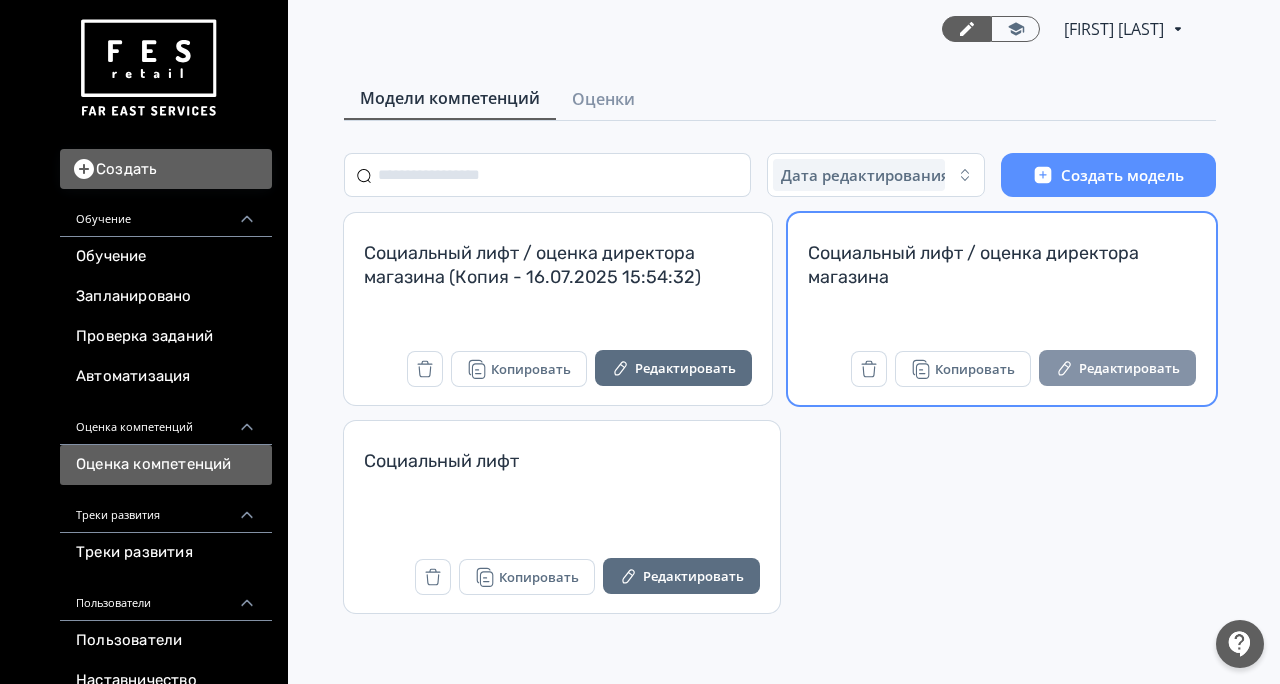 click on "Редактировать" at bounding box center (1117, 368) 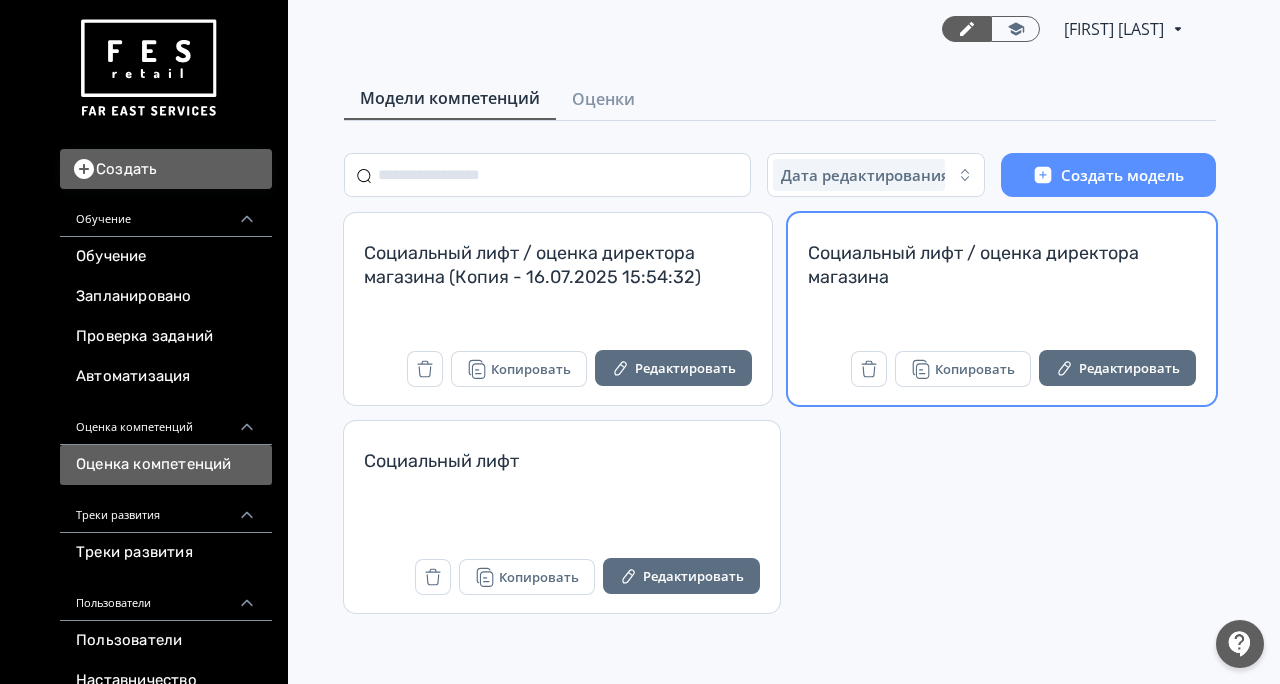 scroll, scrollTop: 0, scrollLeft: 0, axis: both 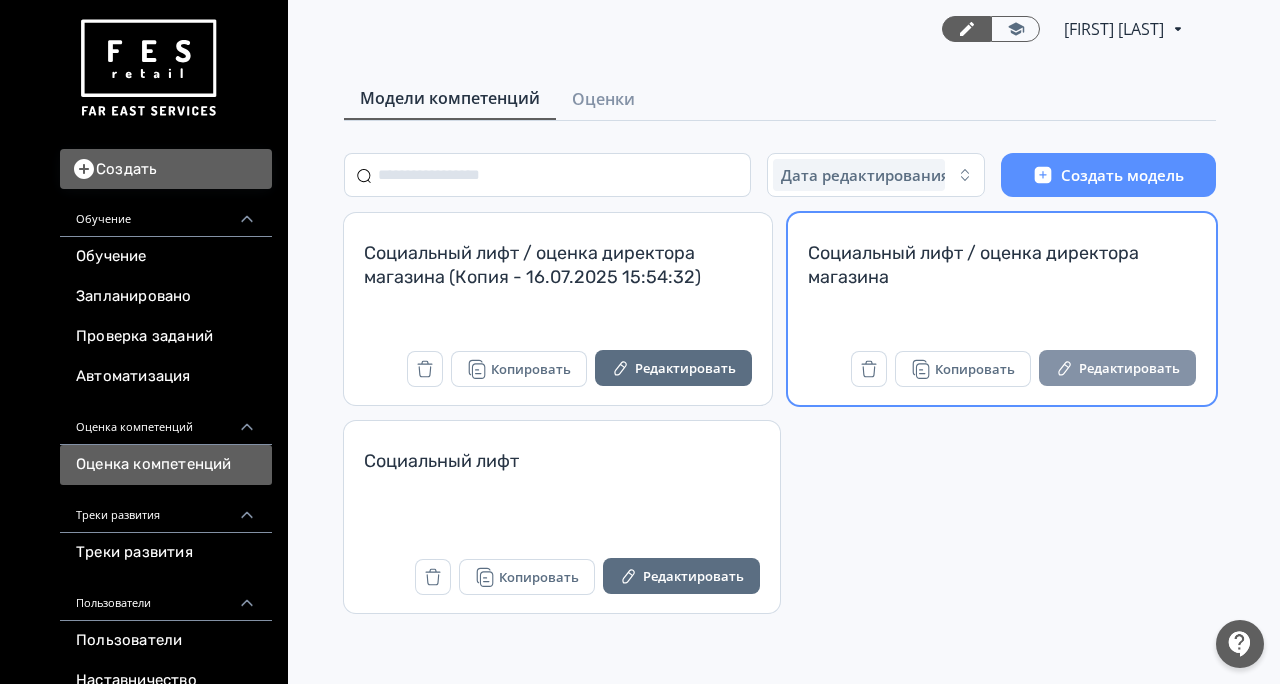 click on "Редактировать" at bounding box center [1117, 368] 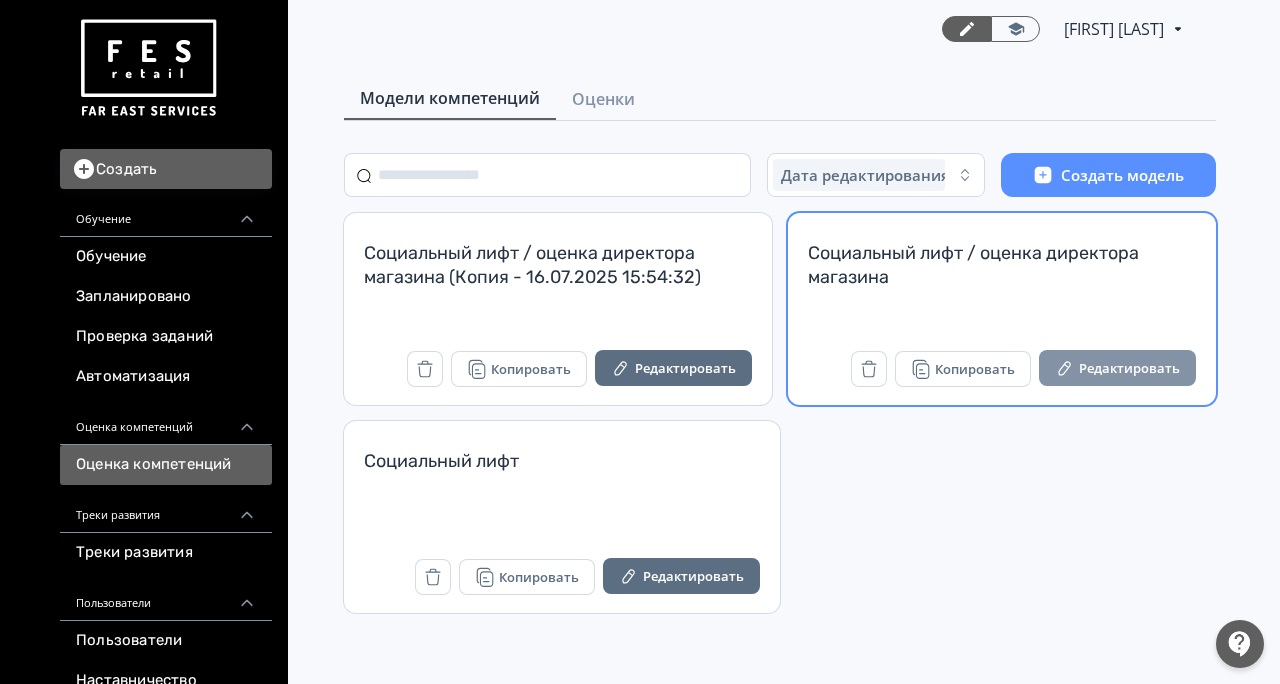 scroll, scrollTop: 0, scrollLeft: 0, axis: both 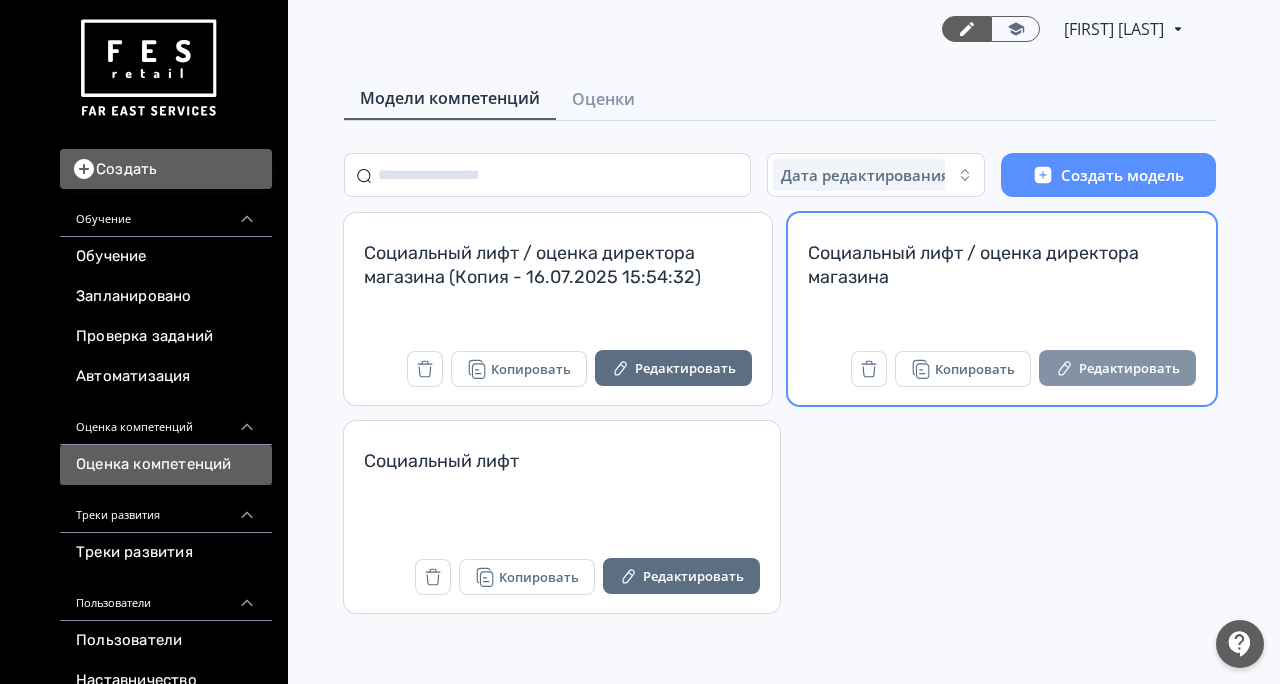 click on "Редактировать" at bounding box center [1117, 368] 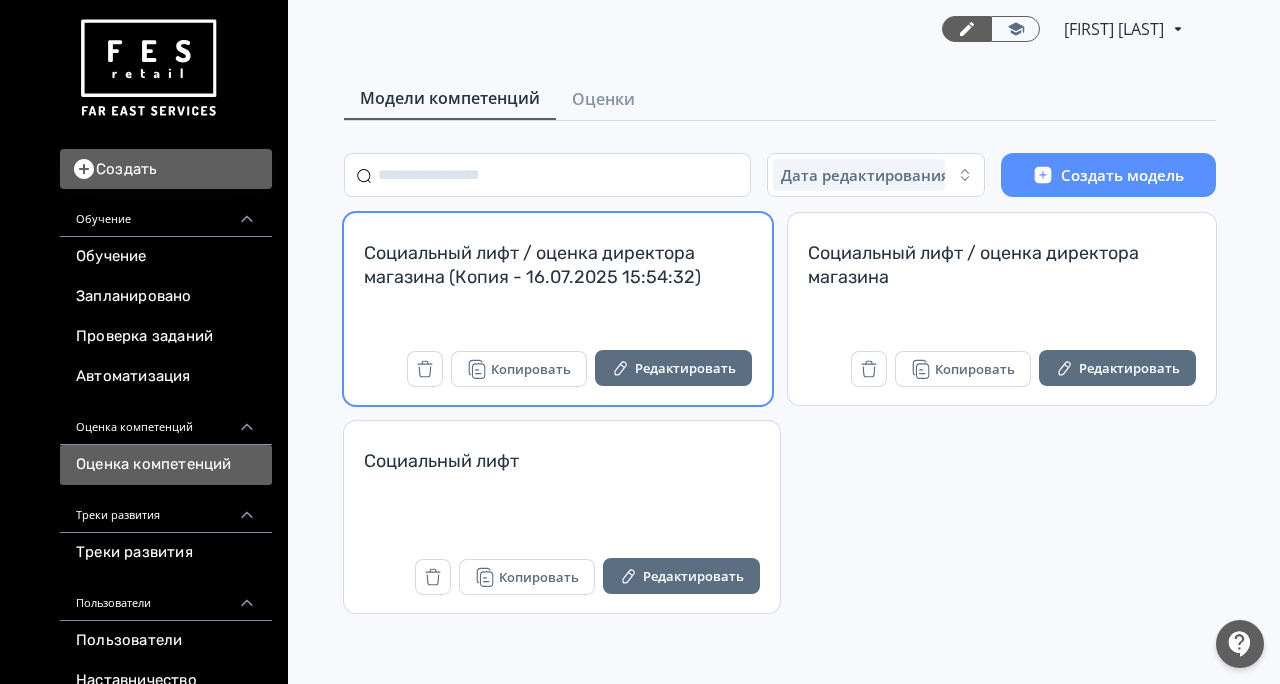 scroll, scrollTop: 0, scrollLeft: 0, axis: both 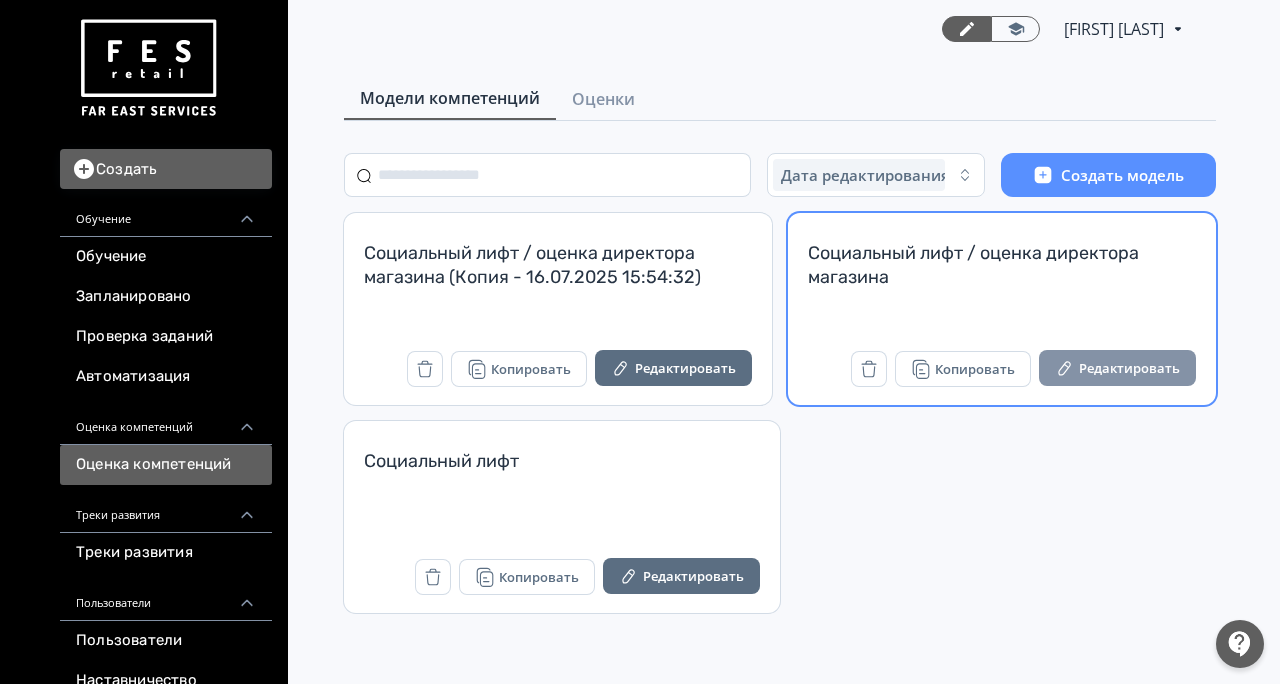 click on "Редактировать" at bounding box center [1117, 368] 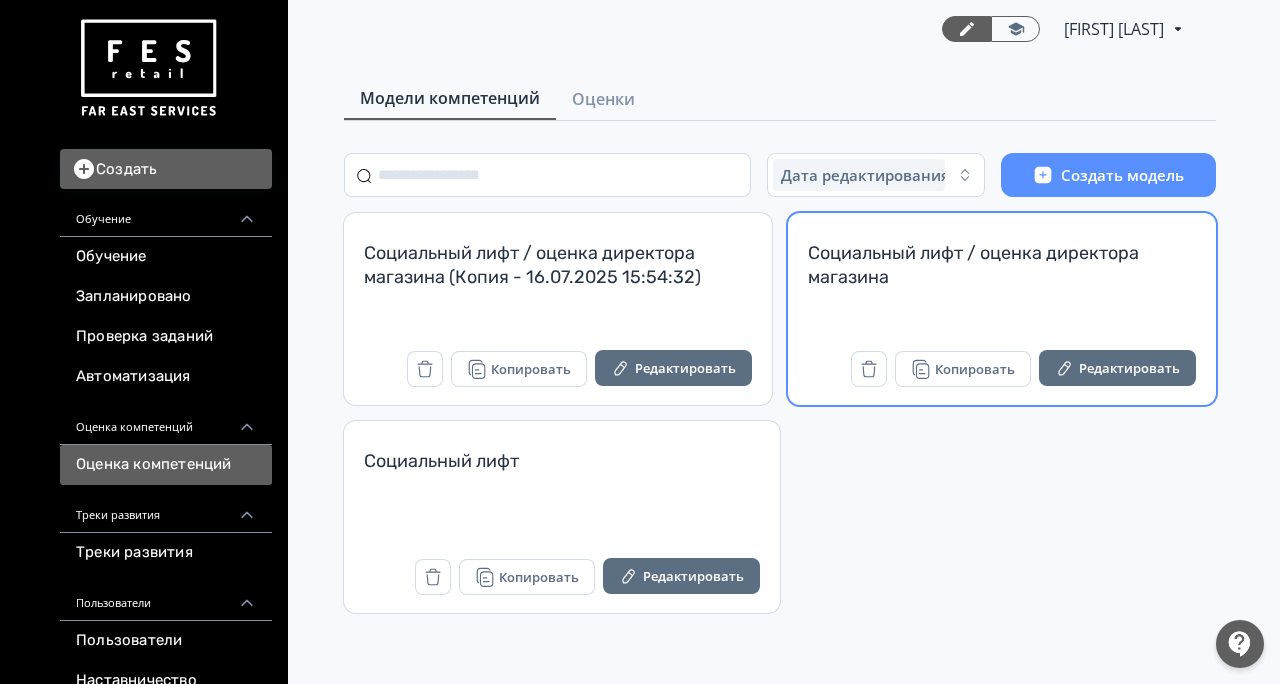scroll, scrollTop: 0, scrollLeft: 0, axis: both 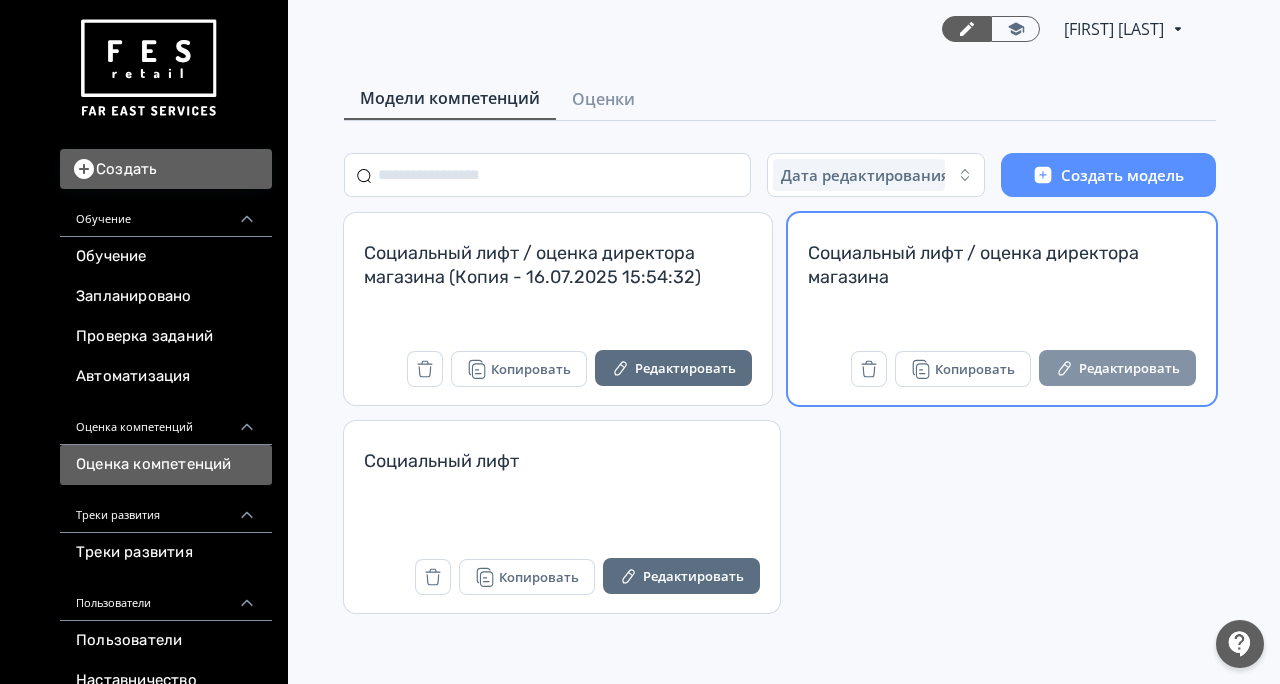 click on "Редактировать" at bounding box center (1117, 368) 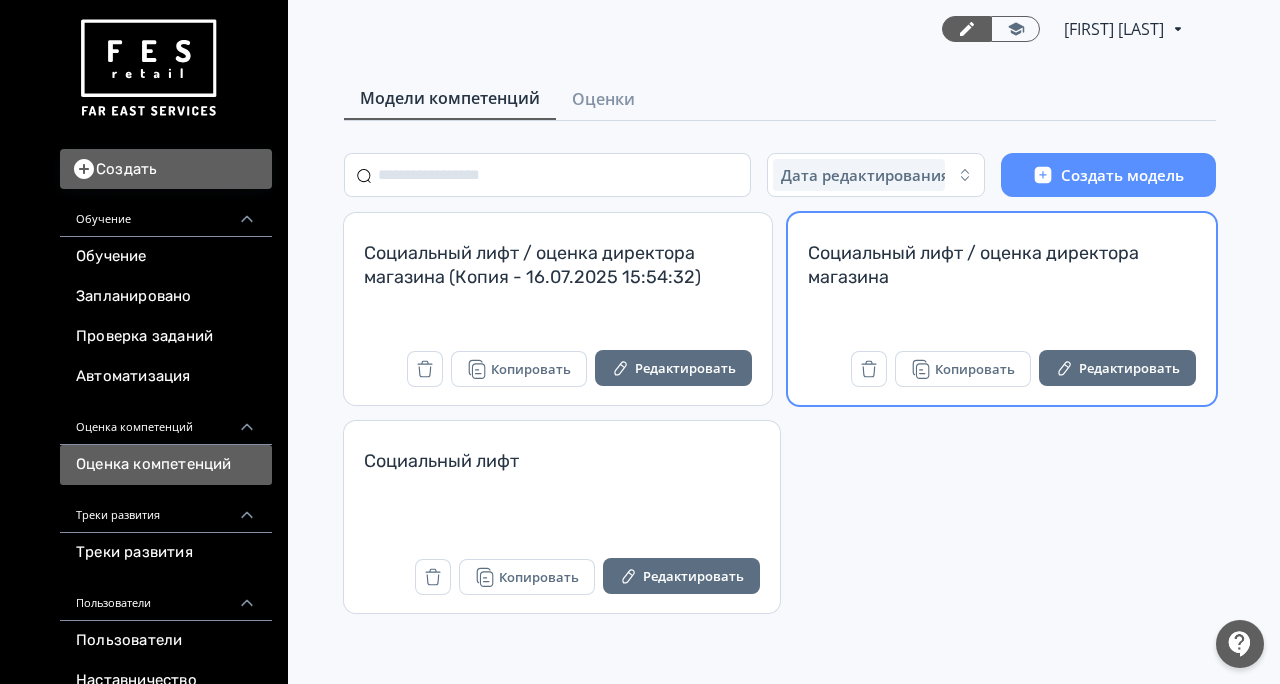 scroll, scrollTop: 0, scrollLeft: 0, axis: both 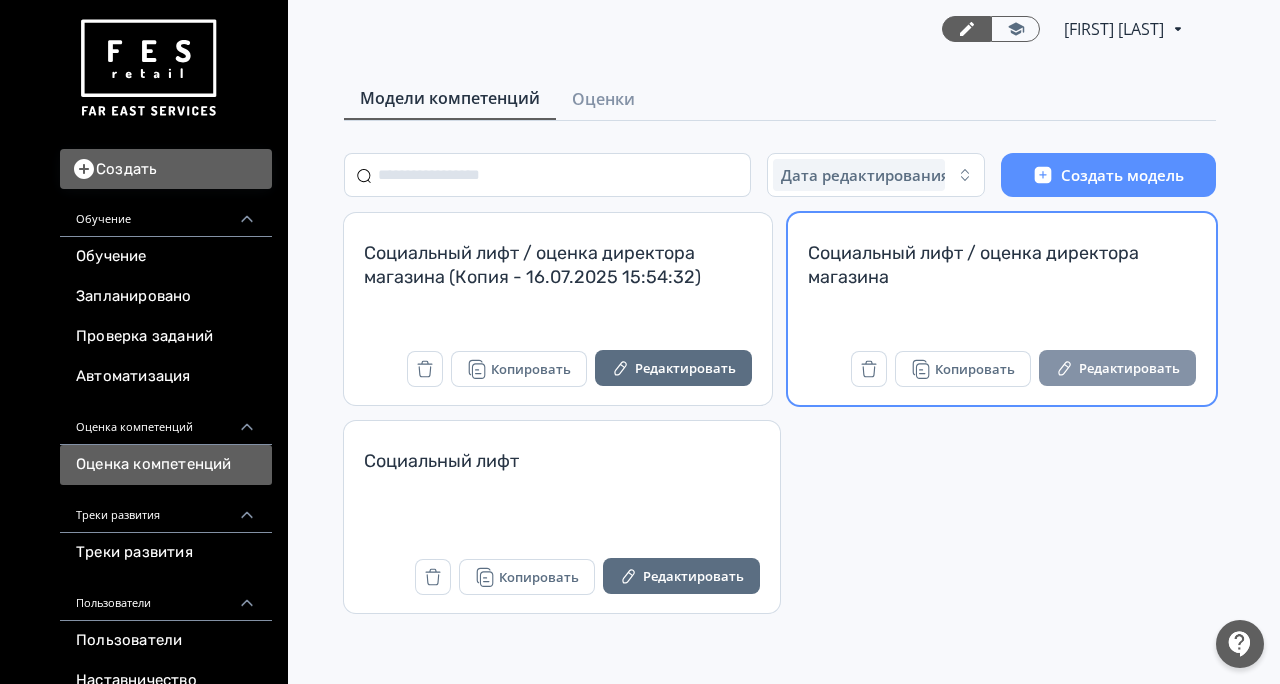 click on "Редактировать" at bounding box center (1117, 368) 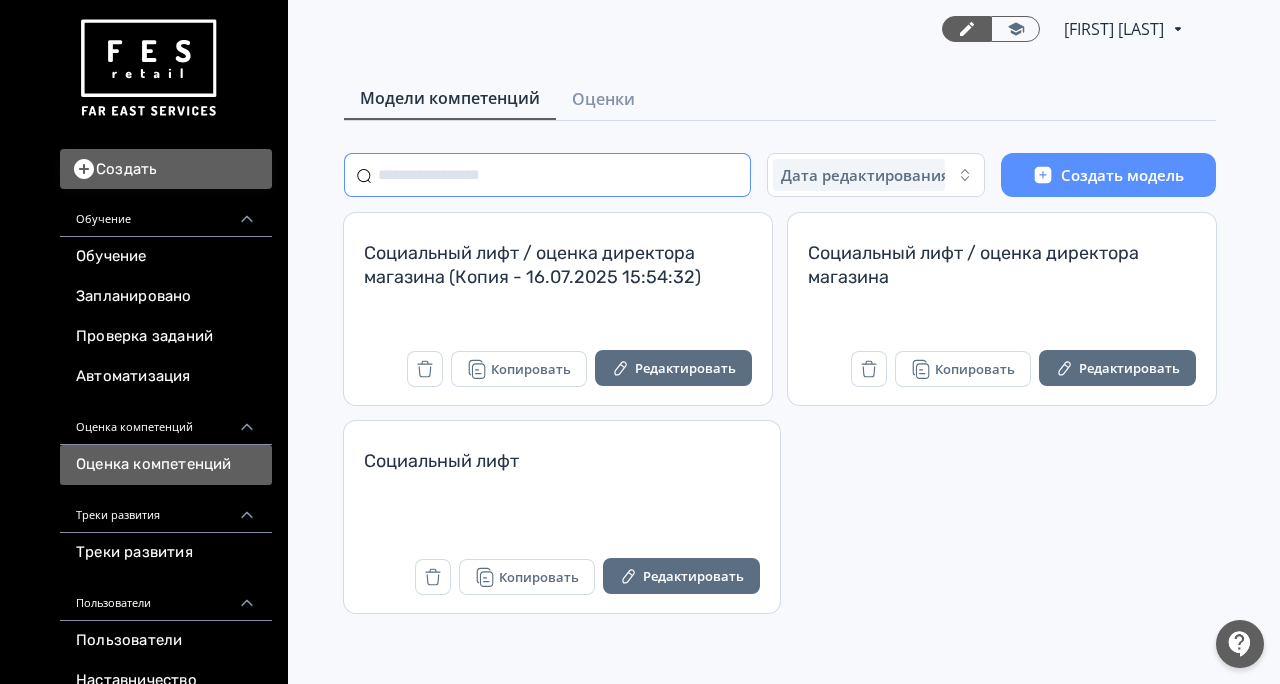scroll, scrollTop: 0, scrollLeft: 0, axis: both 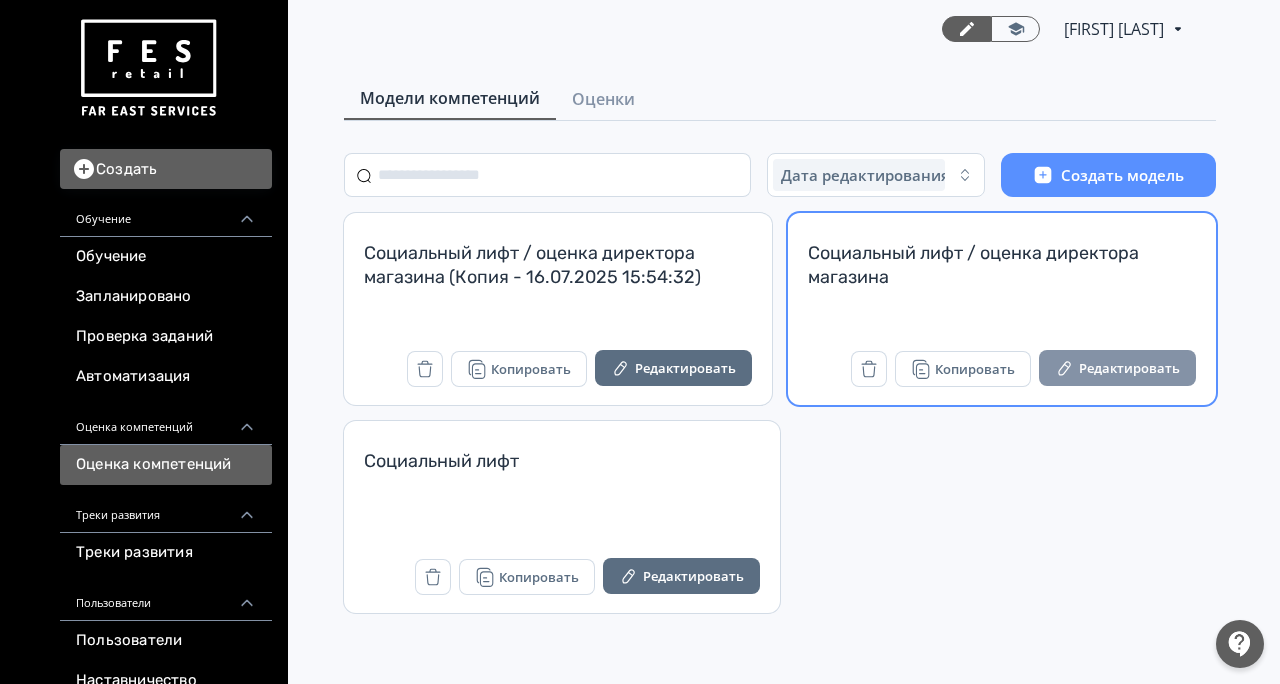 click on "Редактировать" at bounding box center (1117, 368) 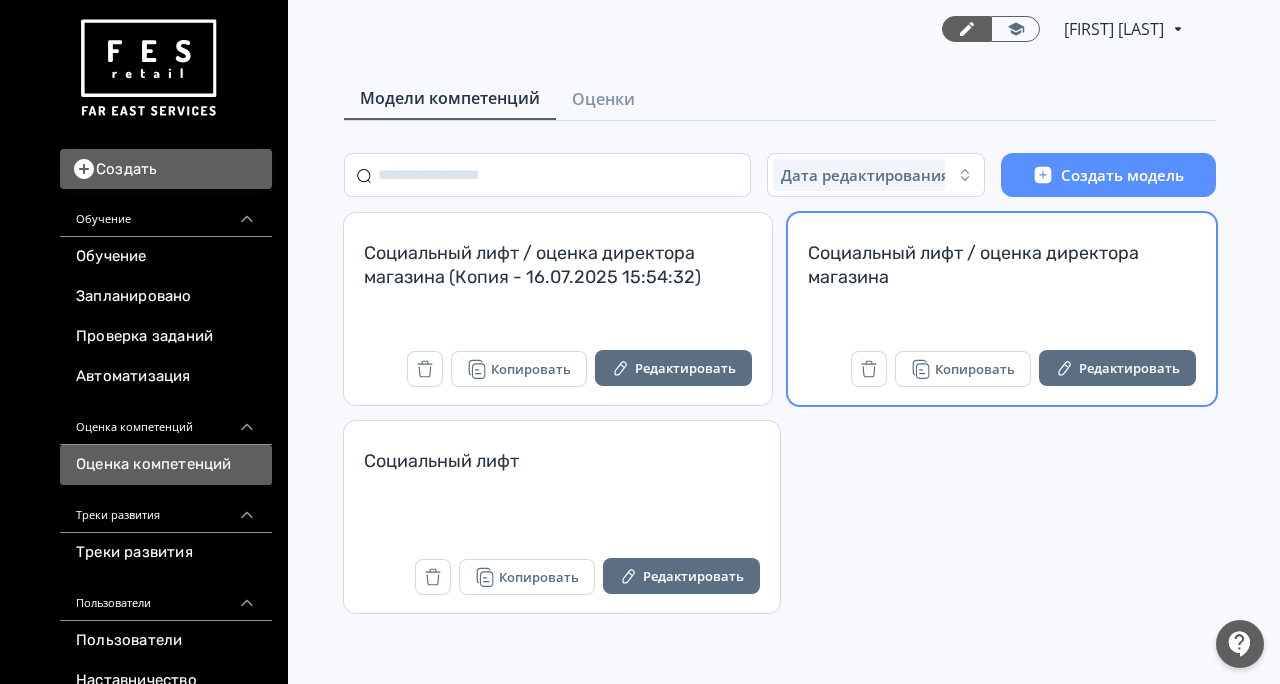 scroll, scrollTop: 0, scrollLeft: 0, axis: both 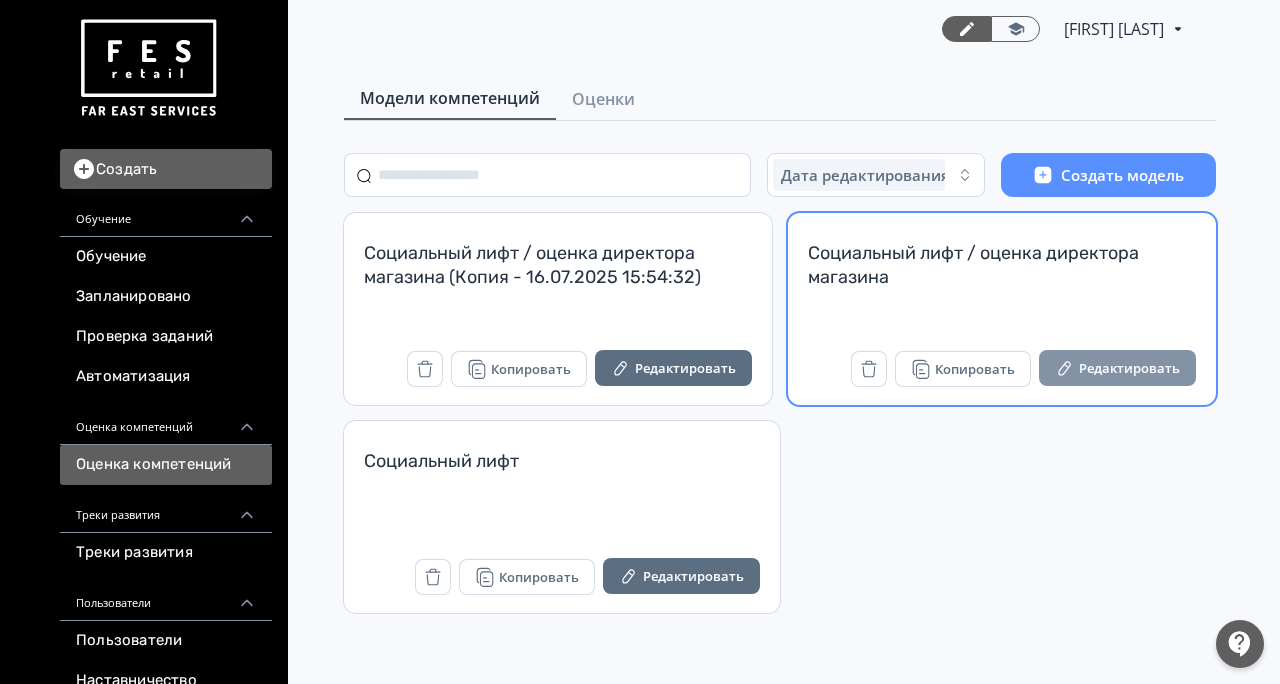 click on "Редактировать" at bounding box center (1117, 368) 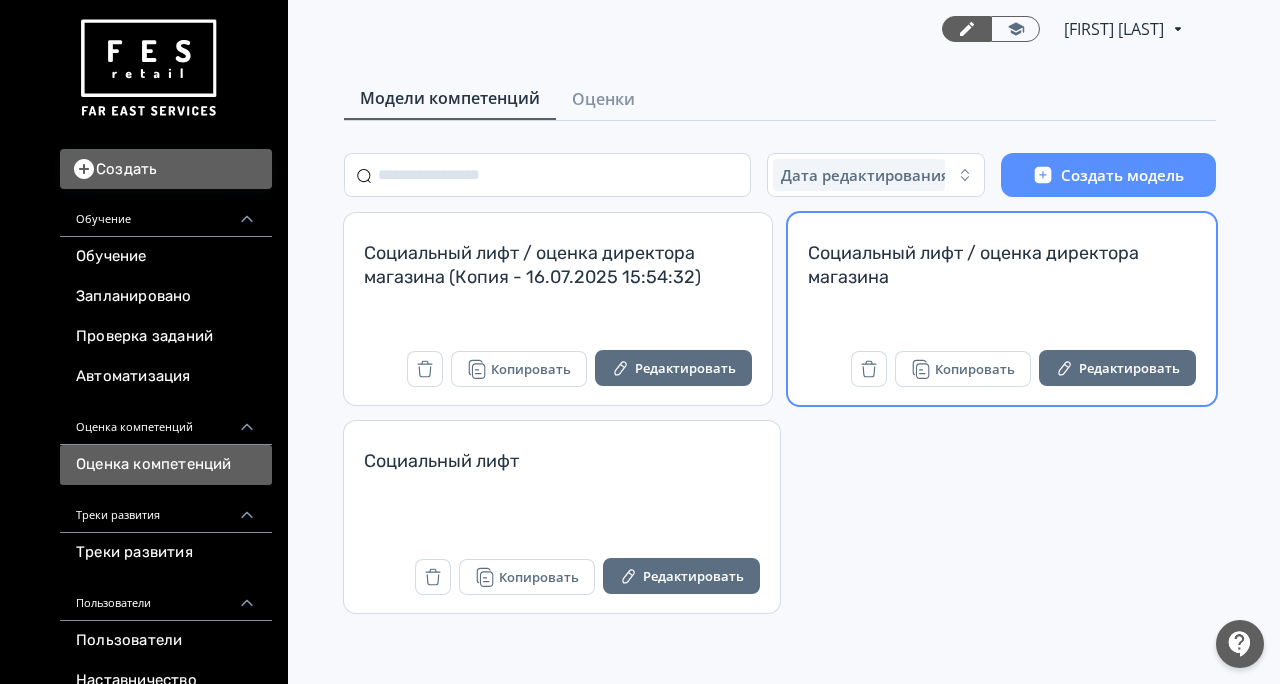 scroll, scrollTop: 0, scrollLeft: 0, axis: both 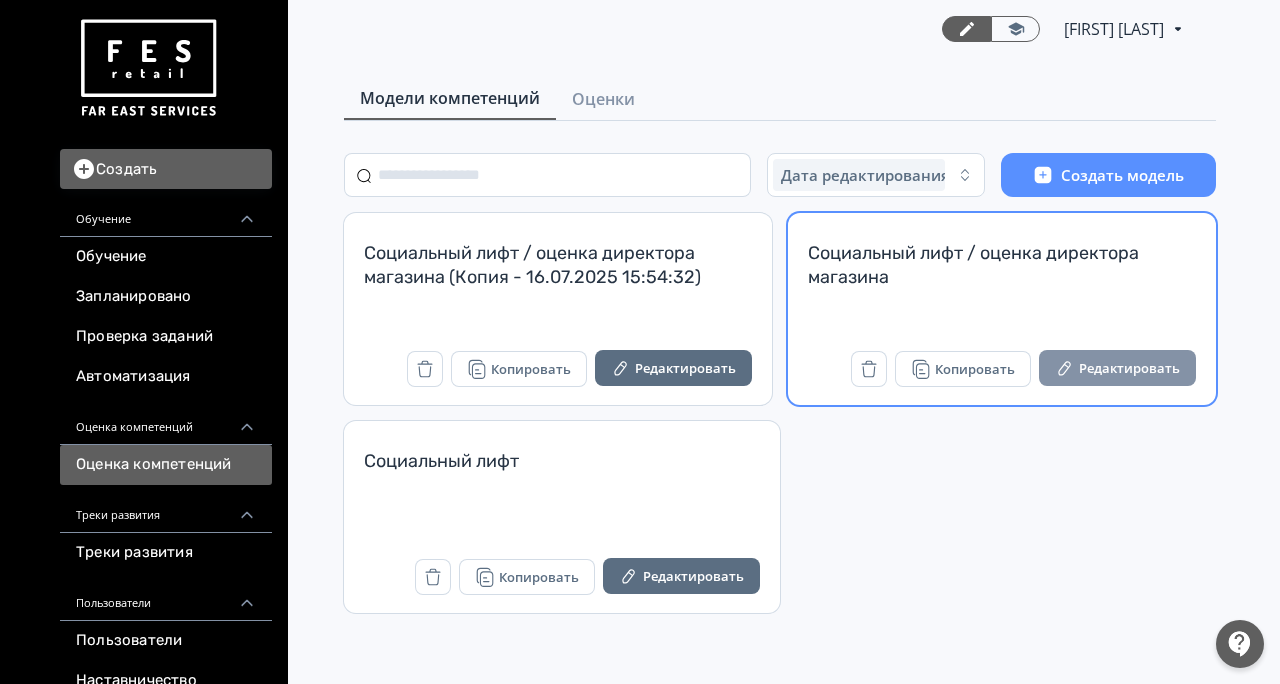 click on "Редактировать" at bounding box center (1117, 368) 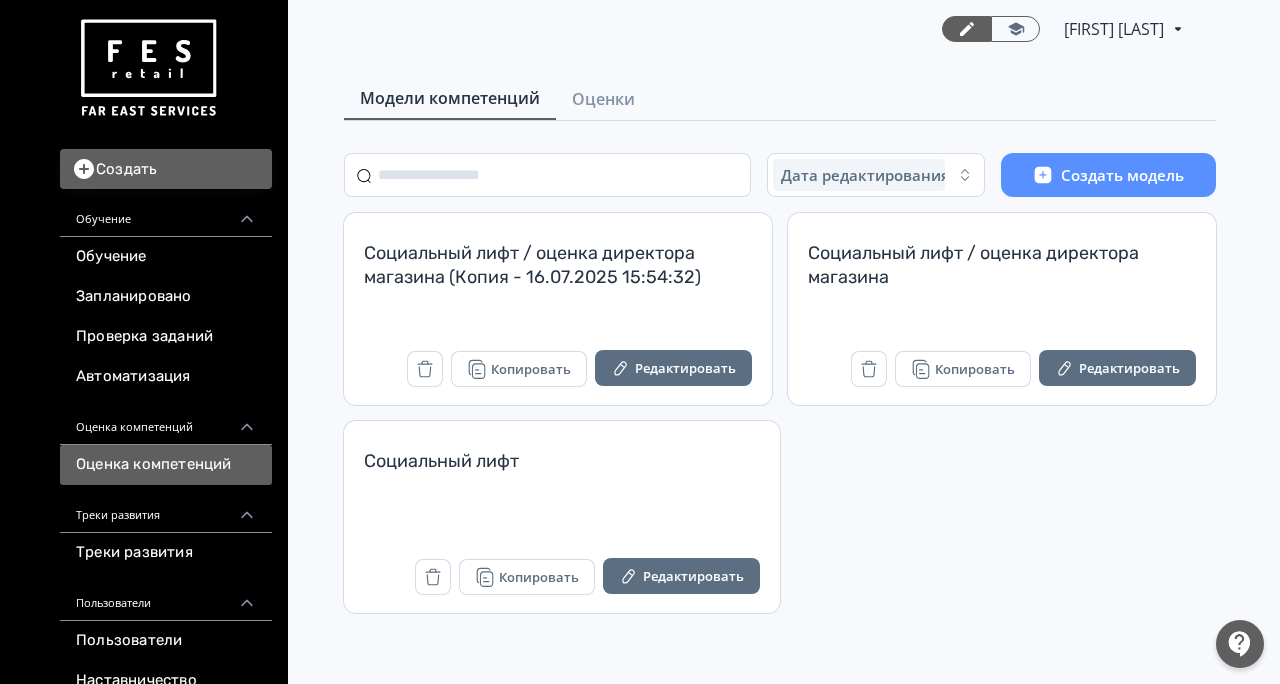 scroll, scrollTop: 0, scrollLeft: 0, axis: both 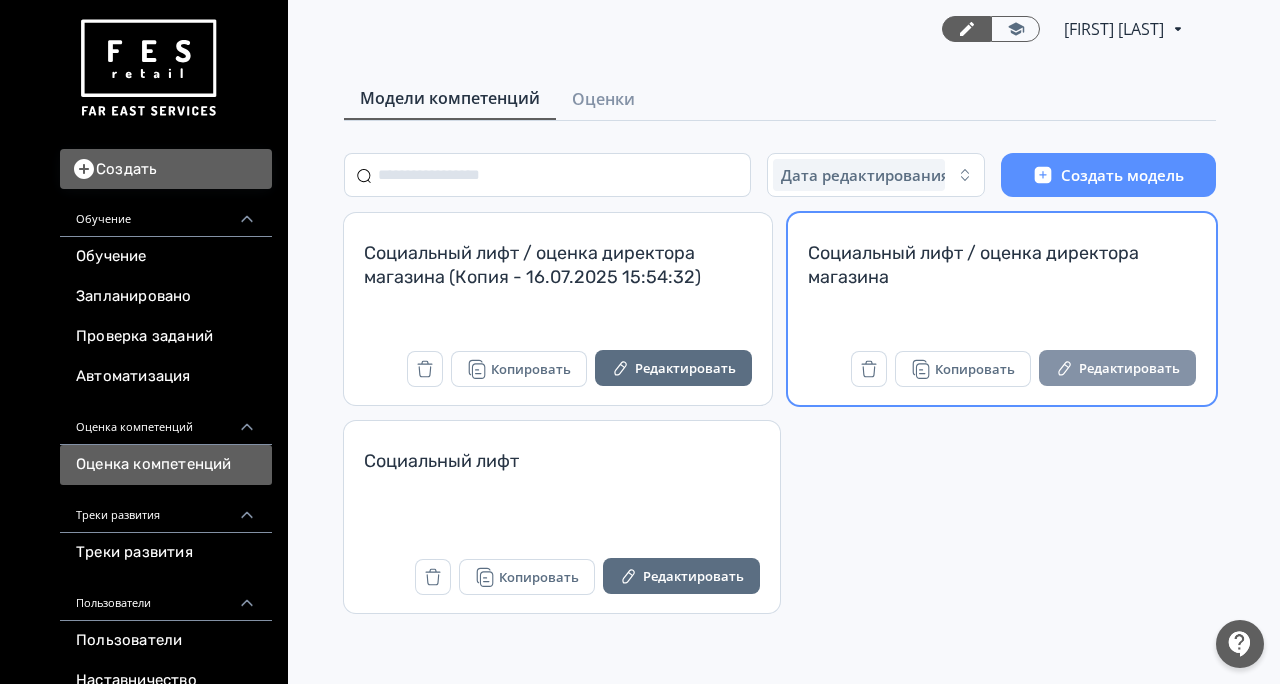 click on "Редактировать" at bounding box center (1117, 368) 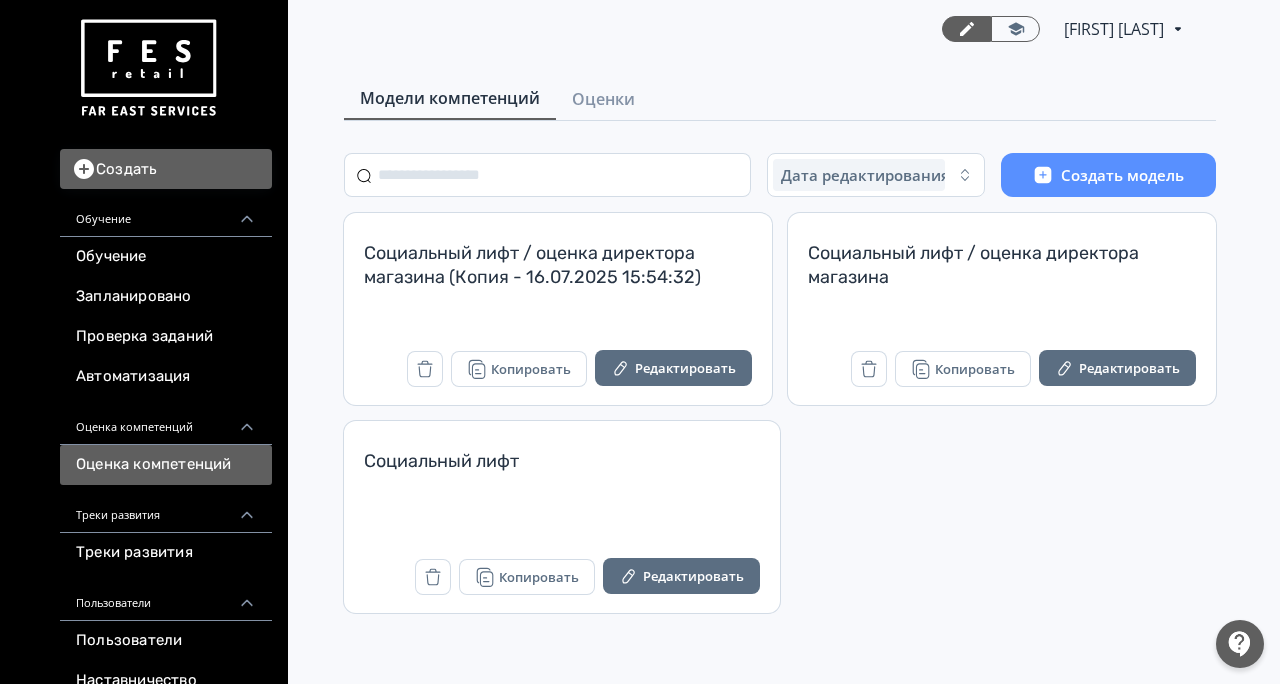 scroll, scrollTop: 0, scrollLeft: 0, axis: both 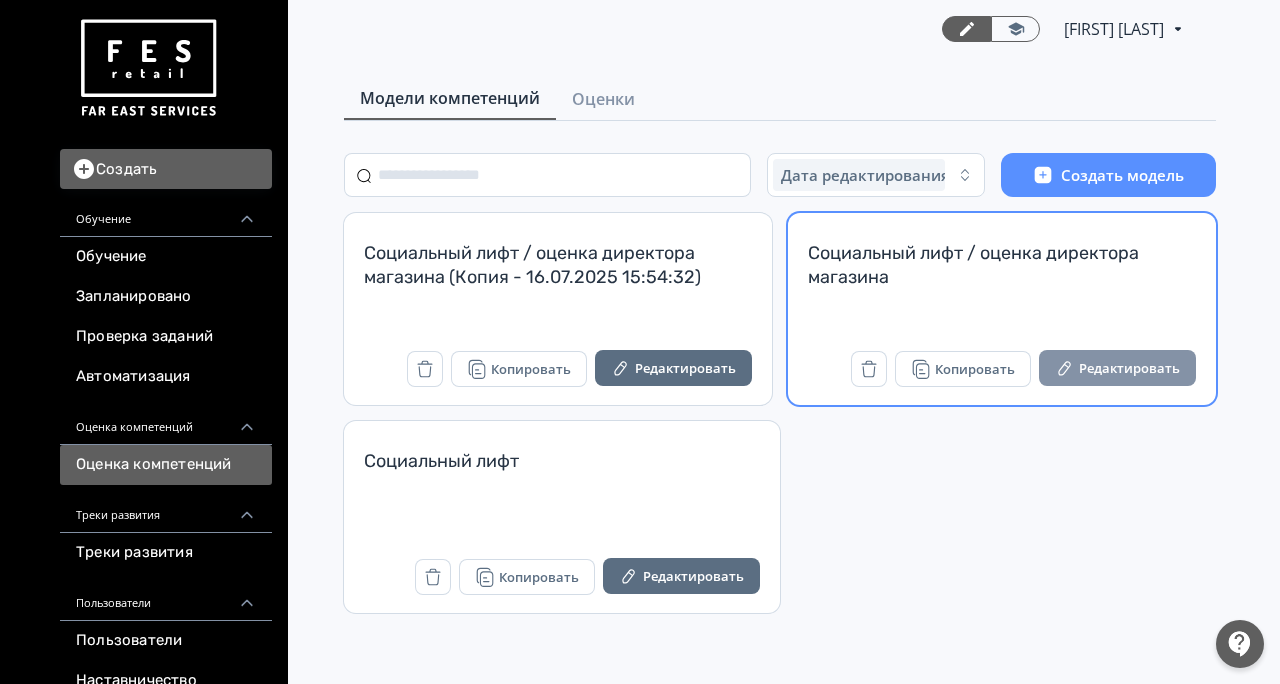 click on "Редактировать" at bounding box center (1117, 368) 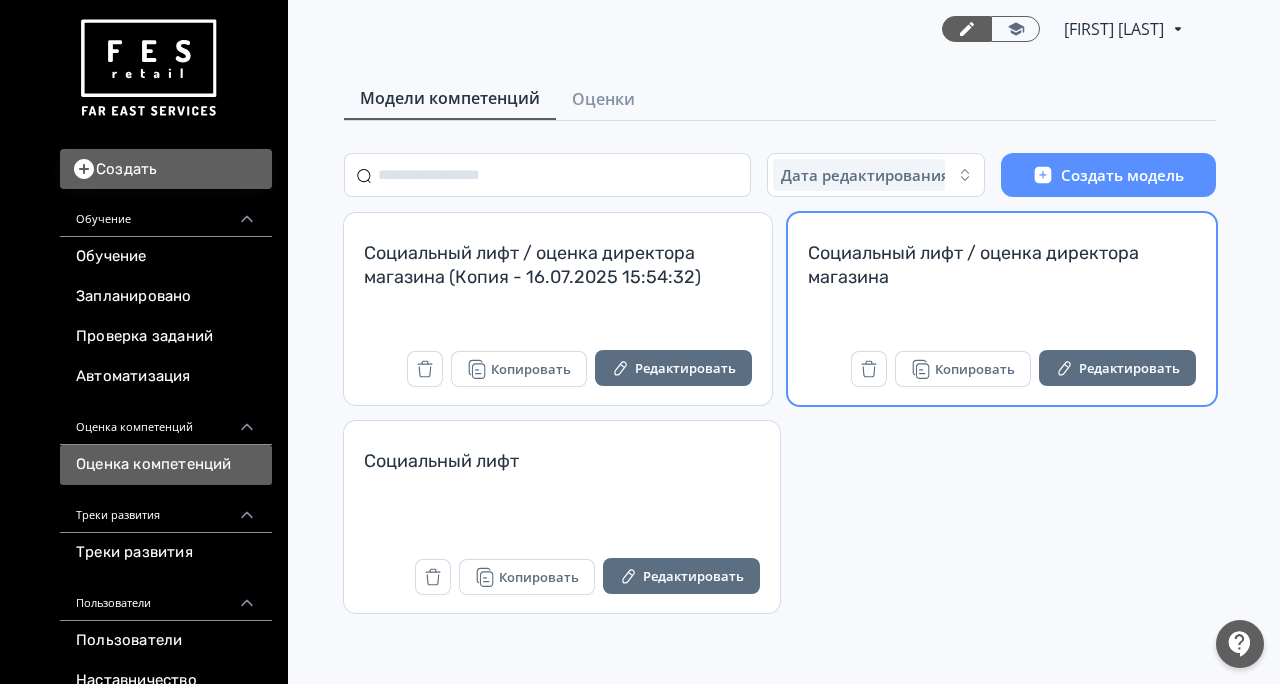 scroll, scrollTop: 0, scrollLeft: 0, axis: both 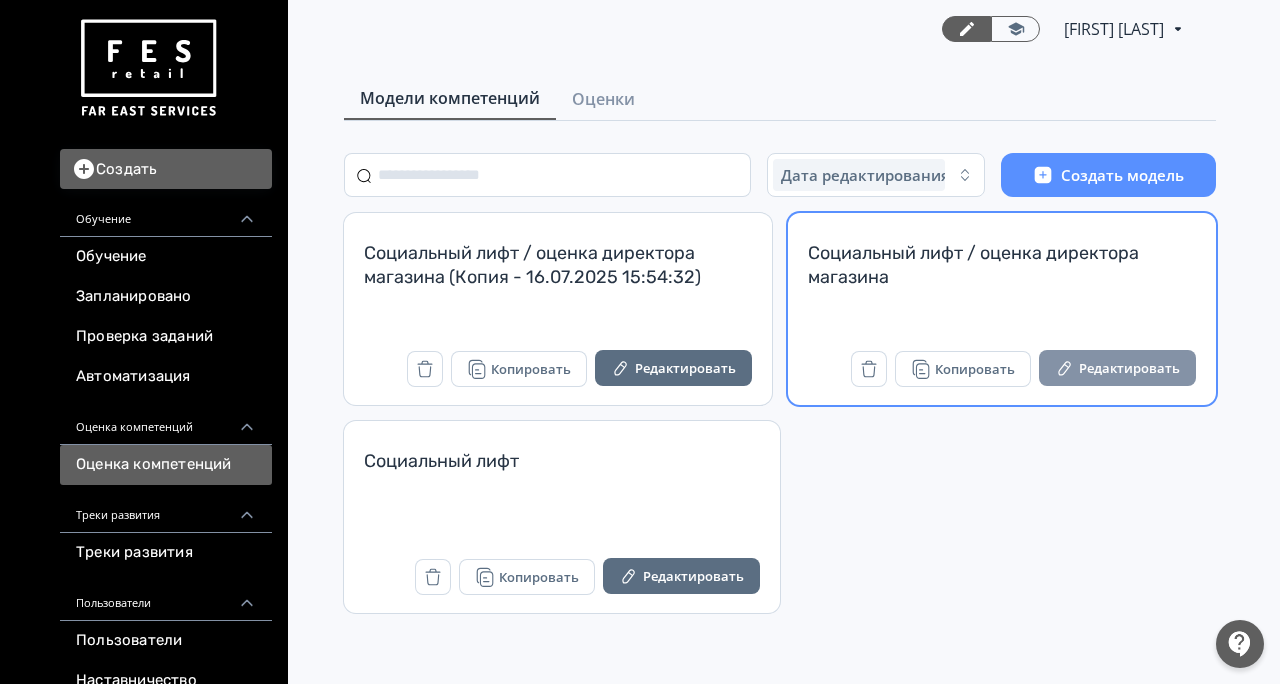 click on "Редактировать" at bounding box center [1117, 368] 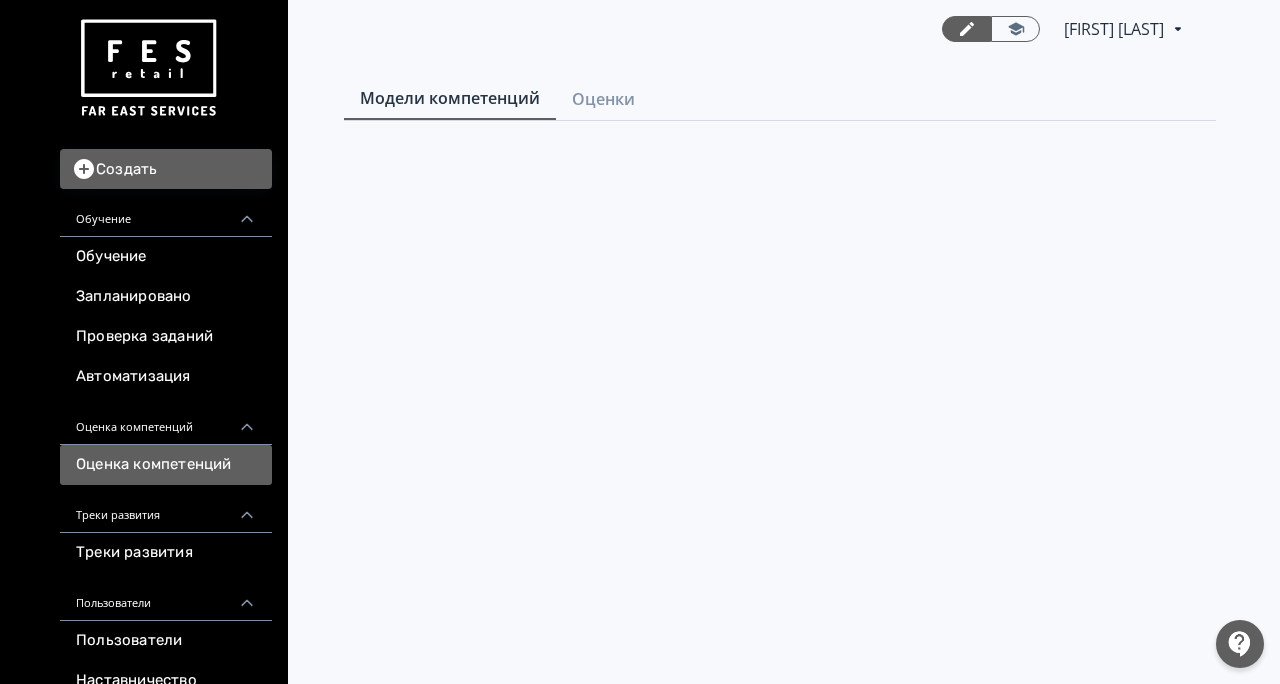 scroll, scrollTop: 0, scrollLeft: 0, axis: both 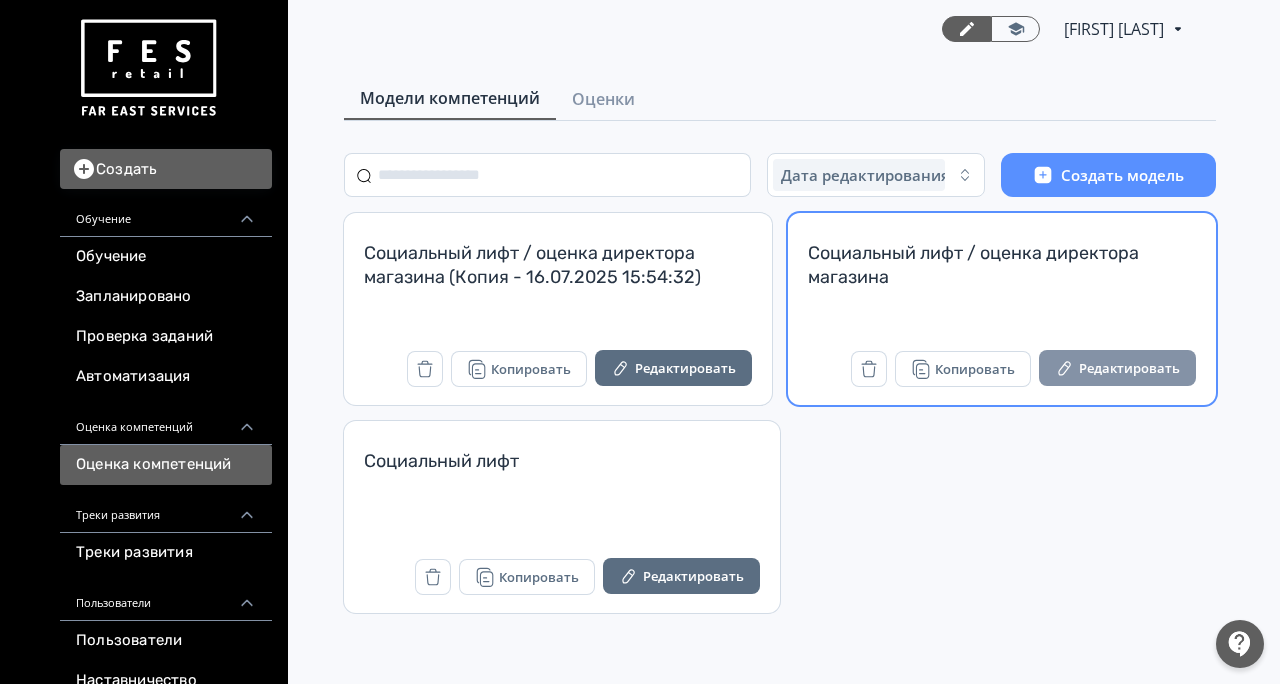 click on "Редактировать" at bounding box center (1117, 368) 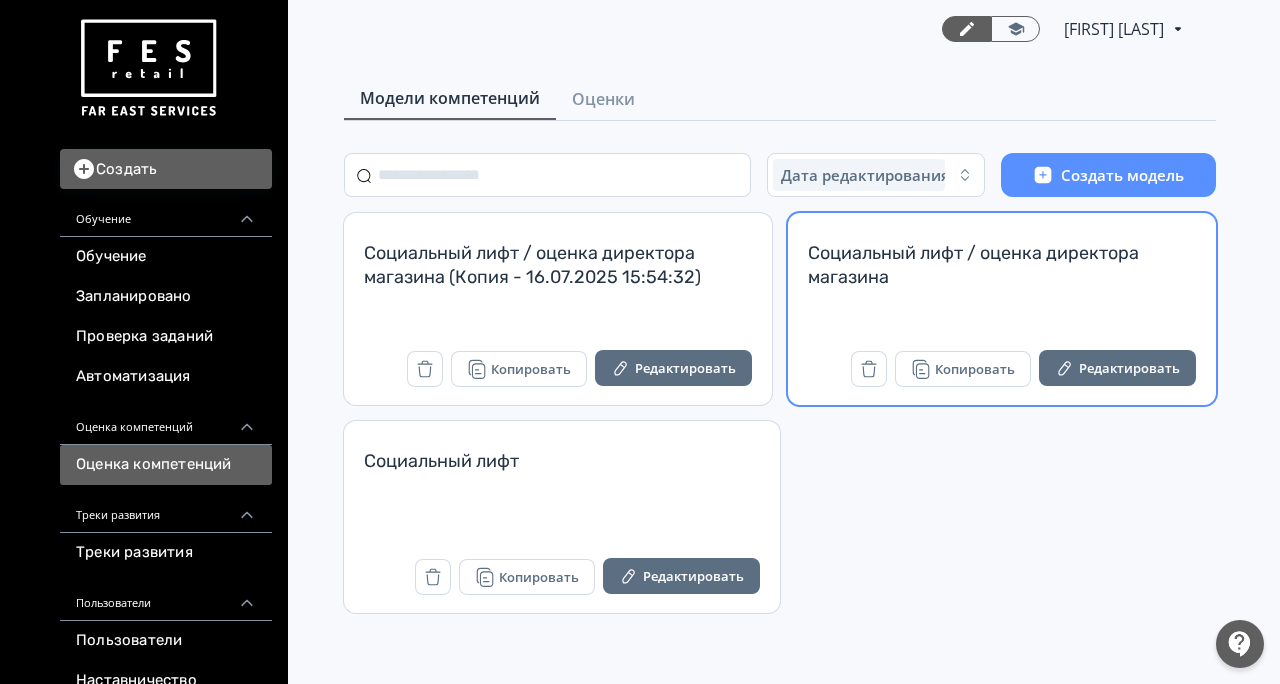 scroll, scrollTop: 0, scrollLeft: 0, axis: both 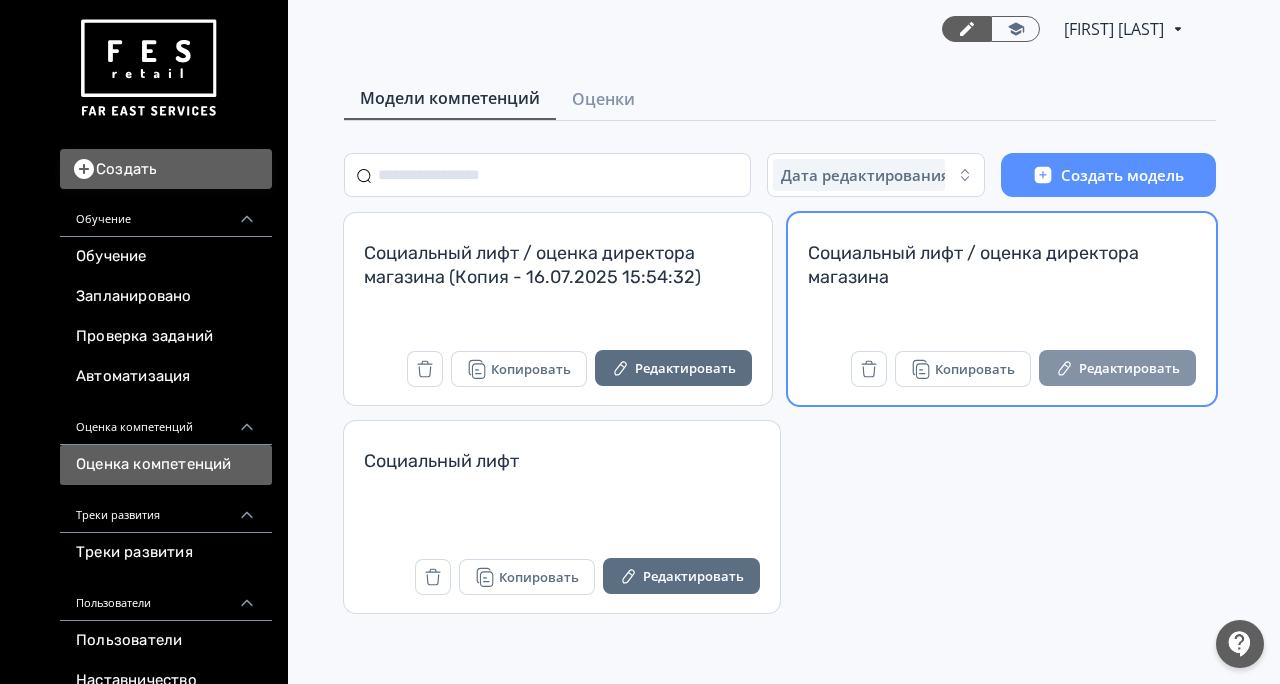 click on "Редактировать" at bounding box center [1117, 368] 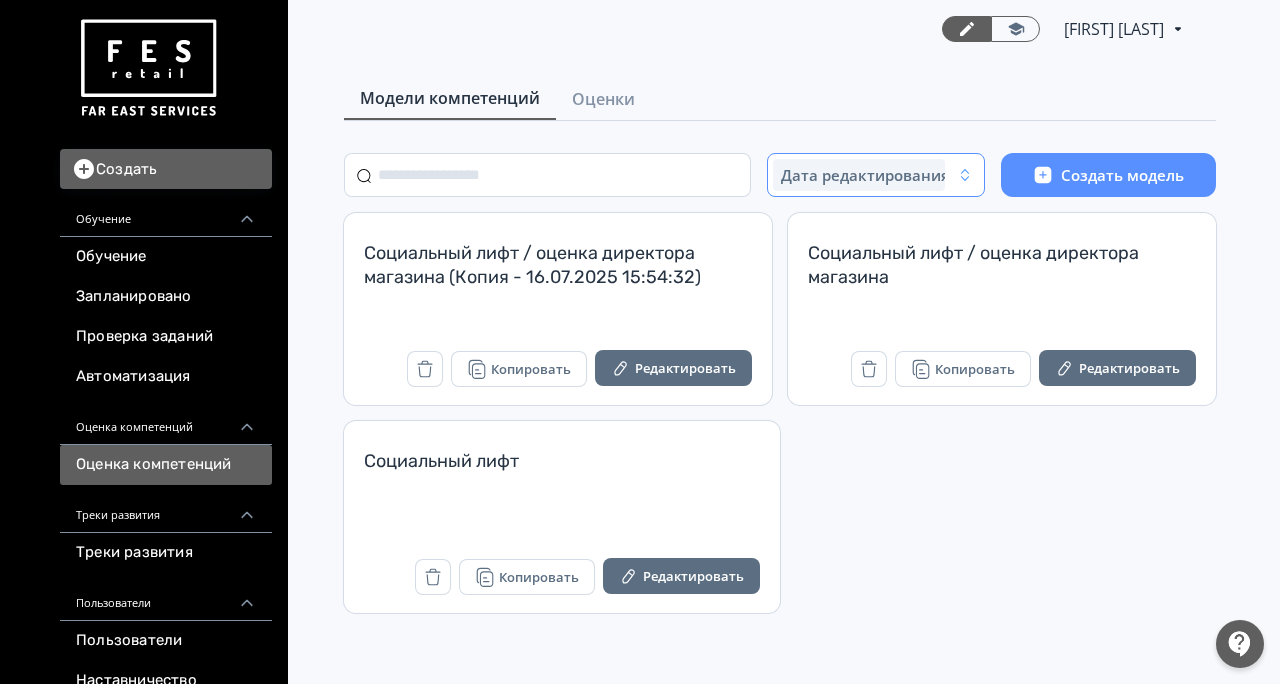 scroll, scrollTop: 0, scrollLeft: 0, axis: both 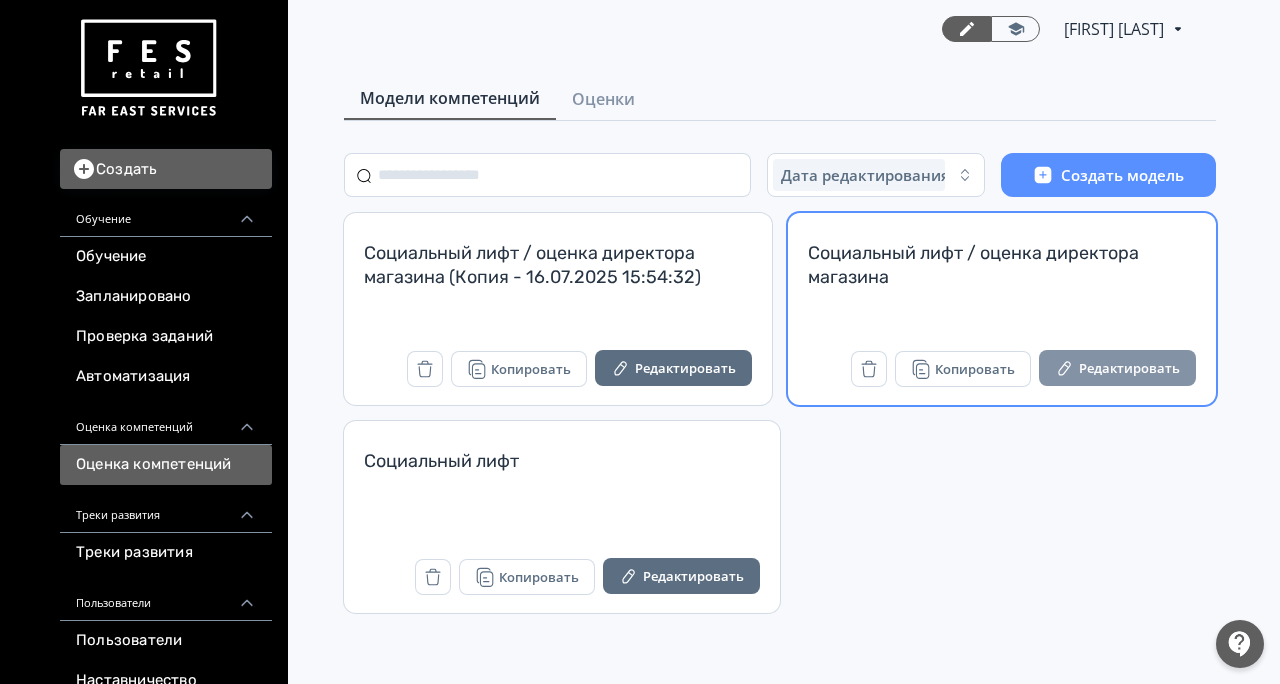 click on "Редактировать" at bounding box center [1117, 368] 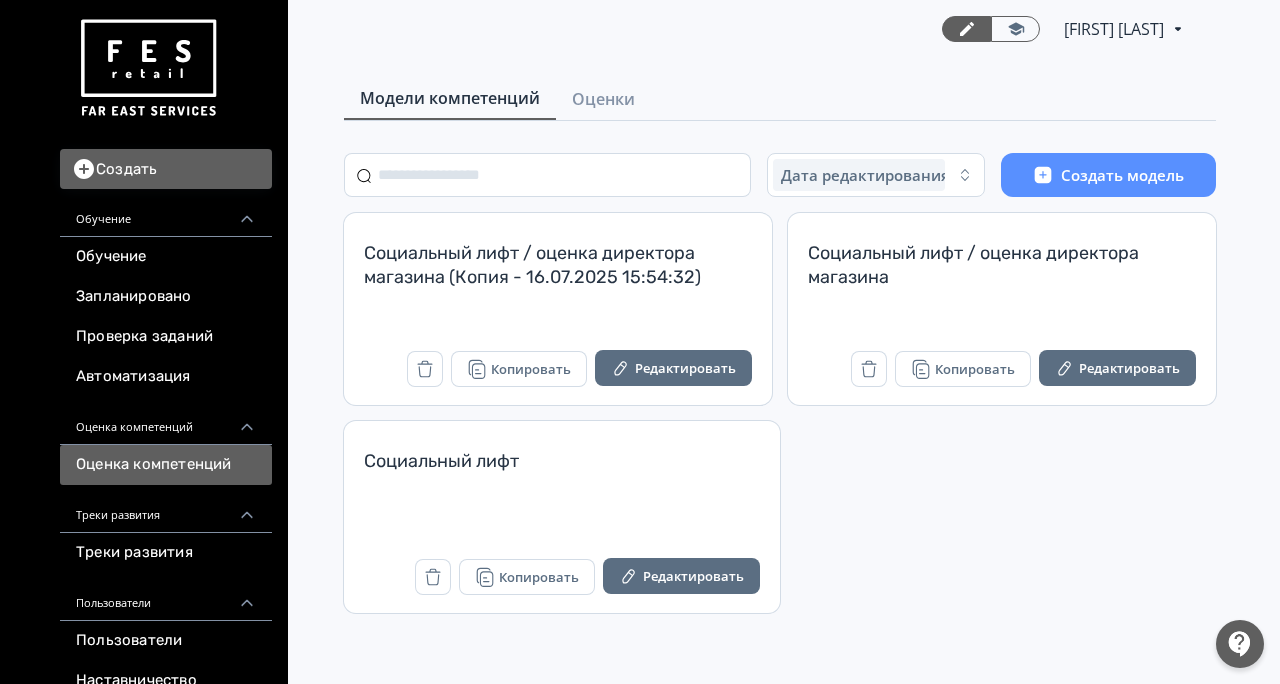 scroll, scrollTop: 0, scrollLeft: 0, axis: both 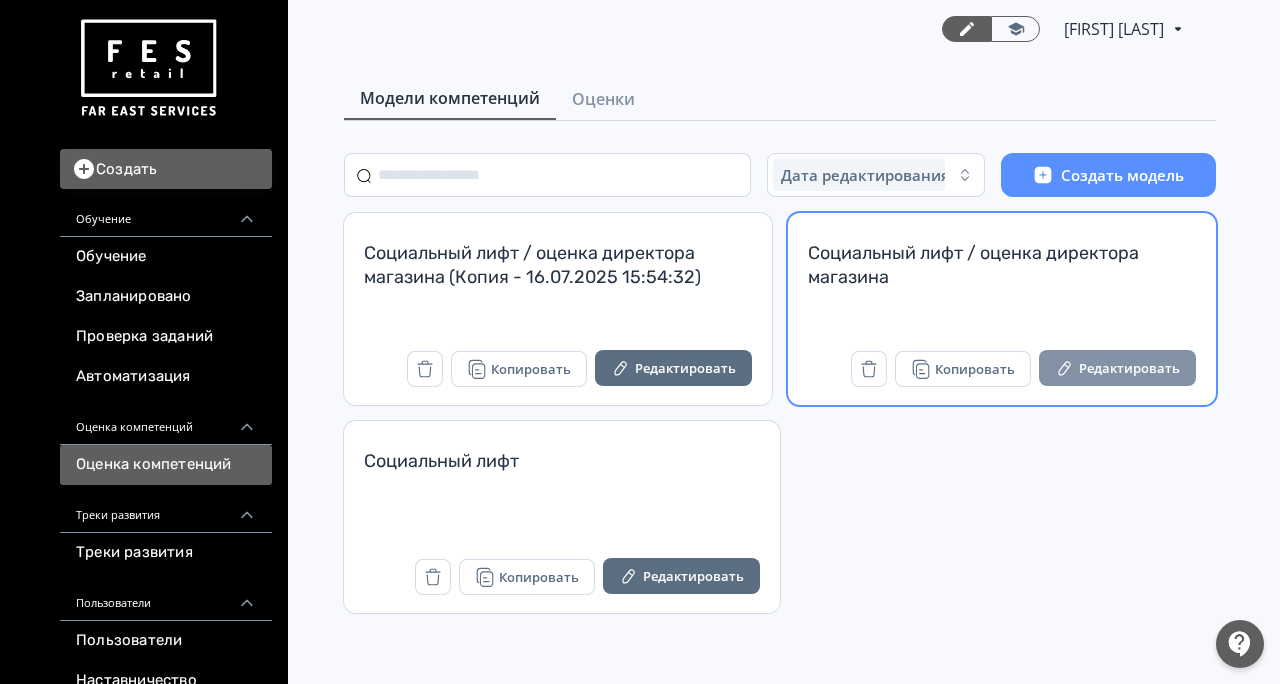 click on "Редактировать" at bounding box center (1117, 368) 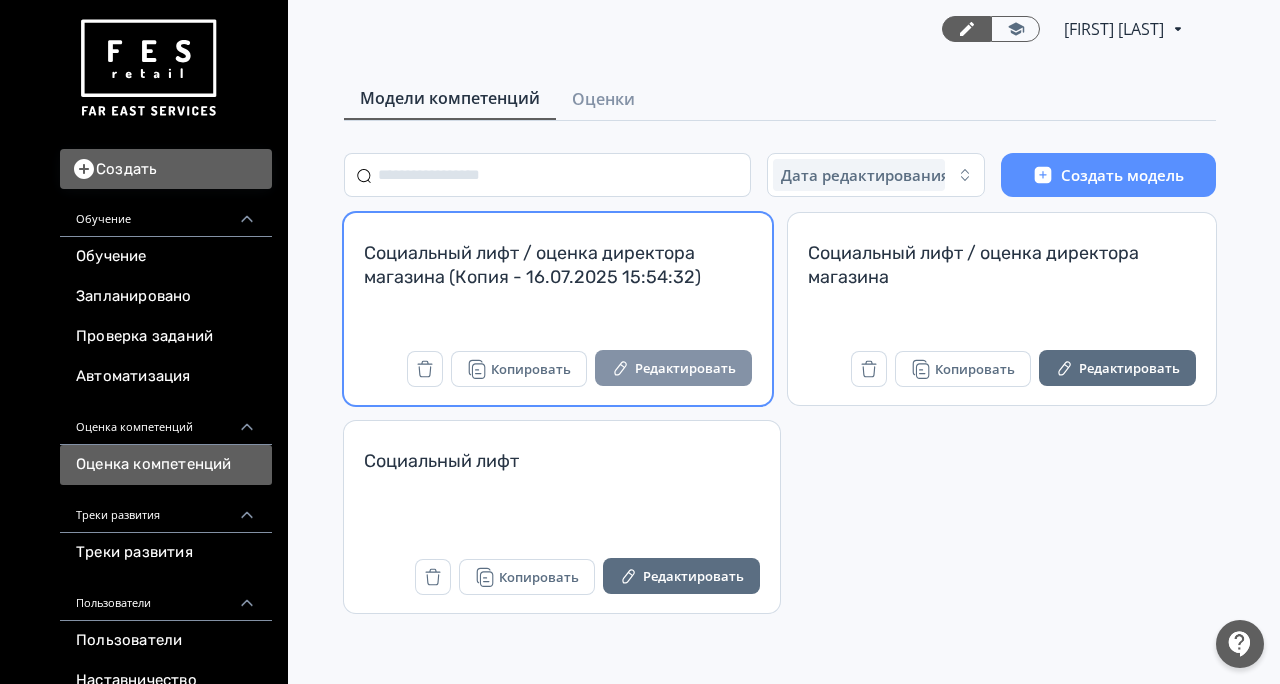 scroll, scrollTop: 0, scrollLeft: 0, axis: both 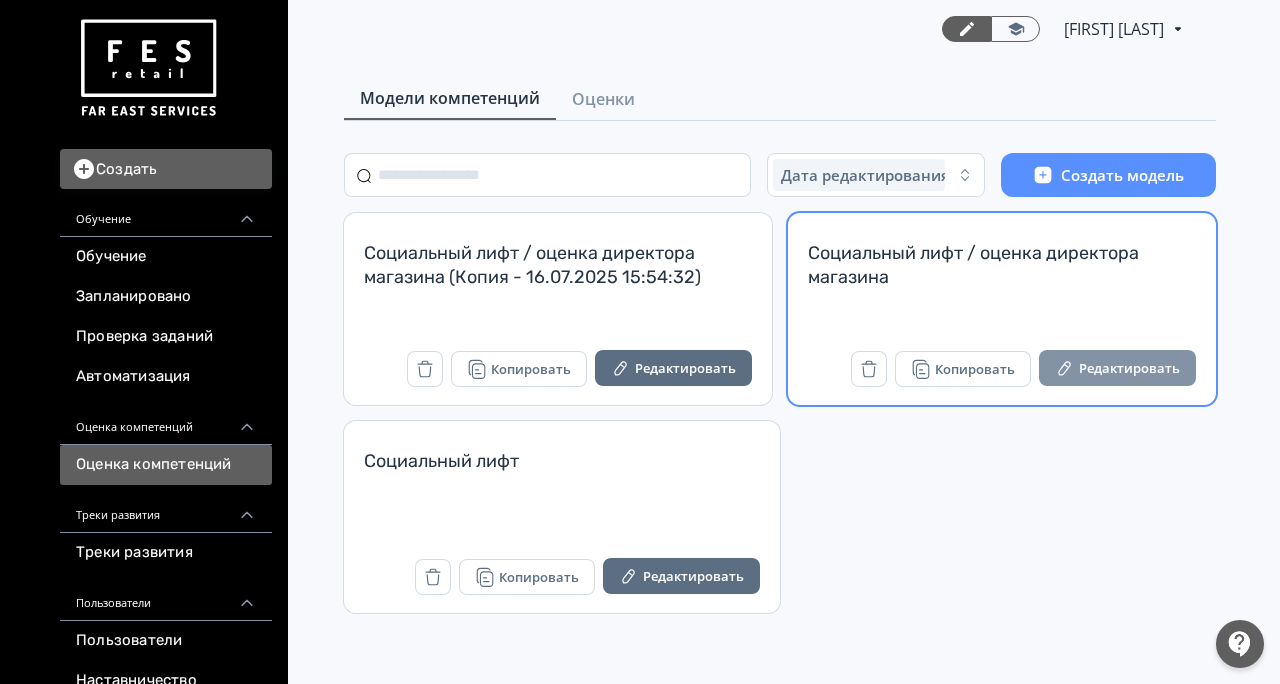 click on "Редактировать" at bounding box center (1117, 368) 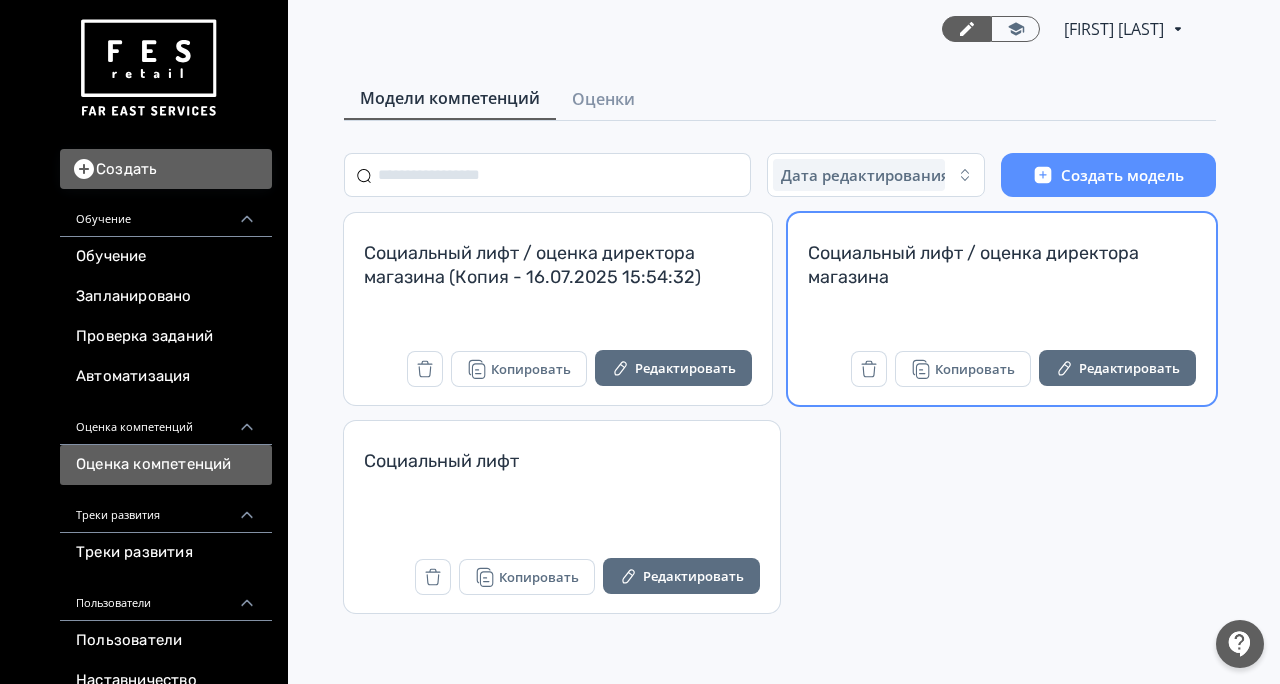 scroll, scrollTop: 0, scrollLeft: 0, axis: both 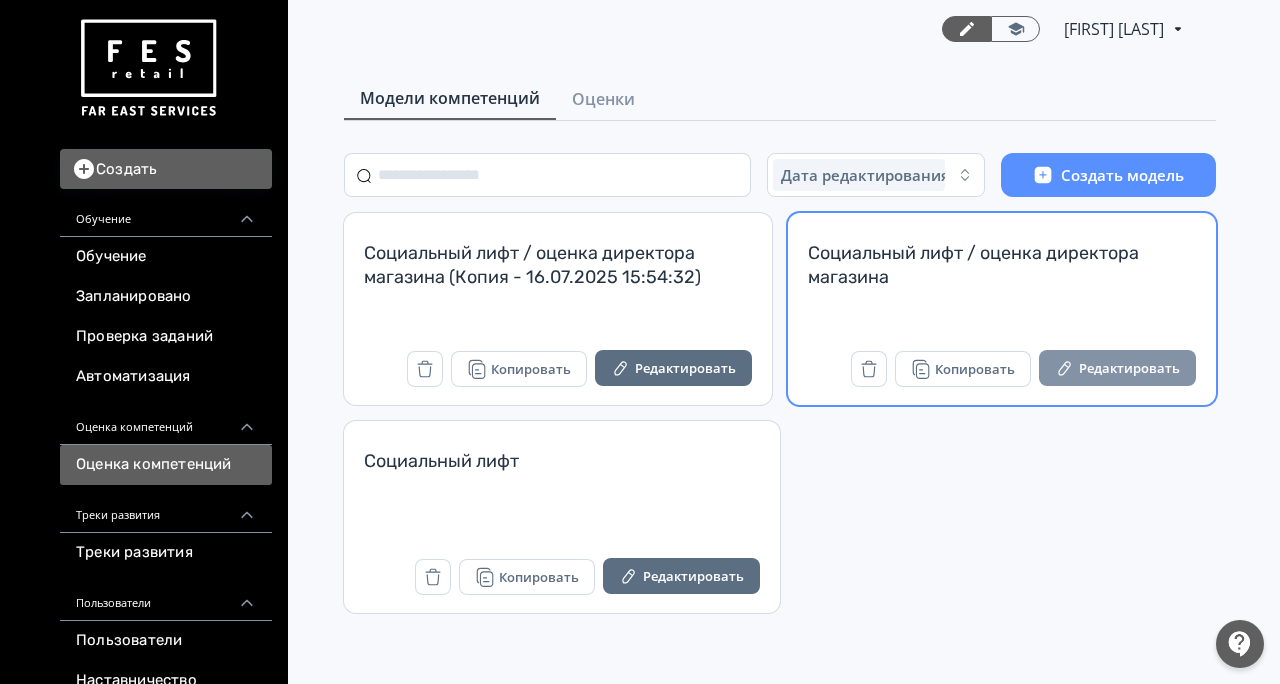 click on "Редактировать" at bounding box center (1117, 368) 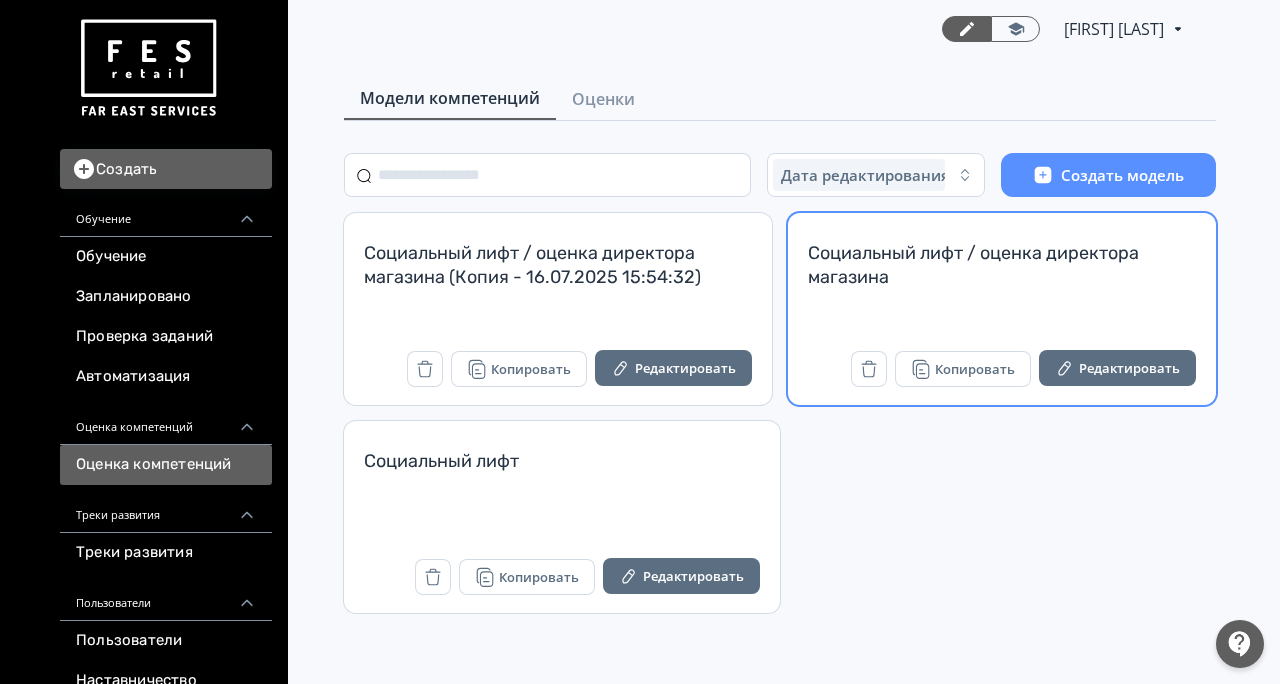 scroll, scrollTop: 0, scrollLeft: 0, axis: both 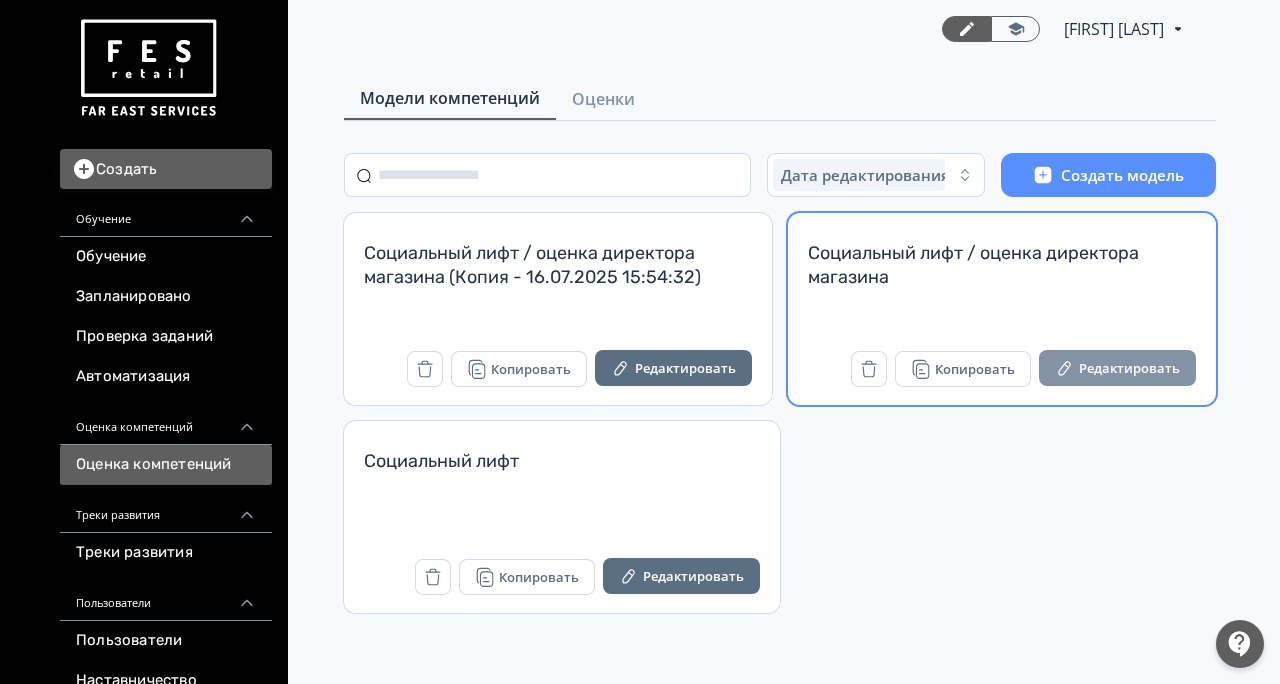 click on "Редактировать" at bounding box center (1117, 368) 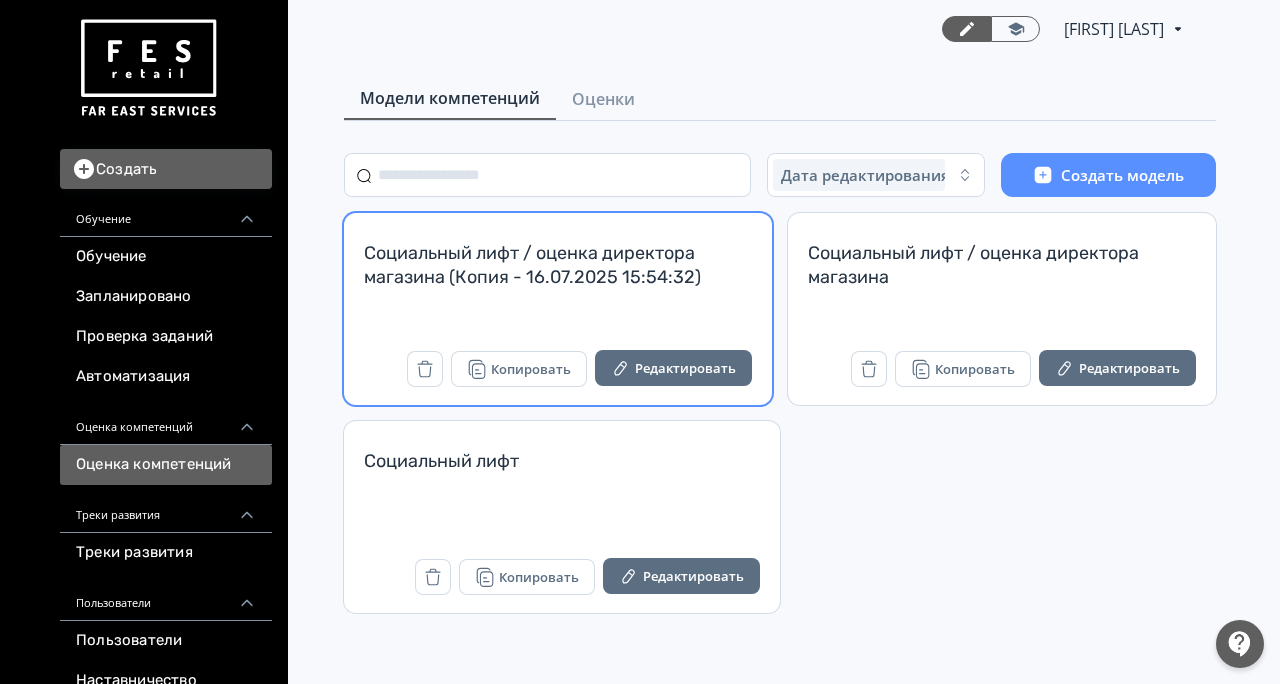 scroll, scrollTop: 0, scrollLeft: 0, axis: both 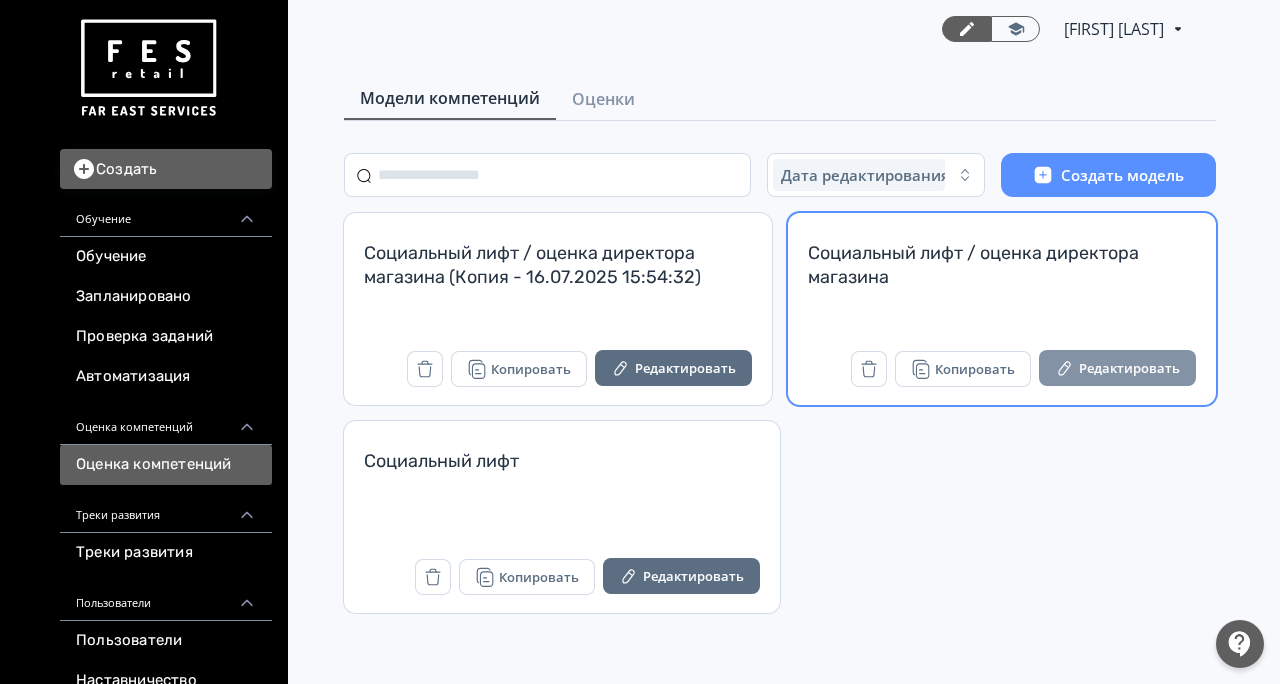 click on "Редактировать" at bounding box center [1117, 368] 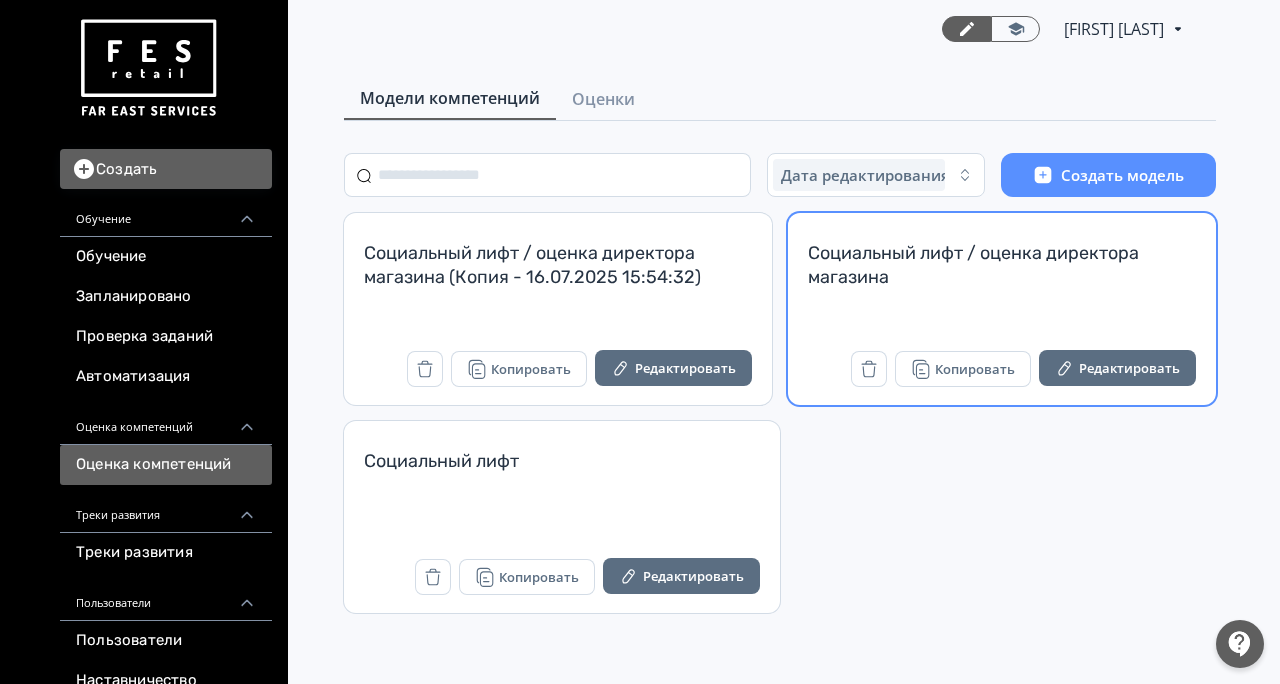 scroll, scrollTop: 0, scrollLeft: 0, axis: both 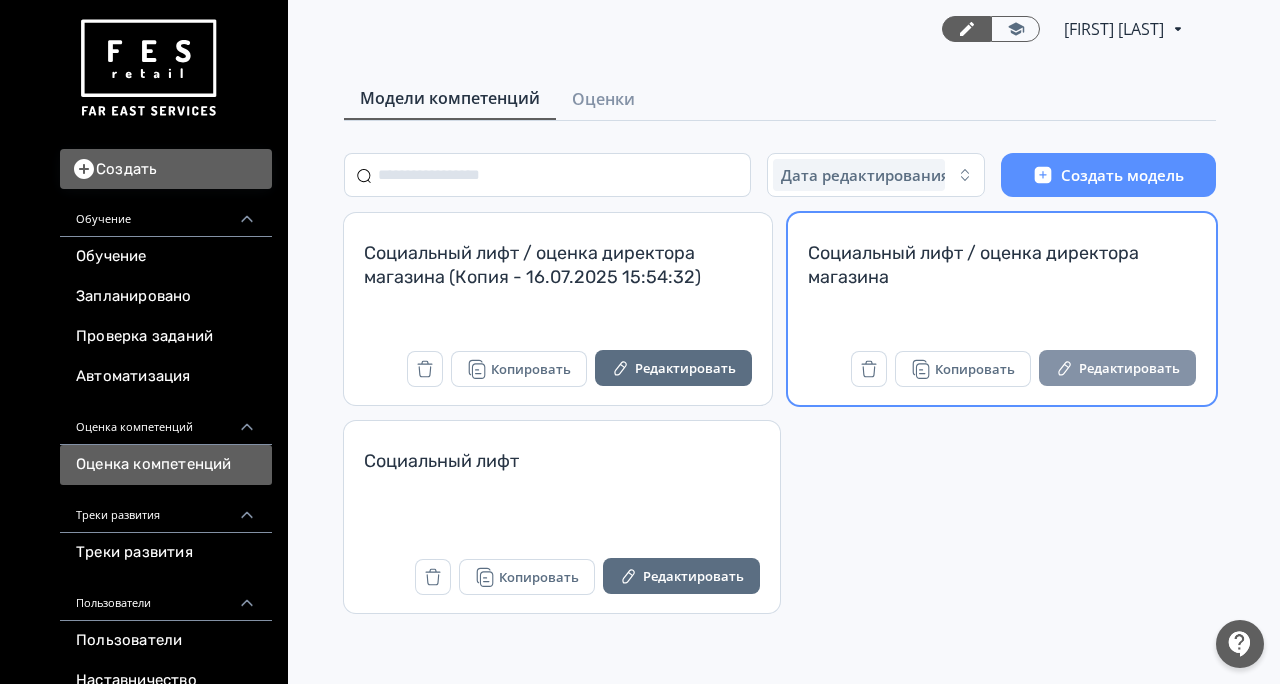 click on "Редактировать" at bounding box center [1117, 368] 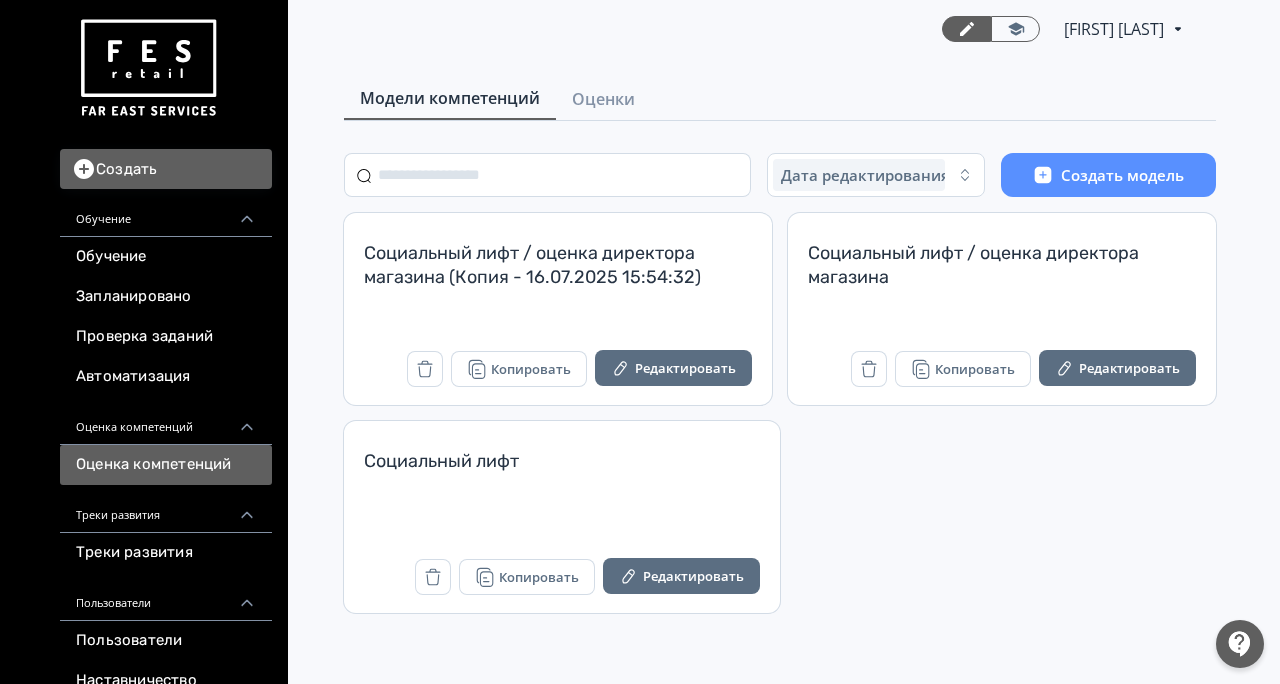 scroll, scrollTop: 0, scrollLeft: 0, axis: both 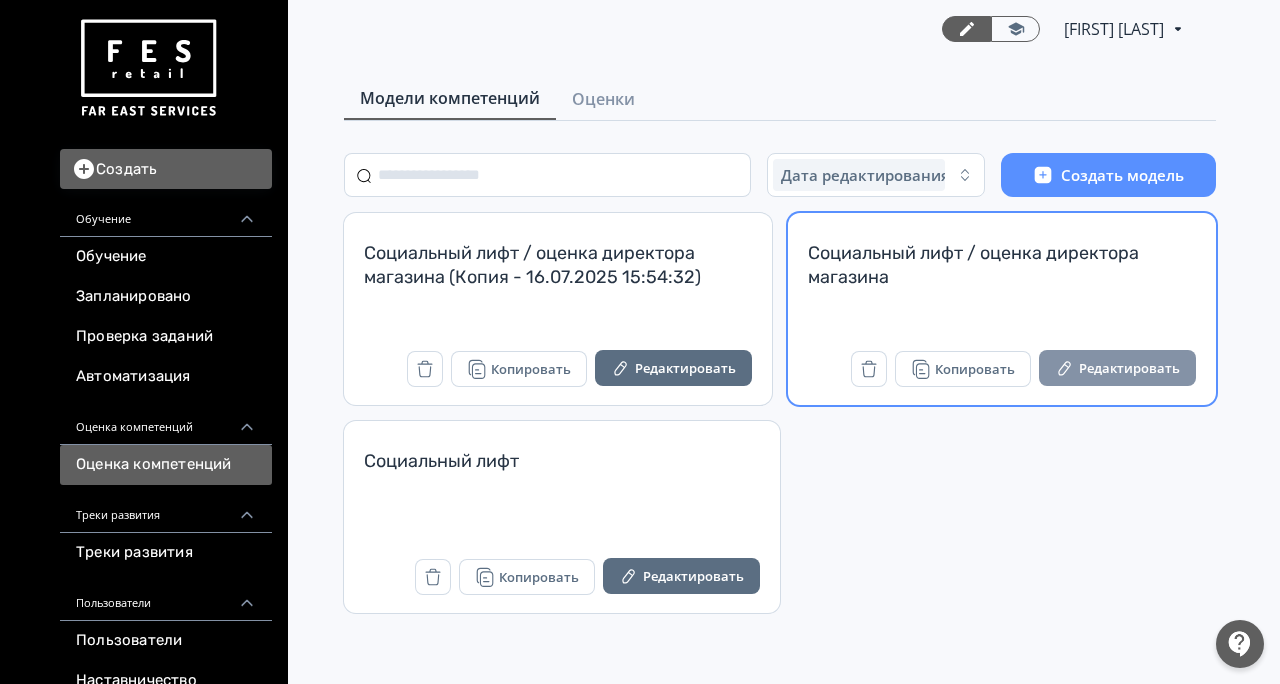 click on "Редактировать" at bounding box center [1117, 368] 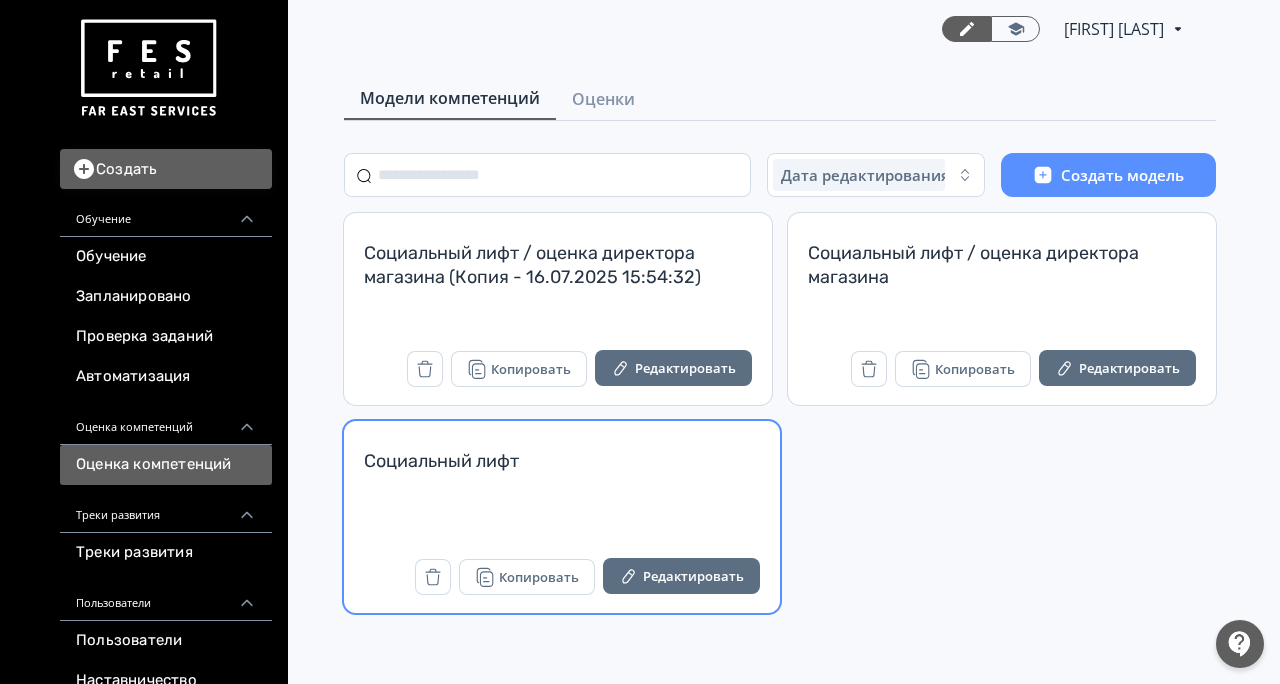scroll, scrollTop: 0, scrollLeft: 0, axis: both 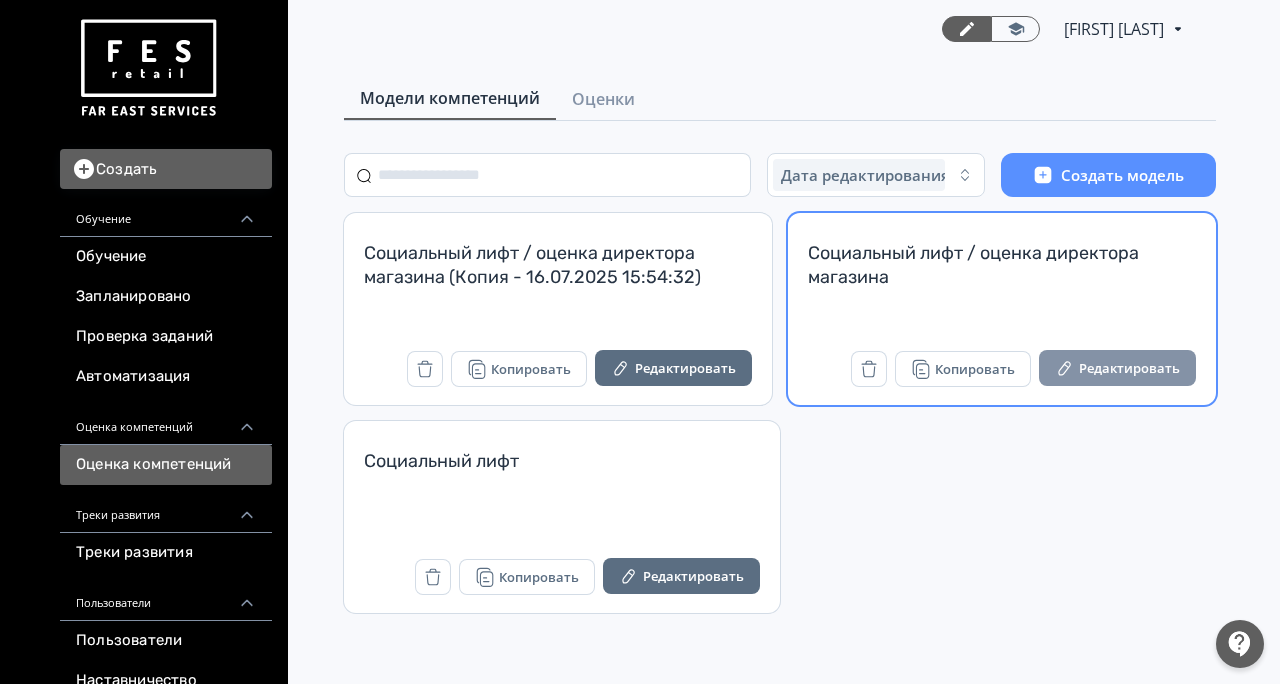 click on "Редактировать" at bounding box center (1117, 368) 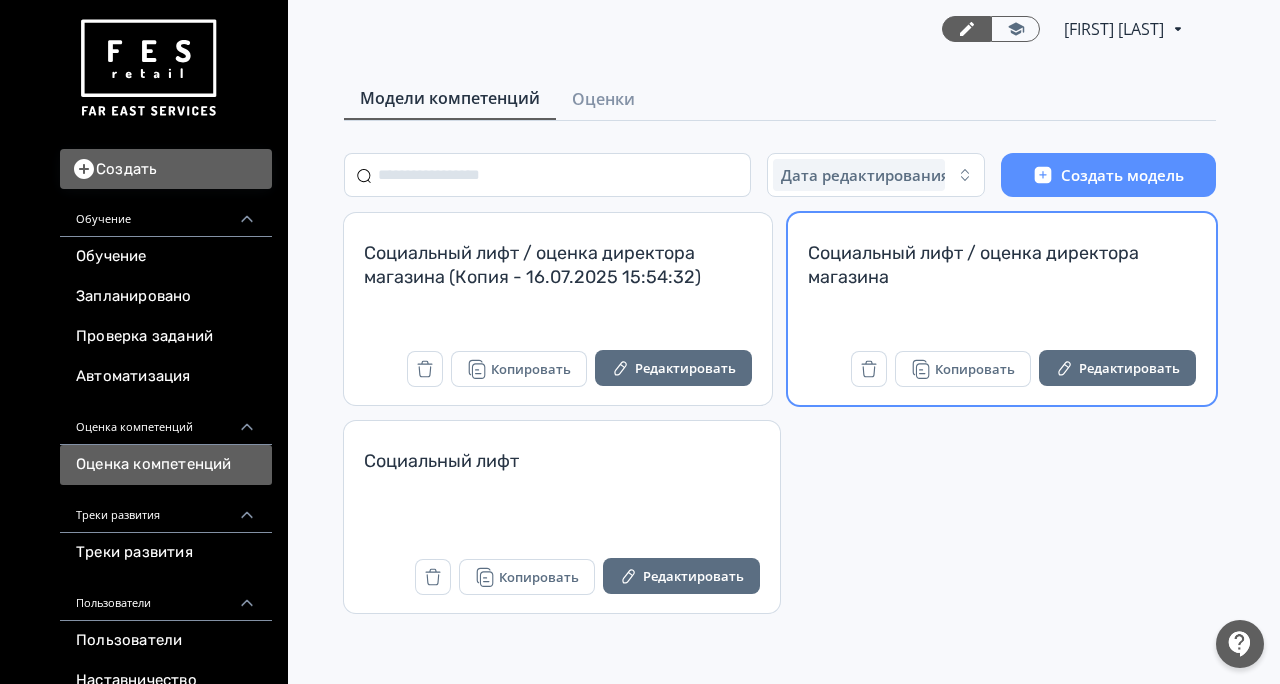 scroll, scrollTop: 0, scrollLeft: 0, axis: both 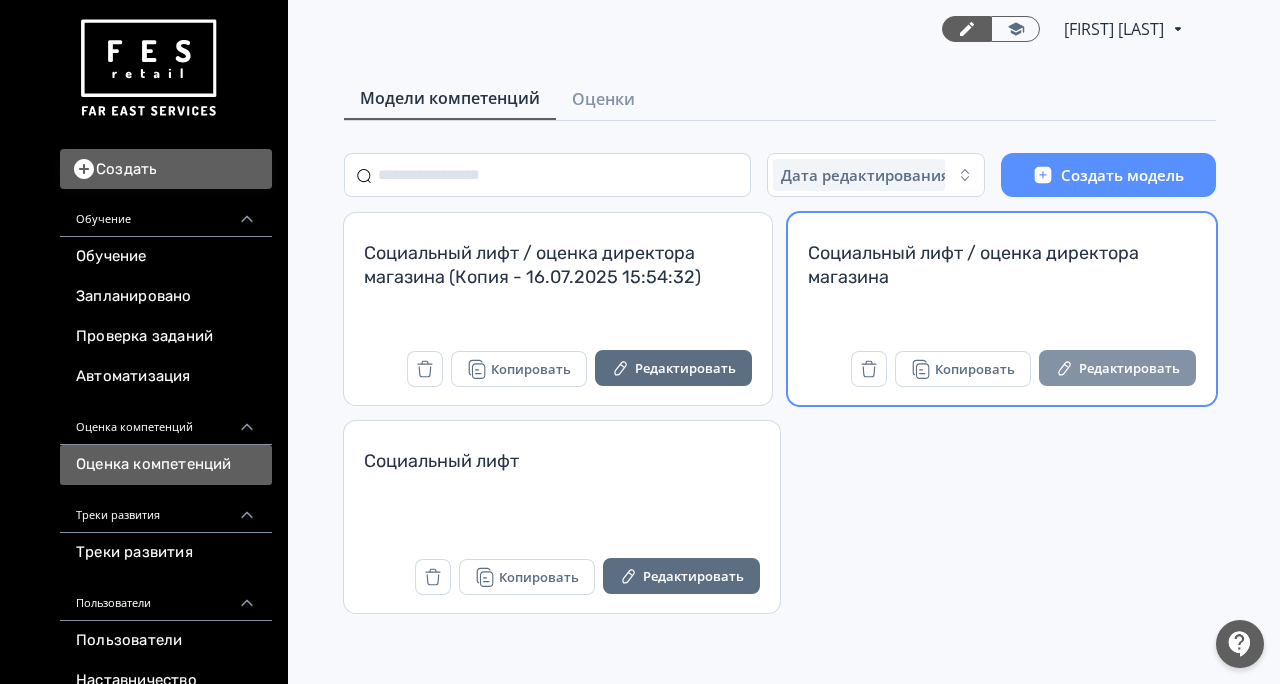 click on "Редактировать" at bounding box center [1117, 368] 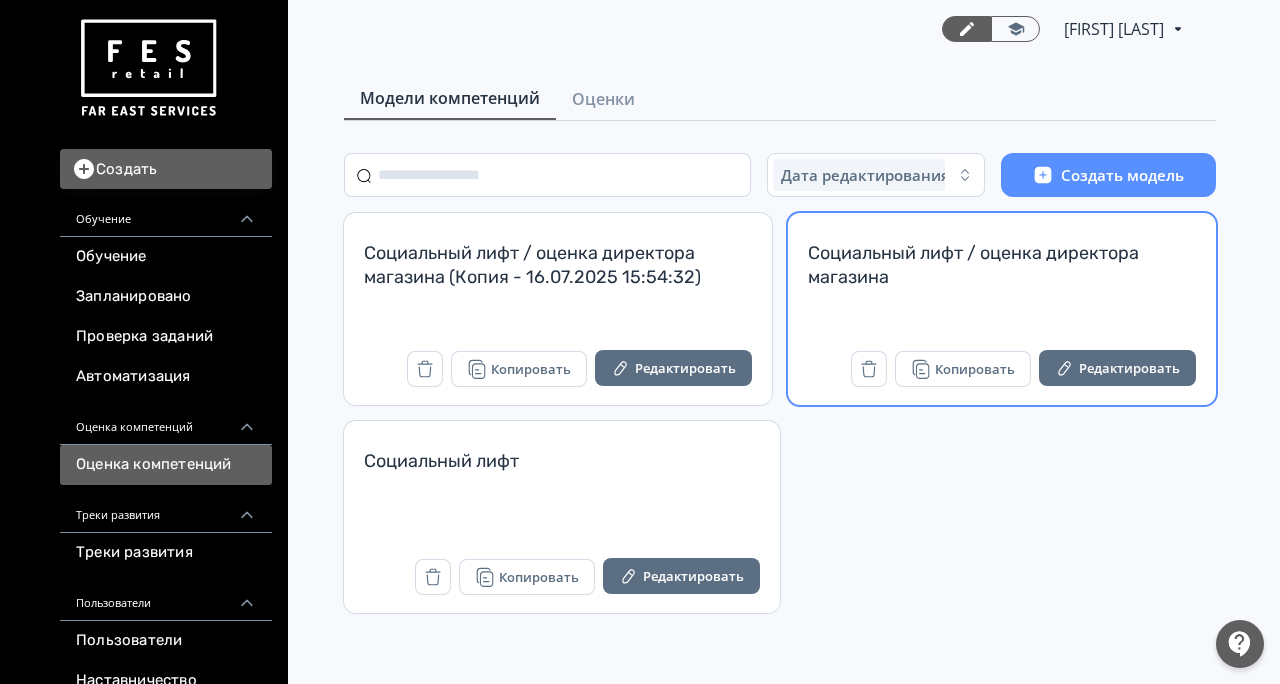 scroll, scrollTop: 0, scrollLeft: 0, axis: both 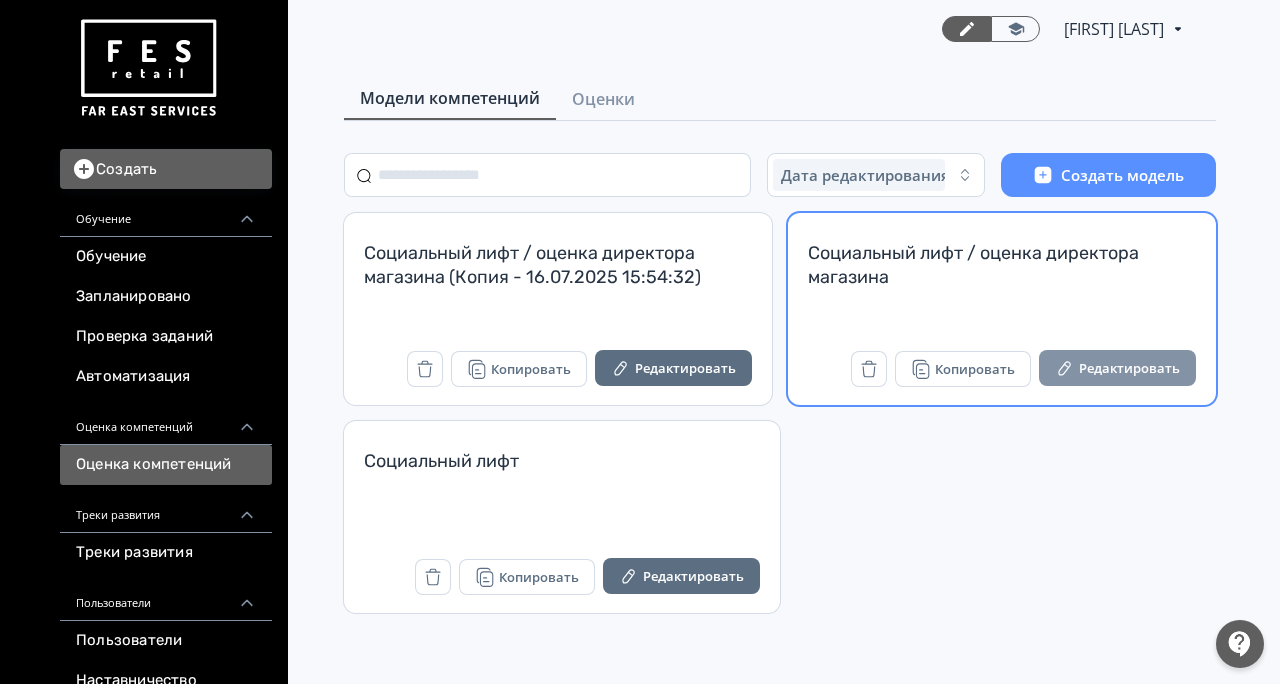 click on "Редактировать" at bounding box center [1117, 368] 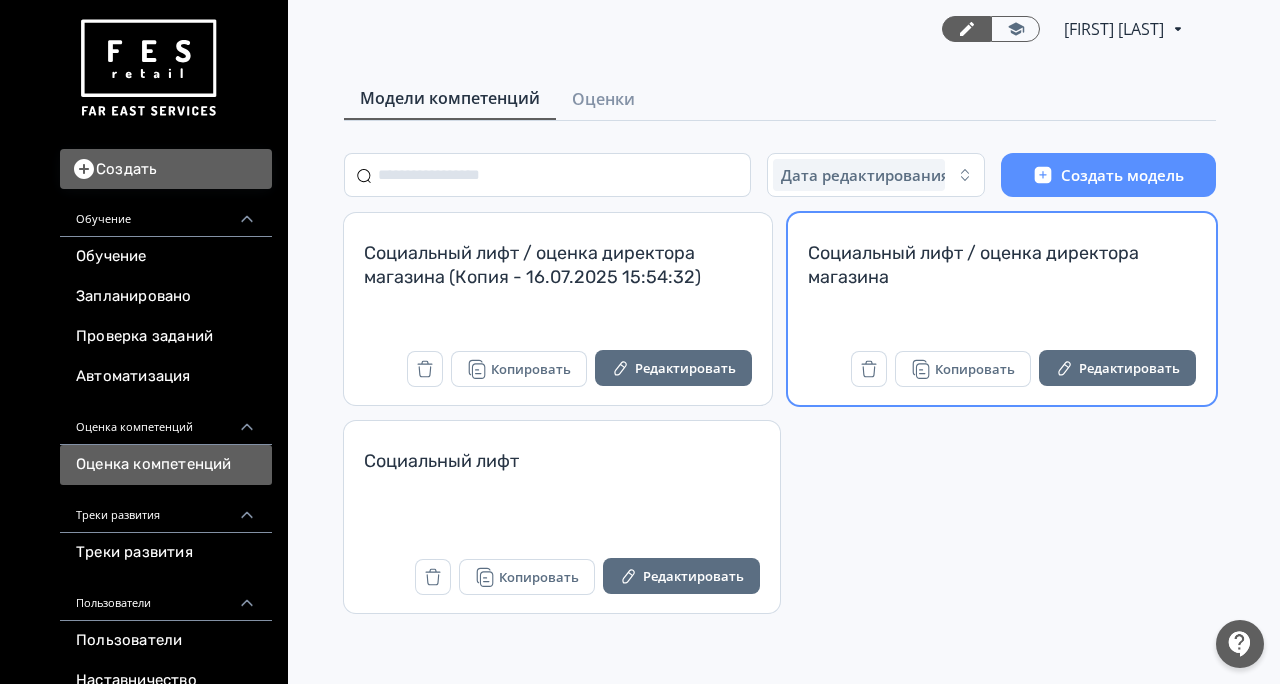 scroll, scrollTop: 0, scrollLeft: 0, axis: both 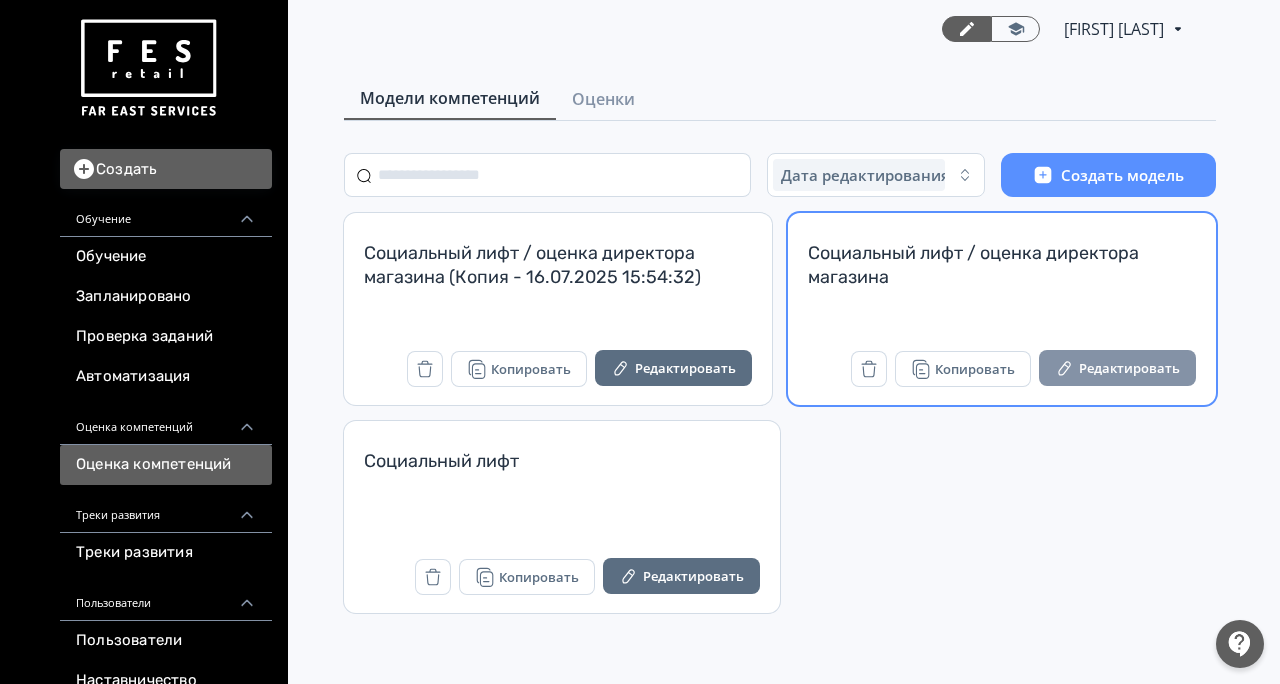 click on "Редактировать" at bounding box center (1117, 368) 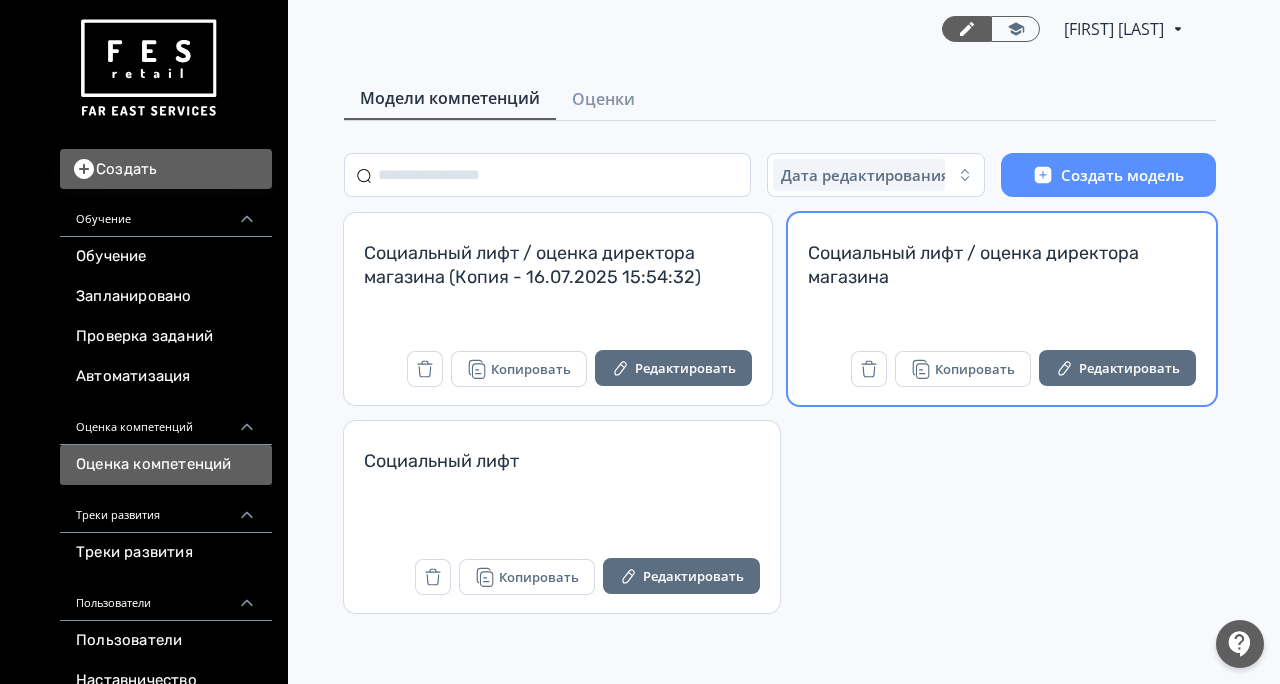 scroll, scrollTop: 0, scrollLeft: 0, axis: both 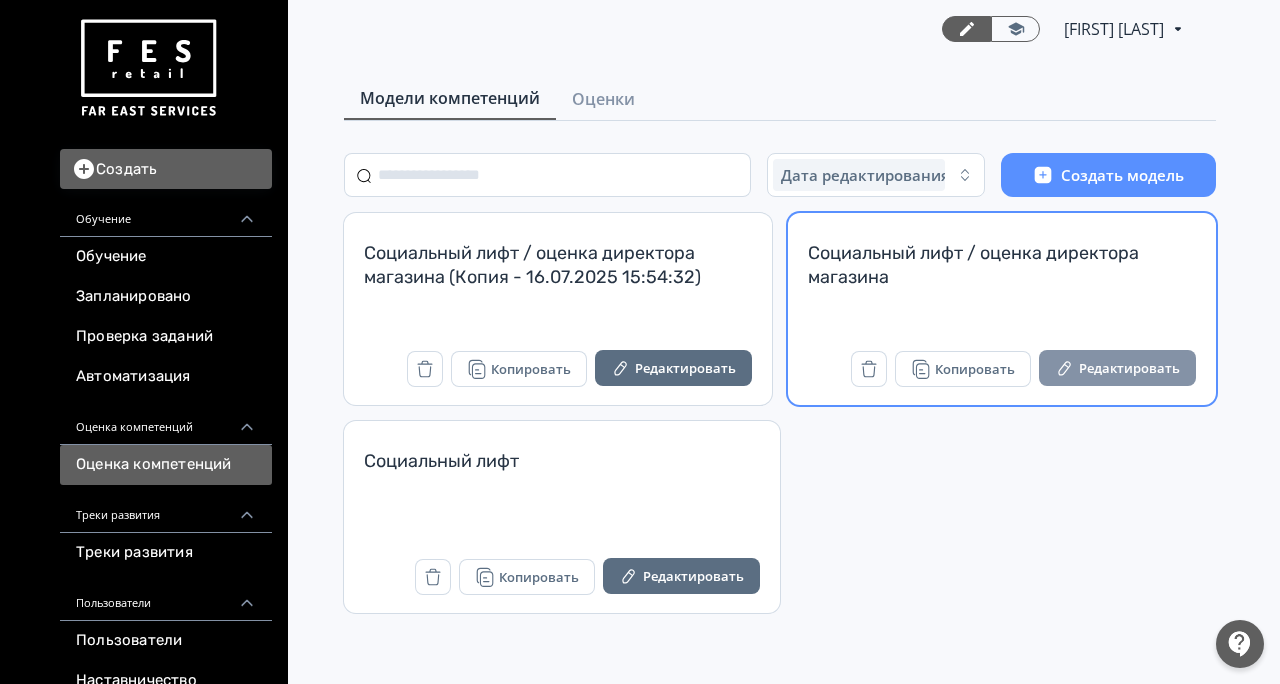 click on "Редактировать" at bounding box center [1117, 368] 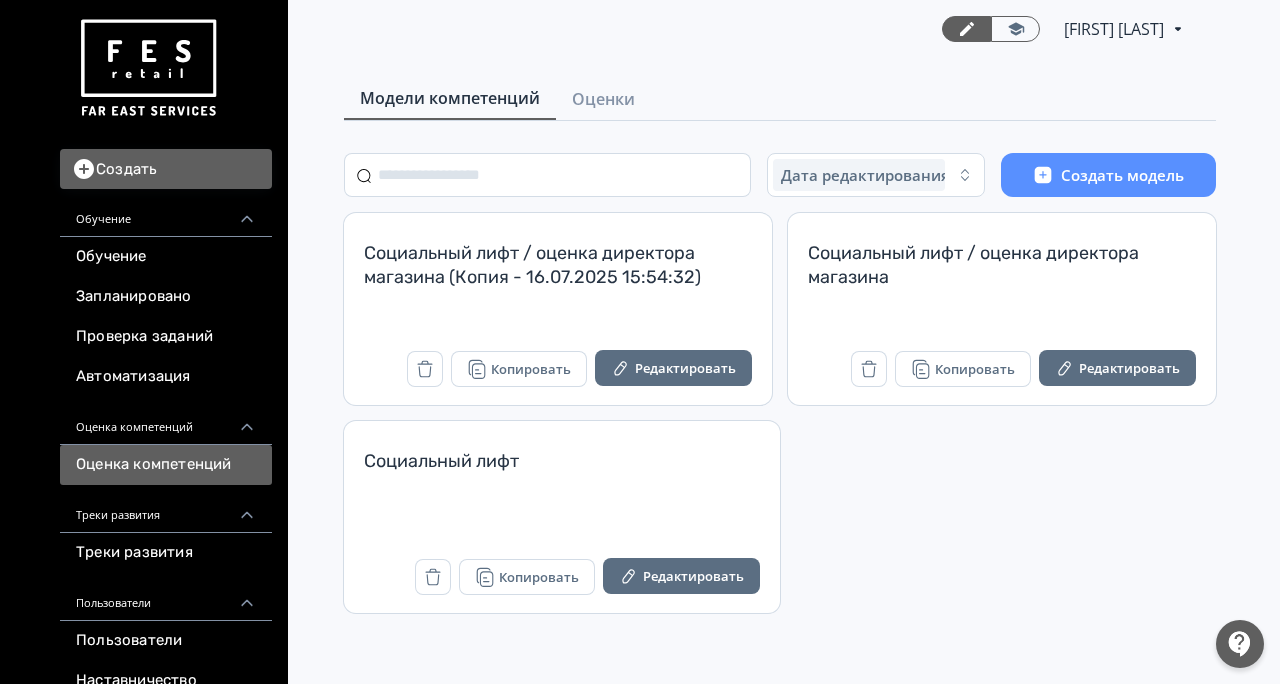scroll, scrollTop: 0, scrollLeft: 0, axis: both 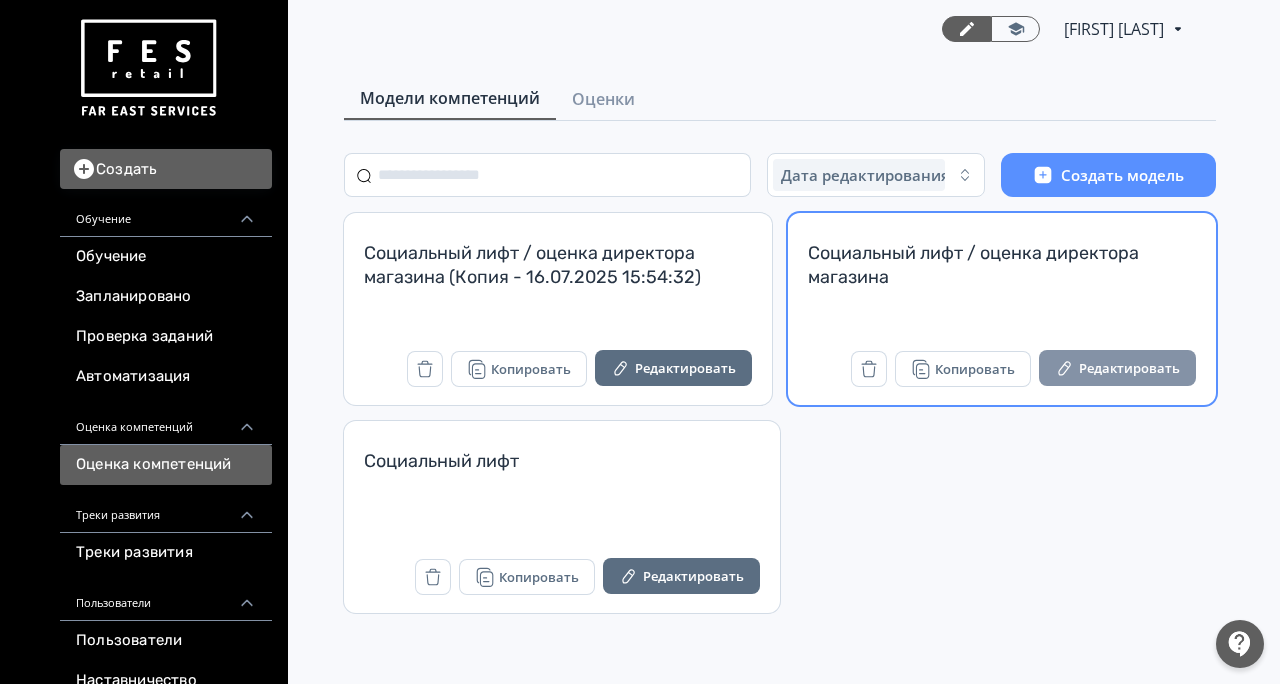 click on "Редактировать" at bounding box center [1117, 368] 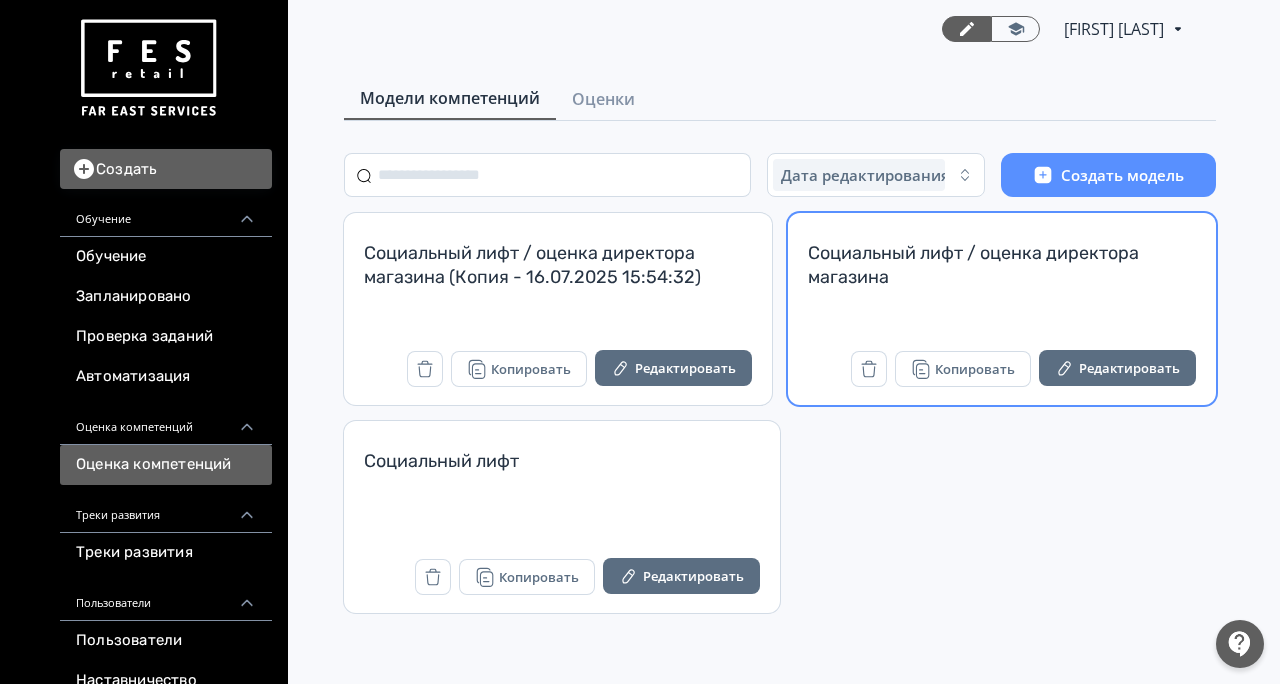 scroll, scrollTop: 0, scrollLeft: 0, axis: both 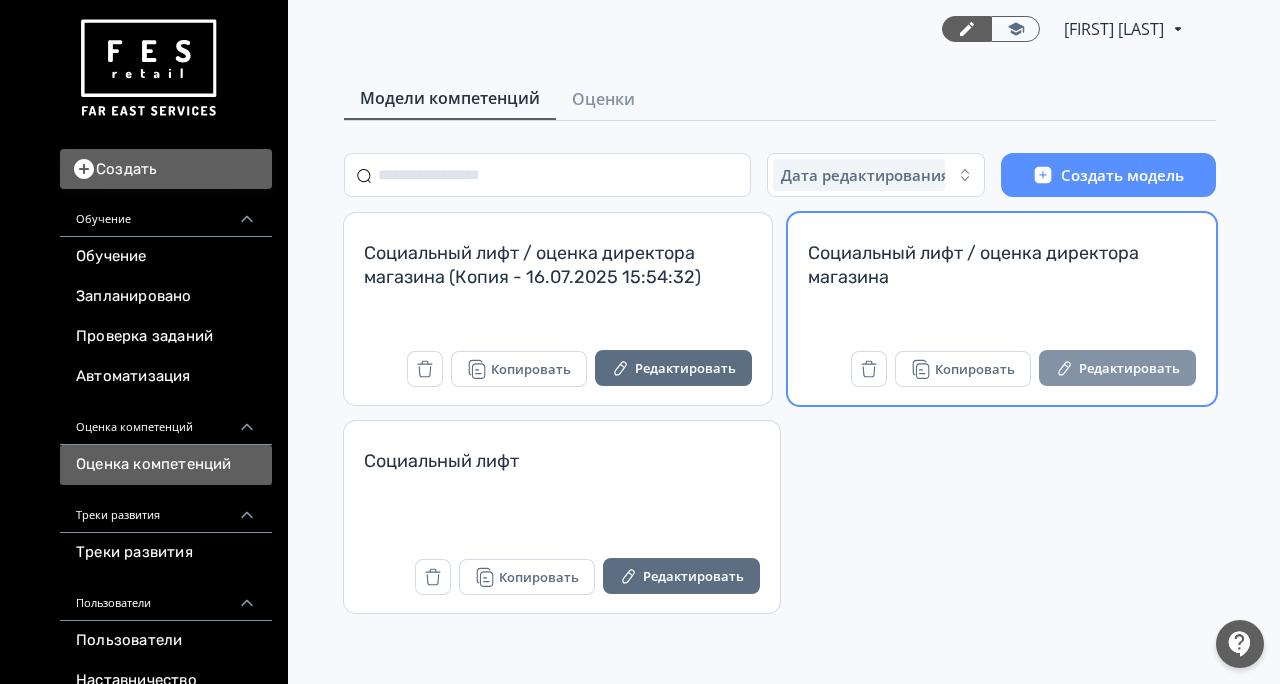 click on "Редактировать" at bounding box center [1117, 368] 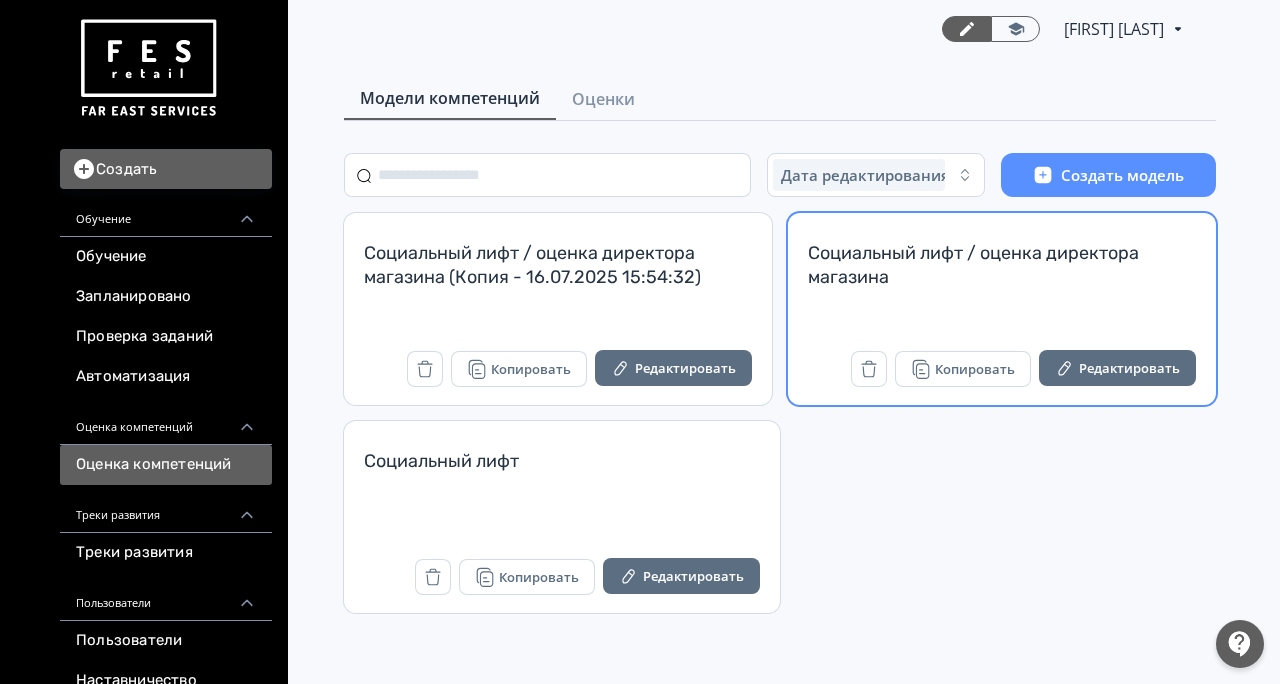 scroll, scrollTop: 0, scrollLeft: 0, axis: both 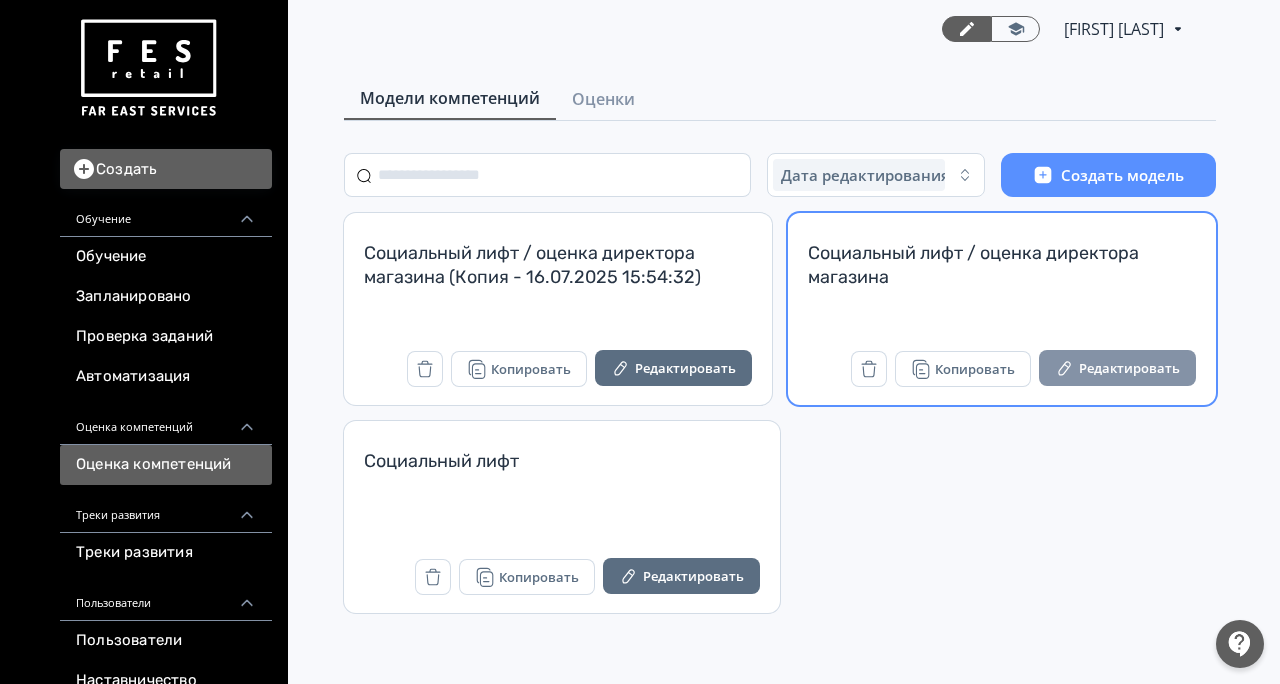 click on "Редактировать" at bounding box center [1117, 368] 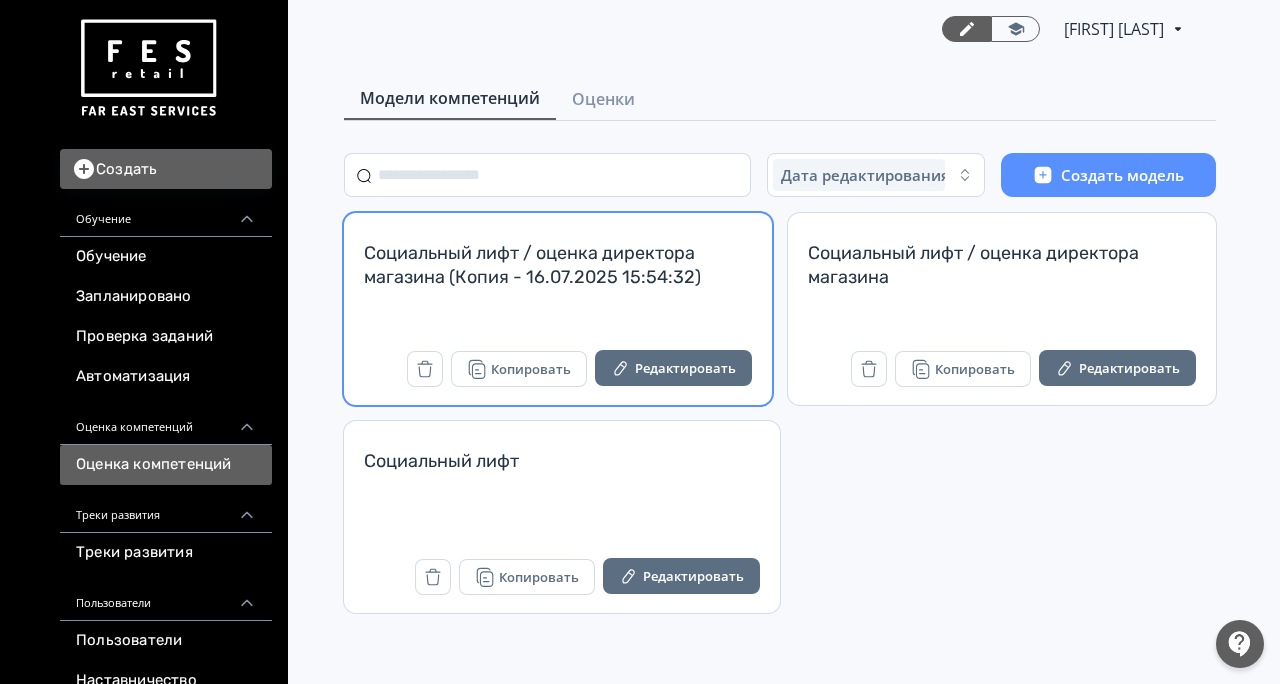 scroll, scrollTop: 0, scrollLeft: 0, axis: both 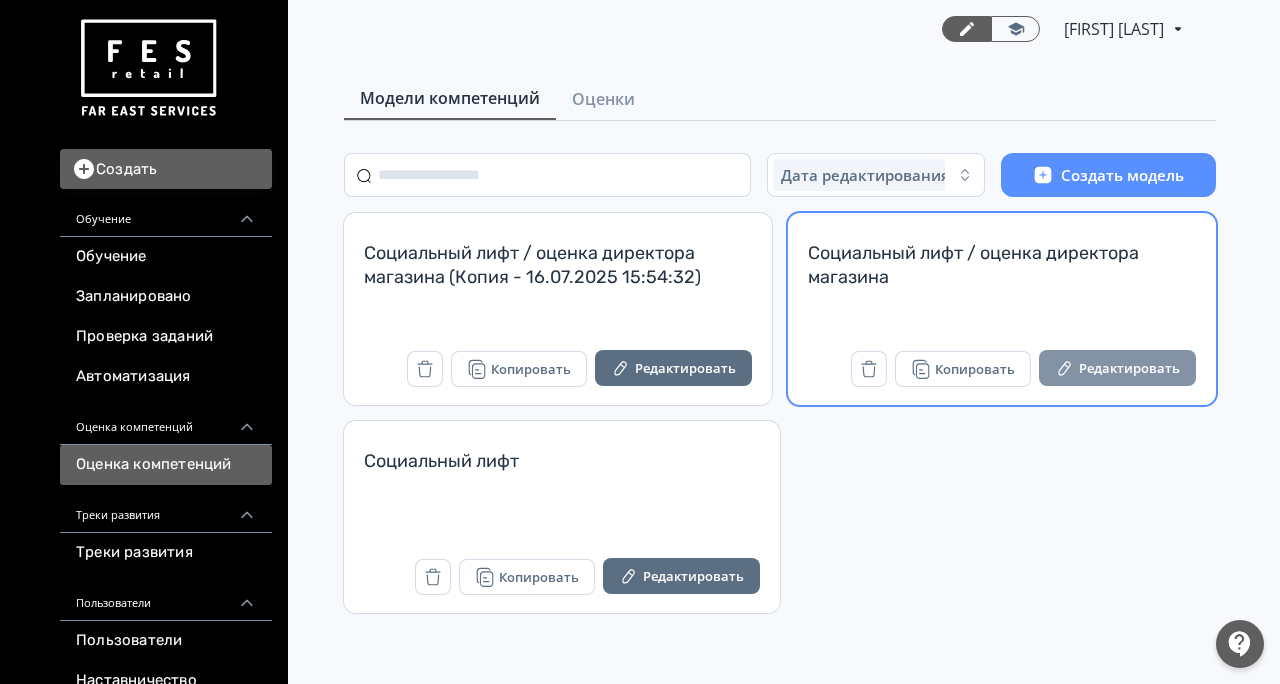 click on "Редактировать" at bounding box center [1117, 368] 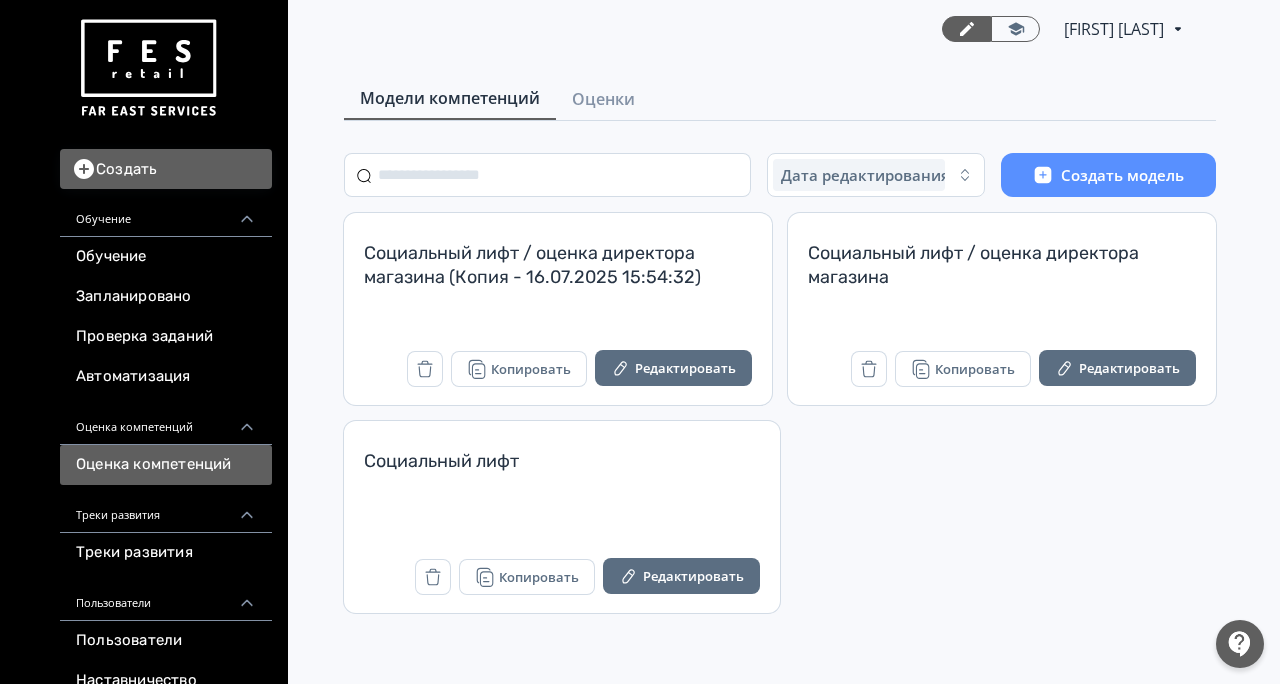 scroll, scrollTop: 0, scrollLeft: 0, axis: both 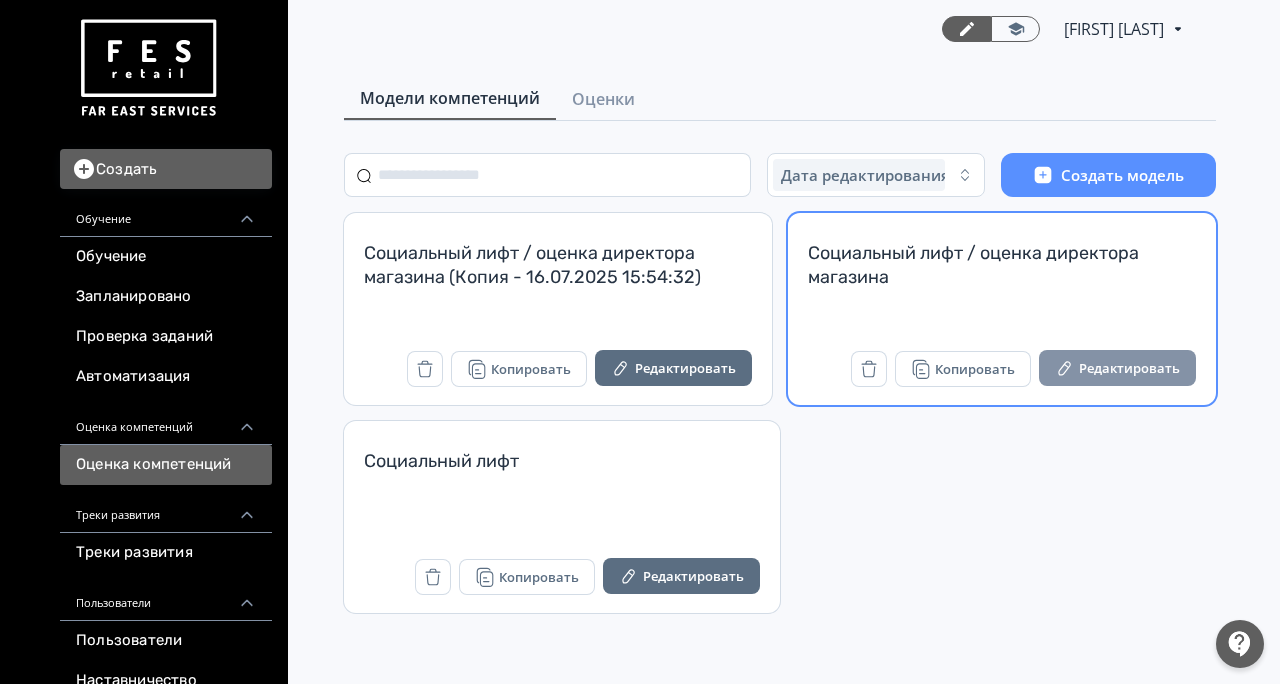 click on "Редактировать" at bounding box center [1117, 368] 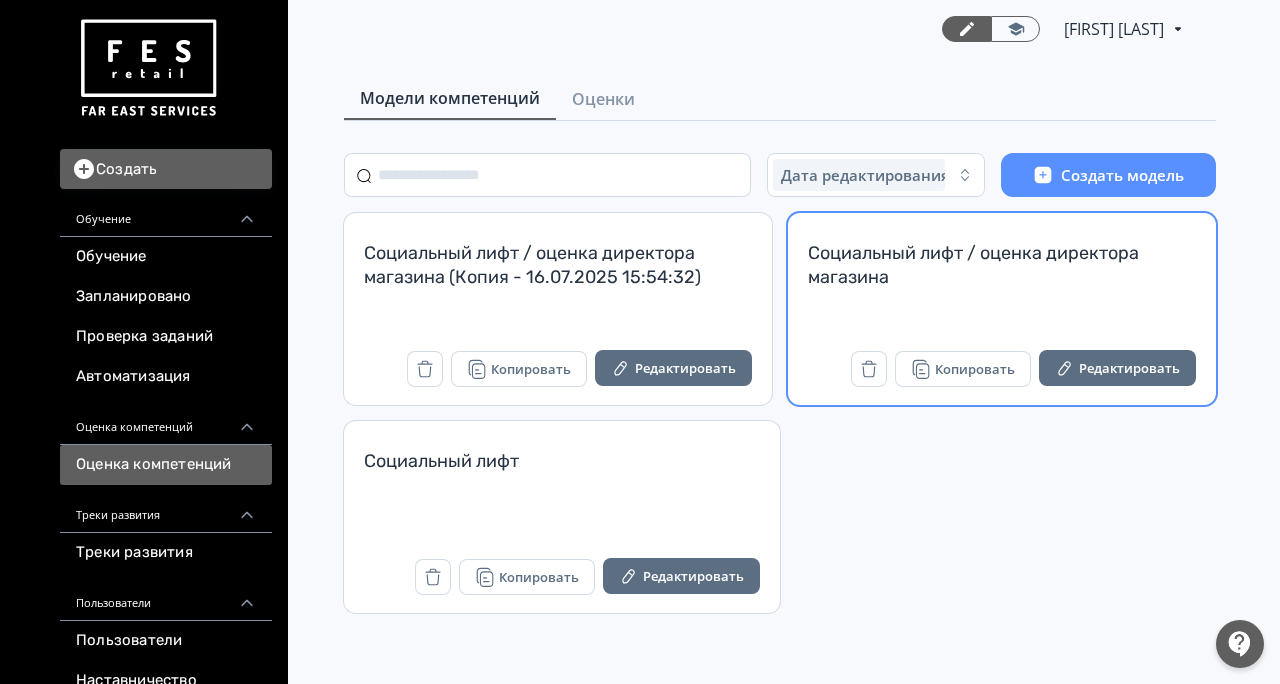 scroll, scrollTop: 0, scrollLeft: 0, axis: both 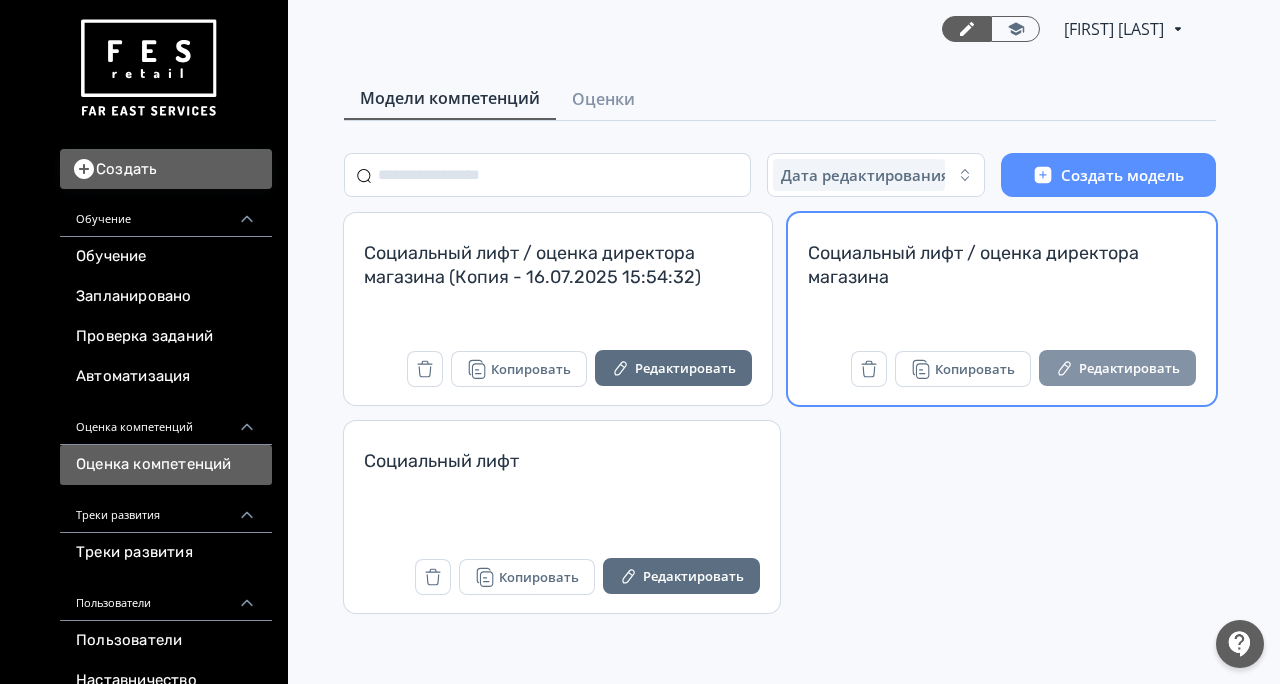 click on "Редактировать" at bounding box center (1117, 368) 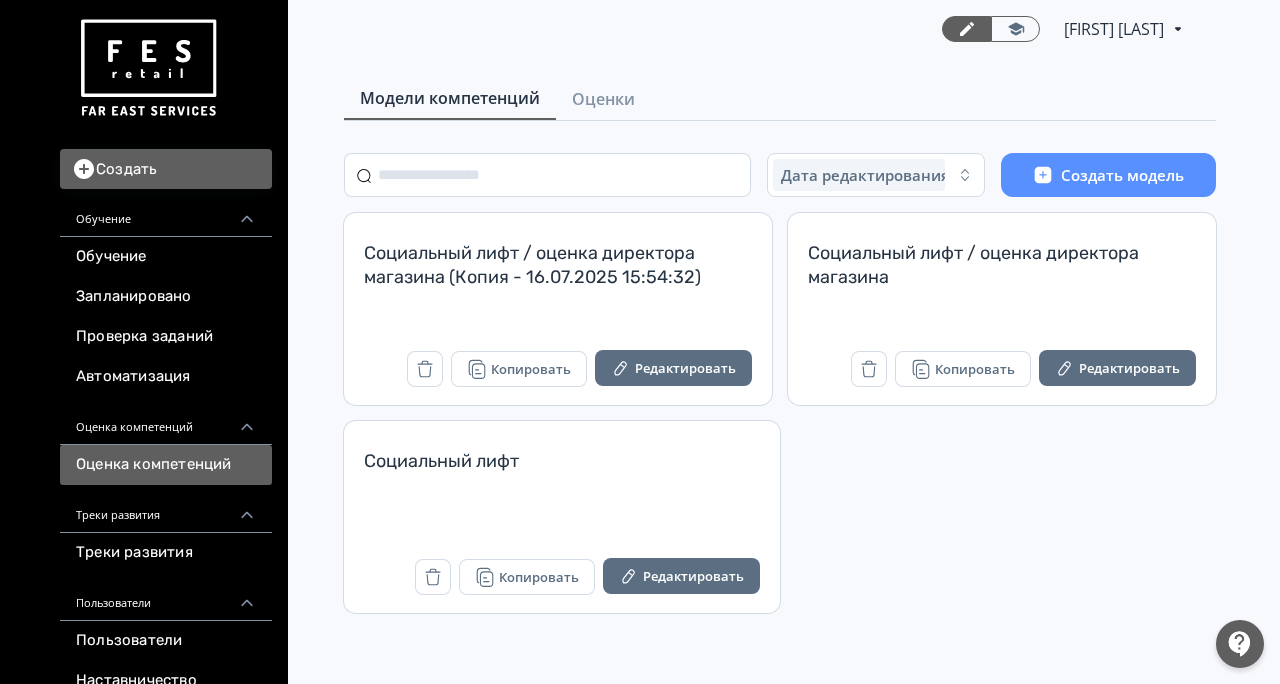scroll, scrollTop: 0, scrollLeft: 0, axis: both 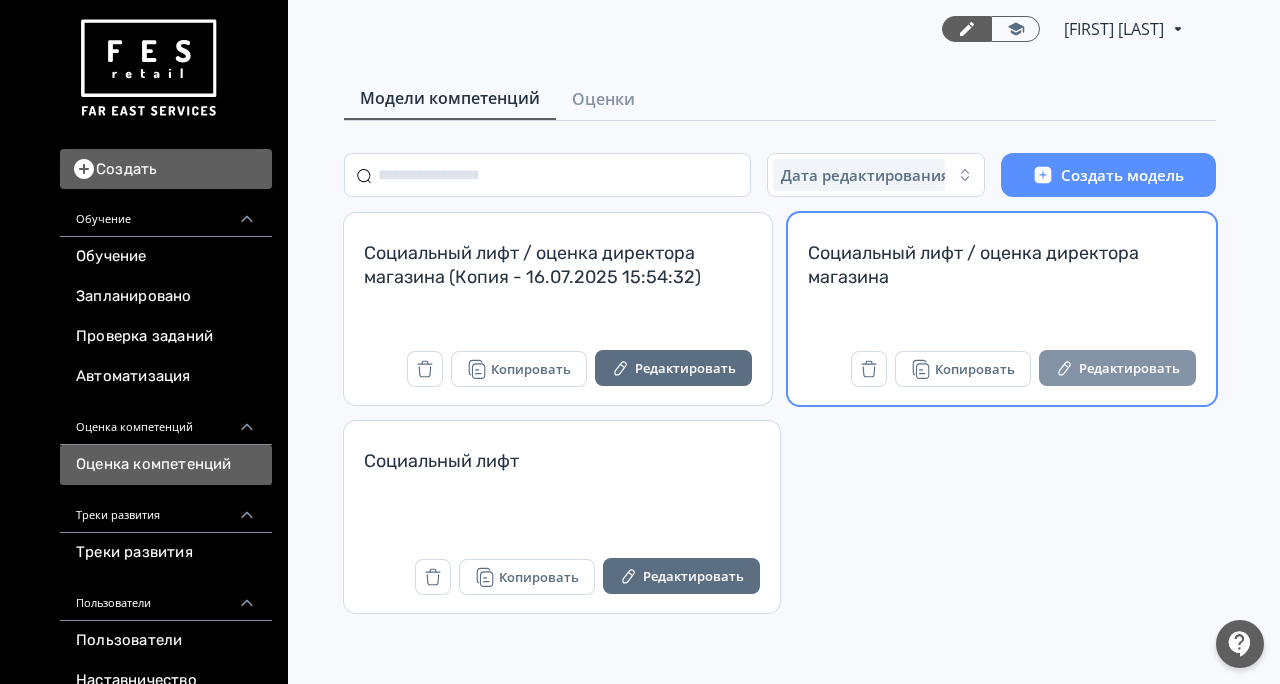 click on "Редактировать" at bounding box center (1117, 368) 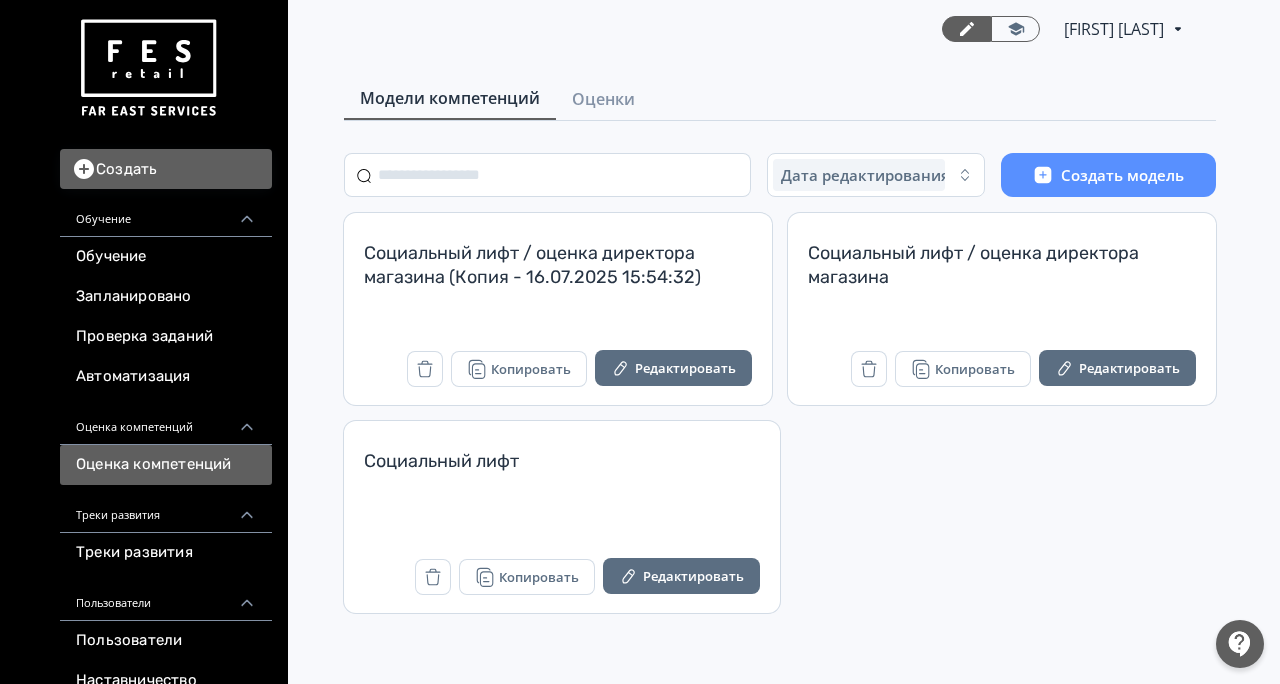 scroll, scrollTop: 0, scrollLeft: 0, axis: both 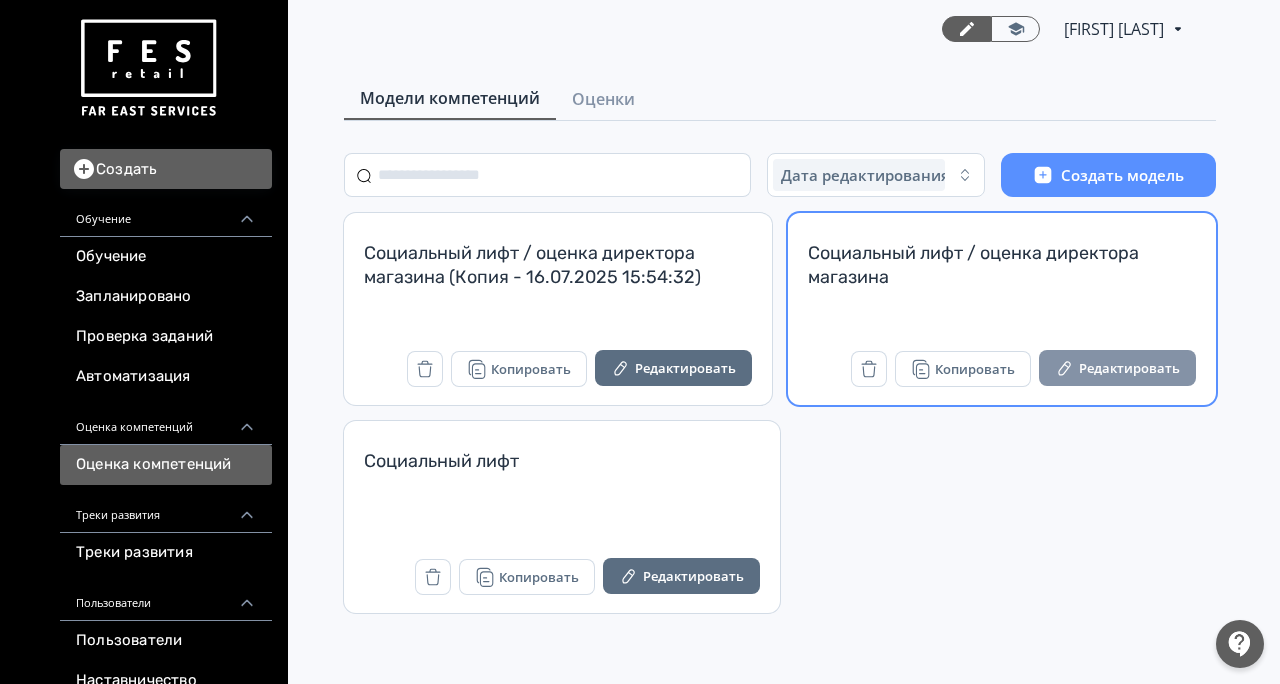 click on "Редактировать" at bounding box center (1117, 368) 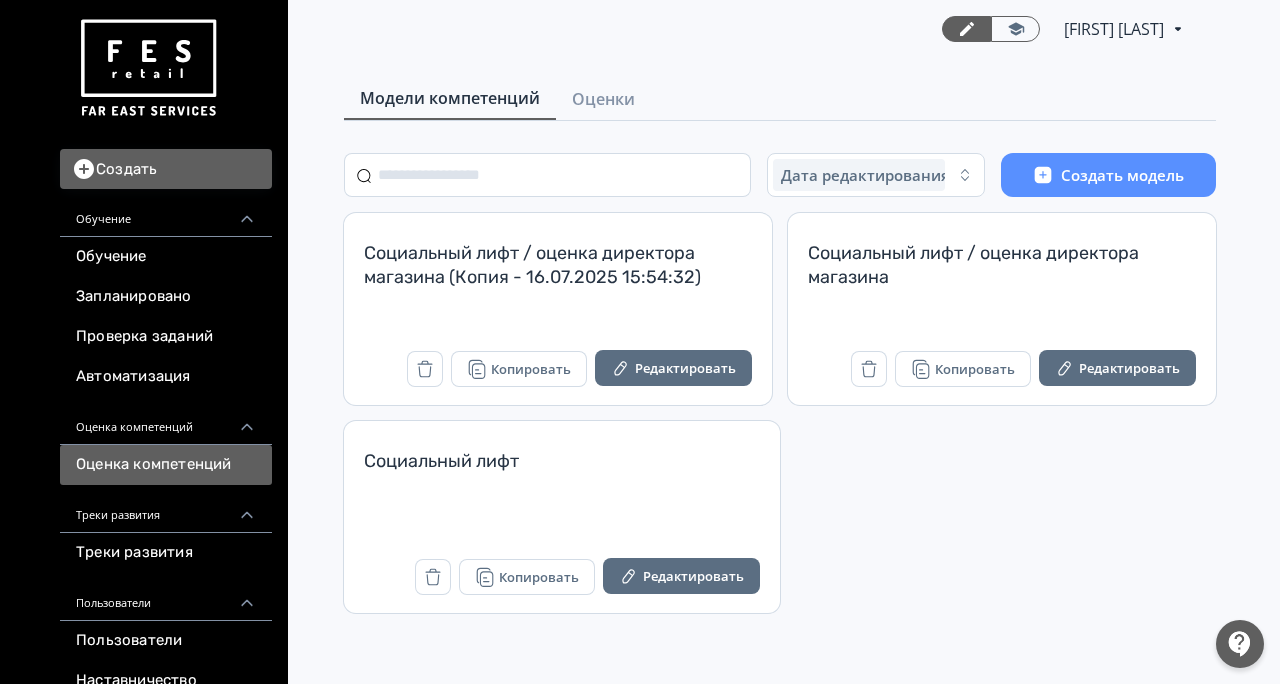 scroll, scrollTop: 0, scrollLeft: 0, axis: both 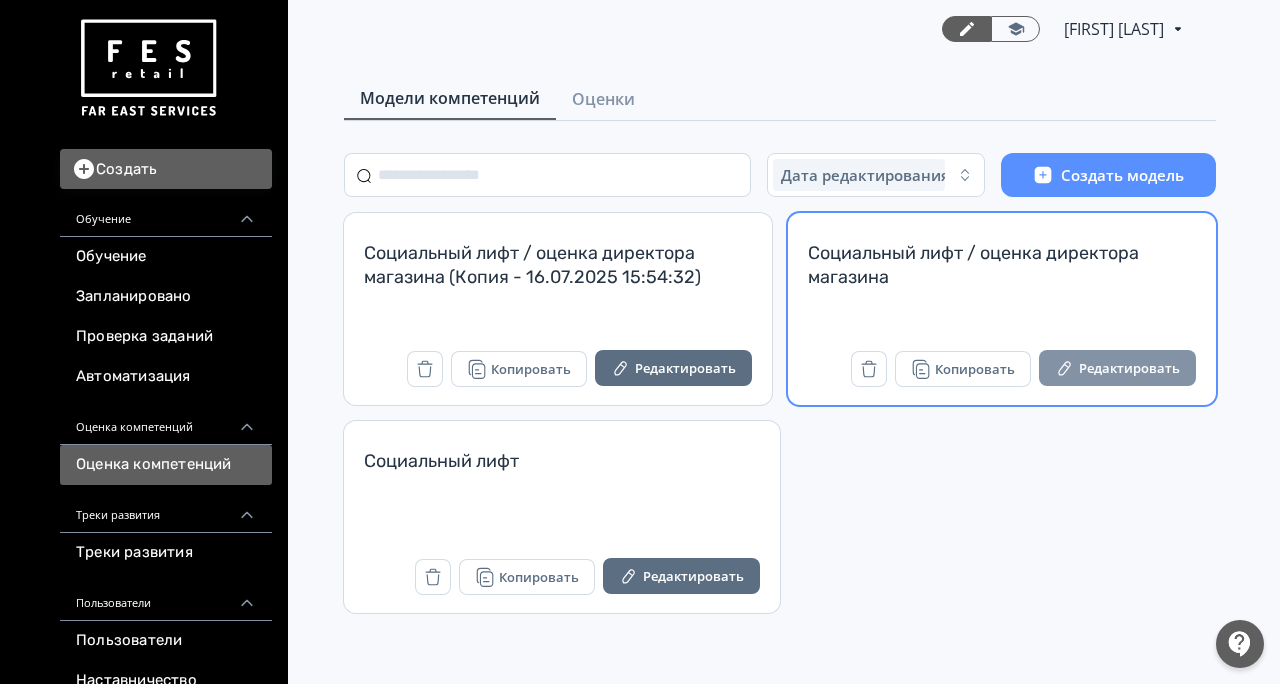 click on "Редактировать" at bounding box center [1117, 368] 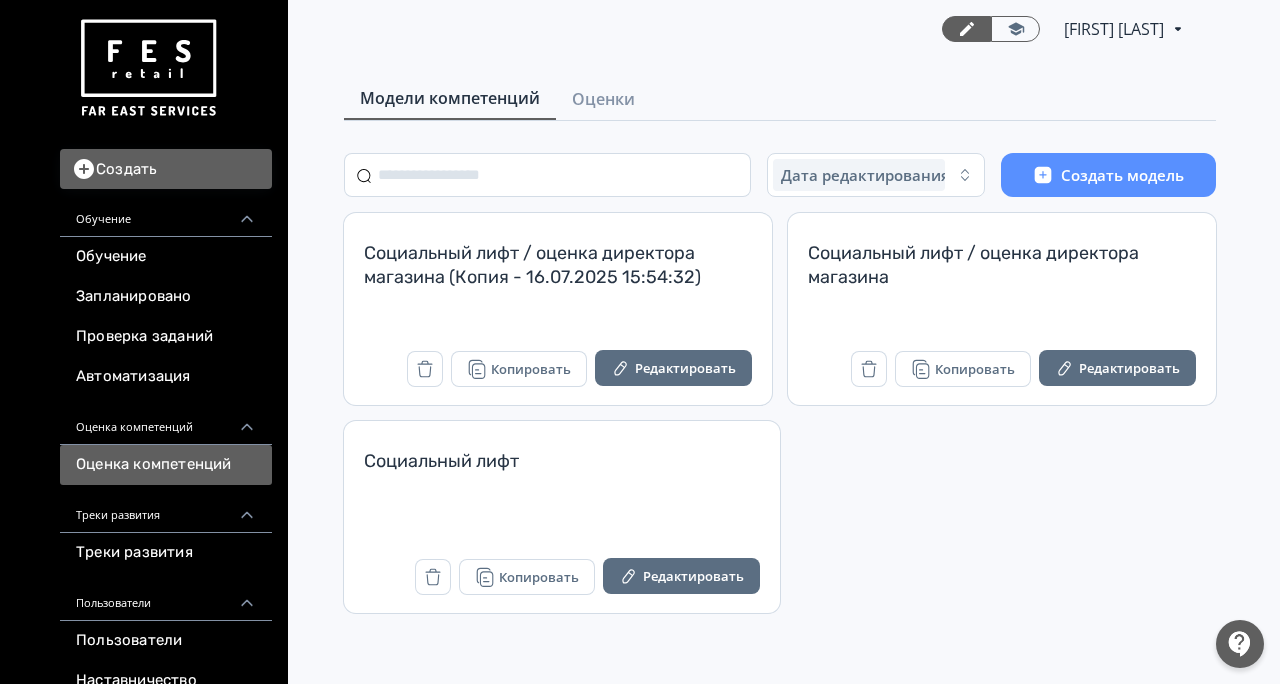 scroll, scrollTop: 0, scrollLeft: 0, axis: both 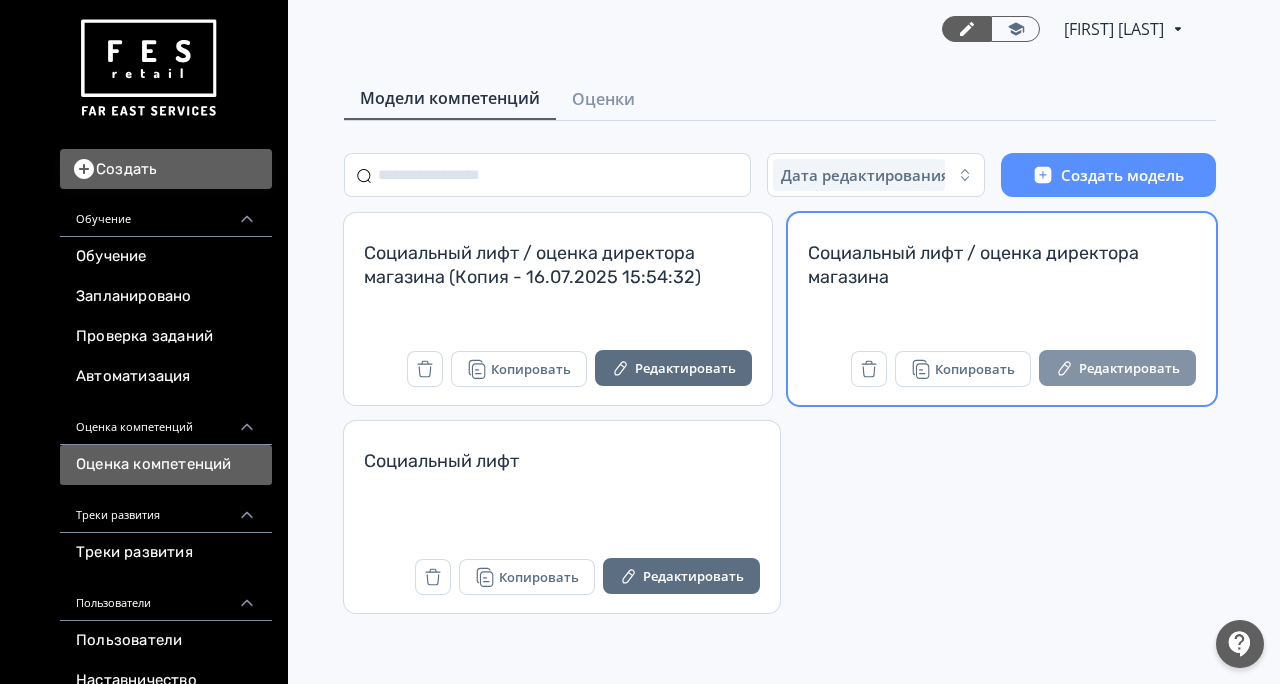 click on "Редактировать" at bounding box center [1117, 368] 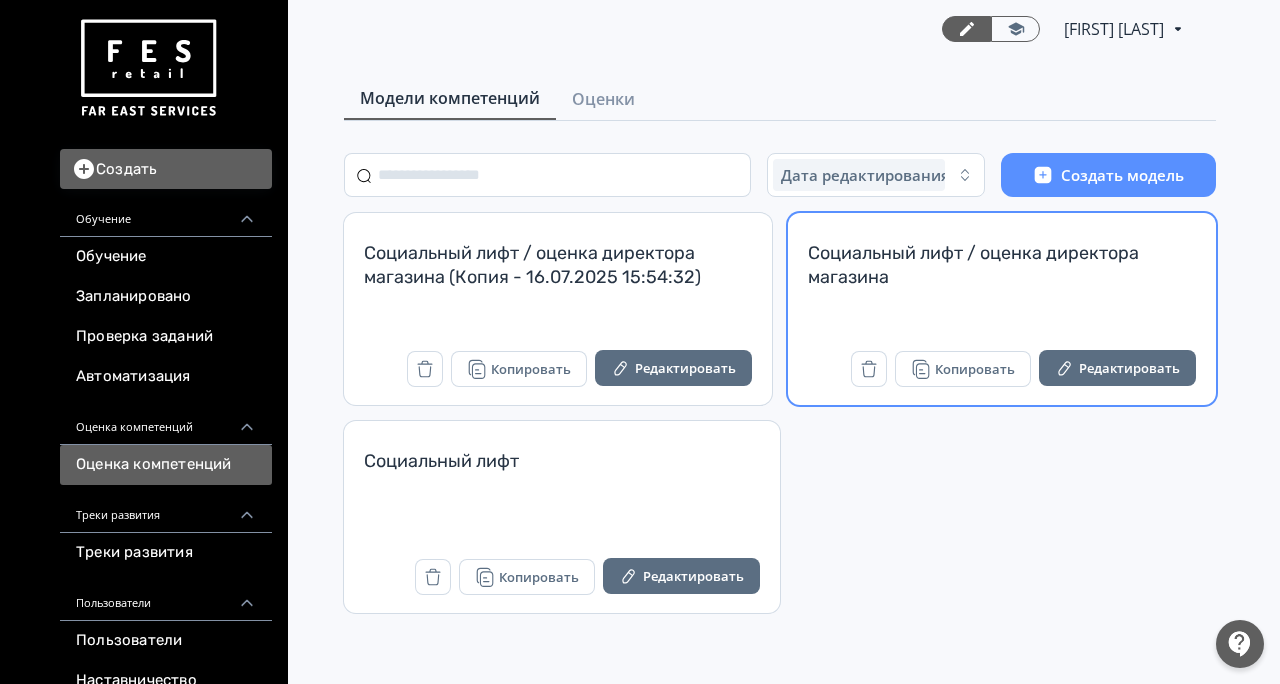 scroll, scrollTop: 0, scrollLeft: 0, axis: both 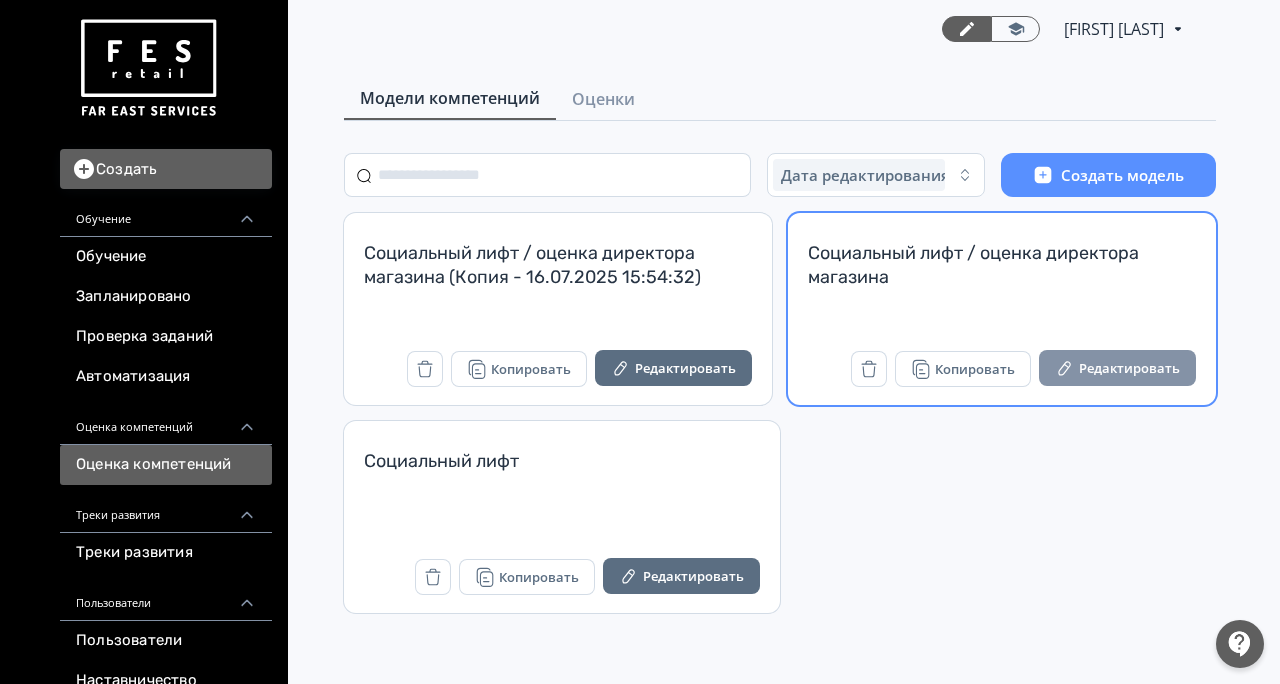 click on "Редактировать" at bounding box center [1117, 368] 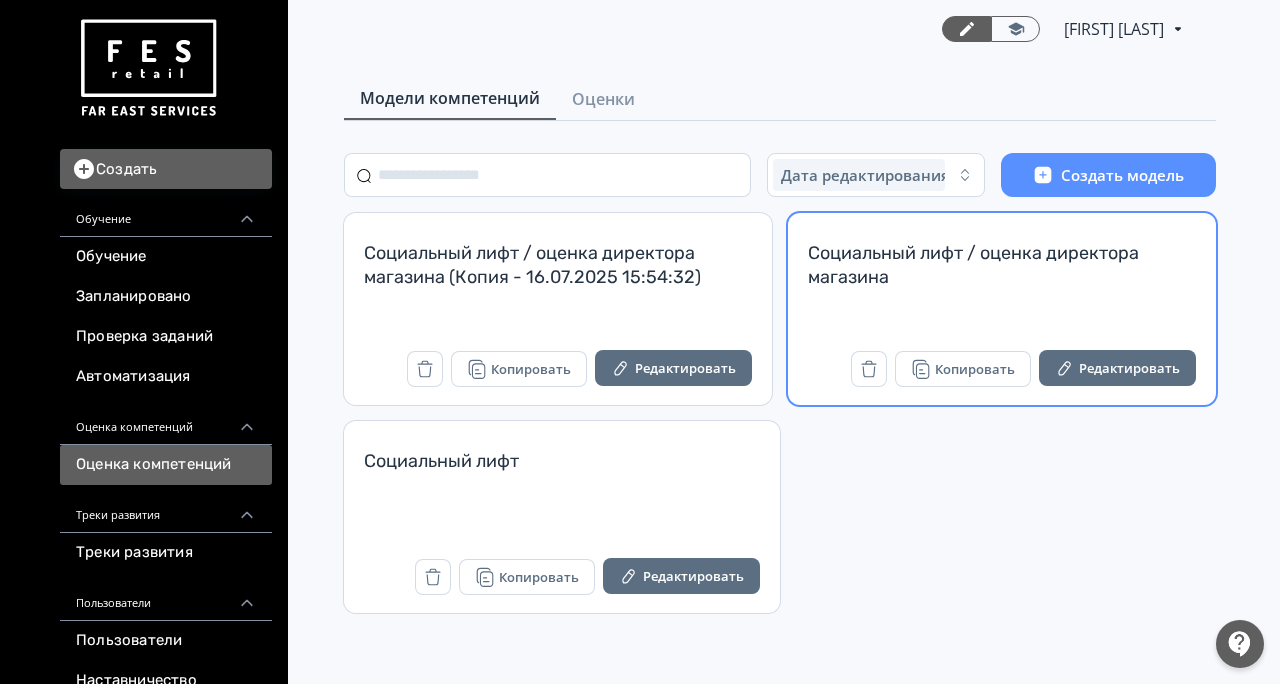 scroll, scrollTop: 0, scrollLeft: 0, axis: both 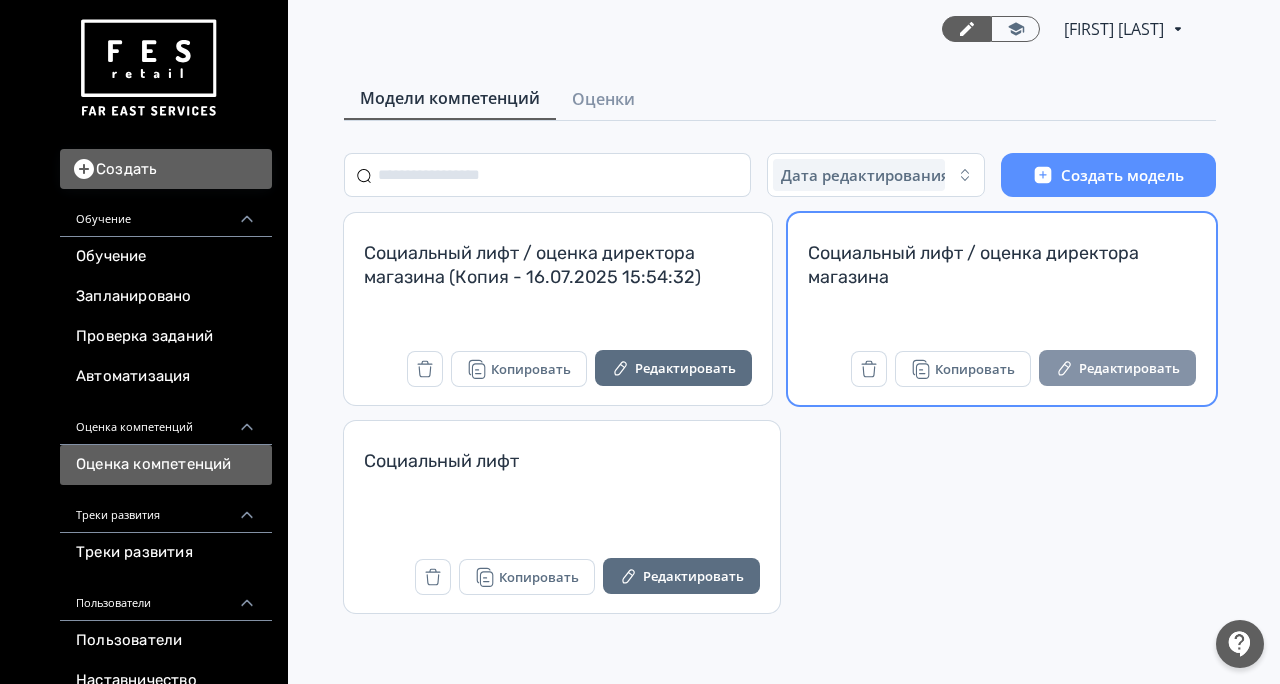 click on "Редактировать" at bounding box center [1117, 368] 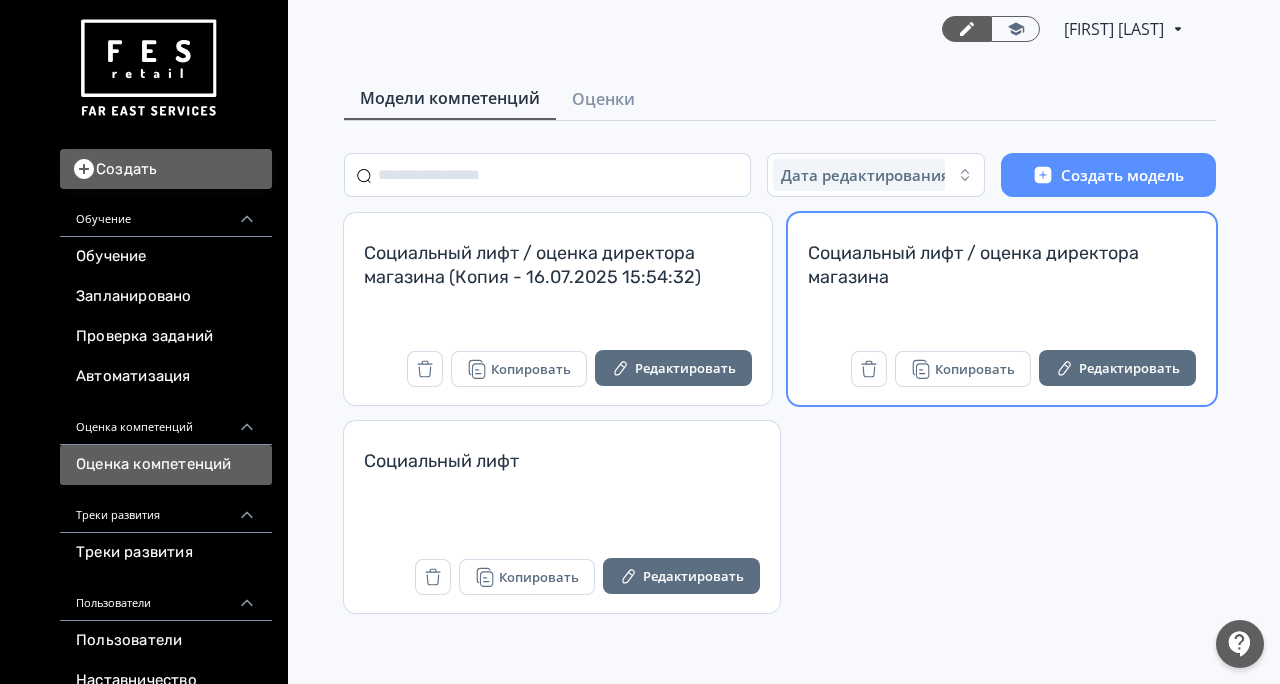 scroll, scrollTop: 0, scrollLeft: 0, axis: both 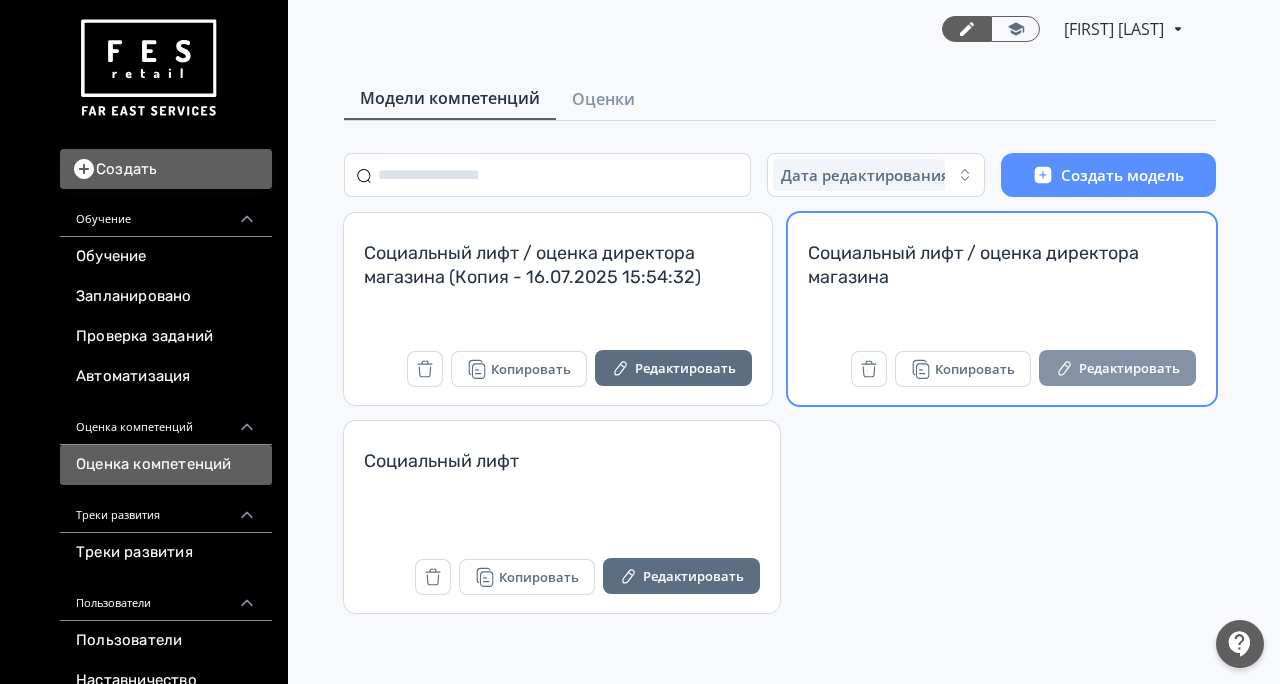 click on "Редактировать" at bounding box center (1117, 368) 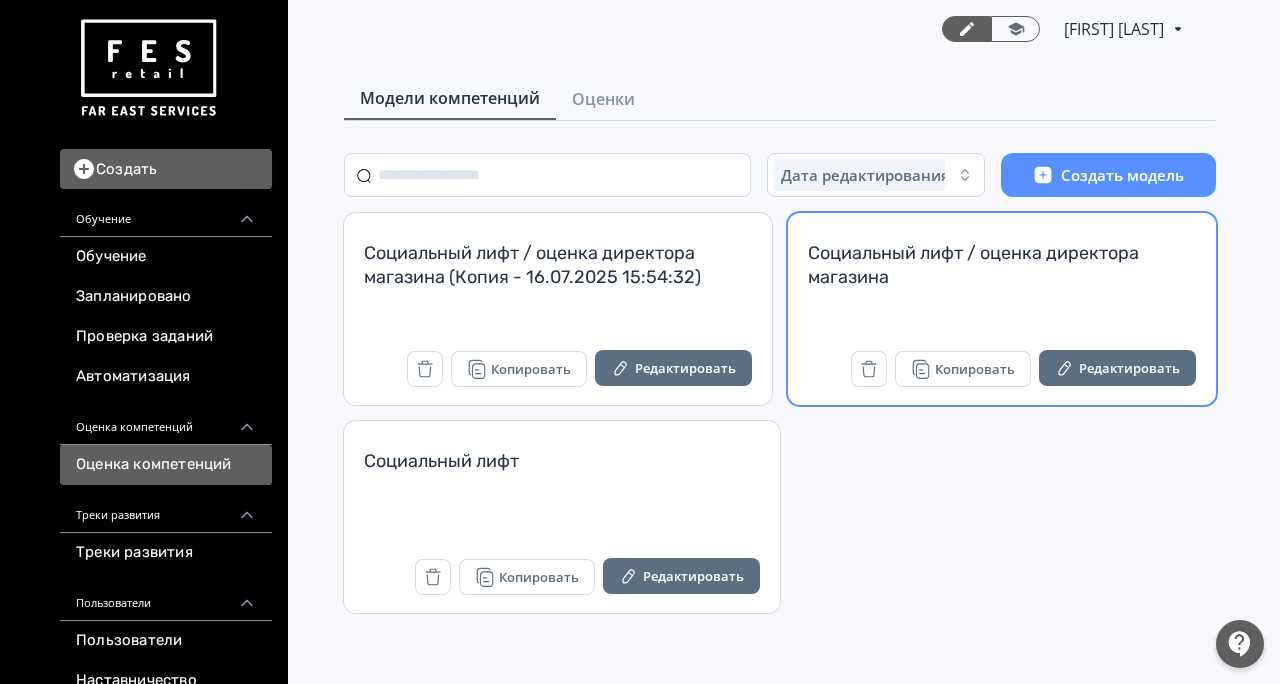 scroll, scrollTop: 0, scrollLeft: 0, axis: both 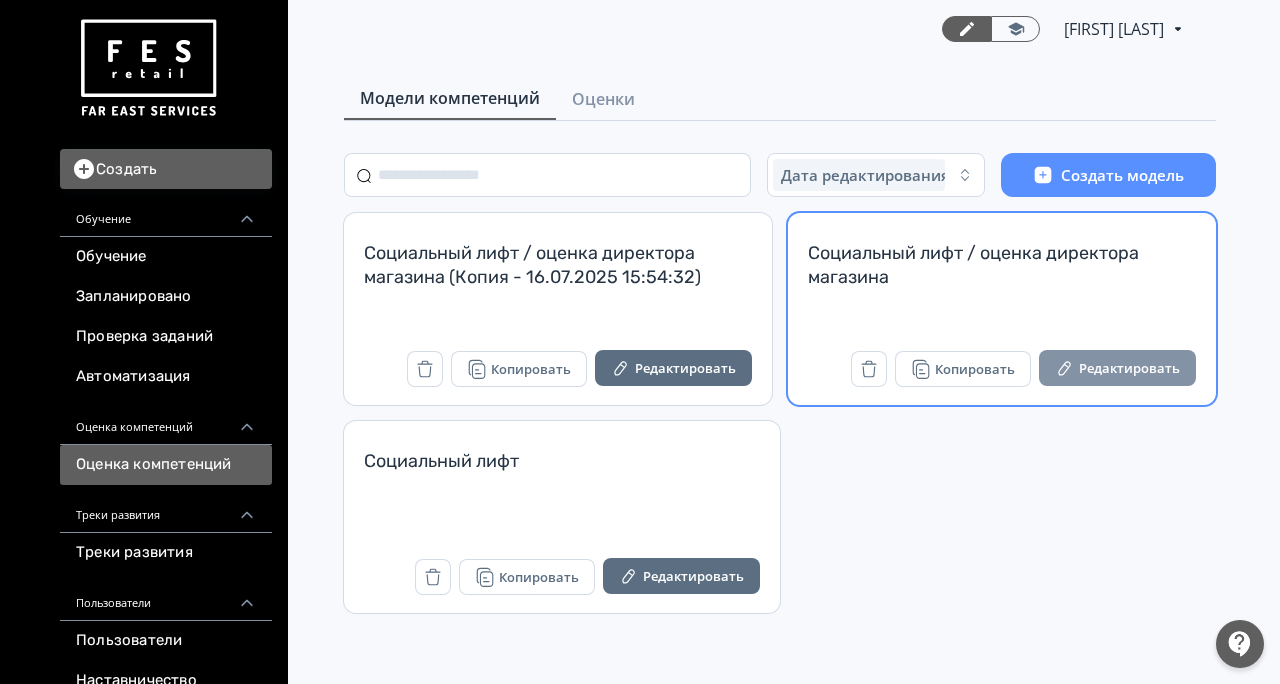 click on "Редактировать" at bounding box center (1117, 368) 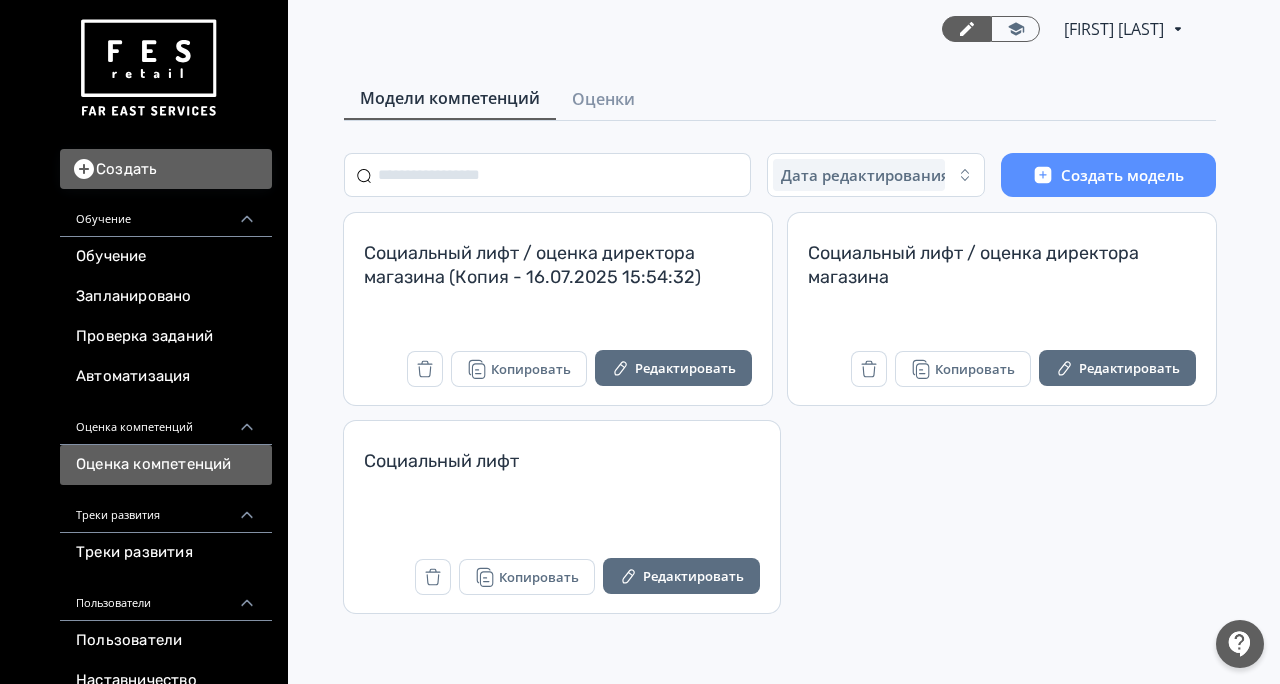 scroll, scrollTop: 0, scrollLeft: 0, axis: both 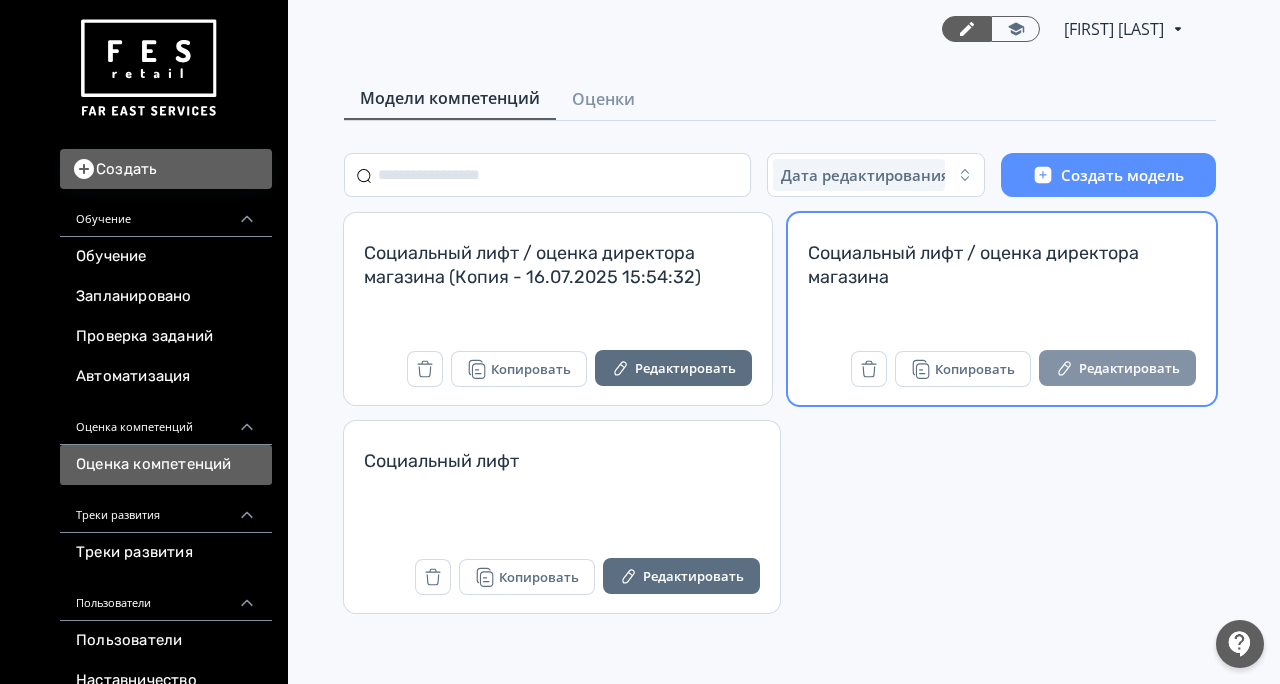 click on "Редактировать" at bounding box center (1117, 368) 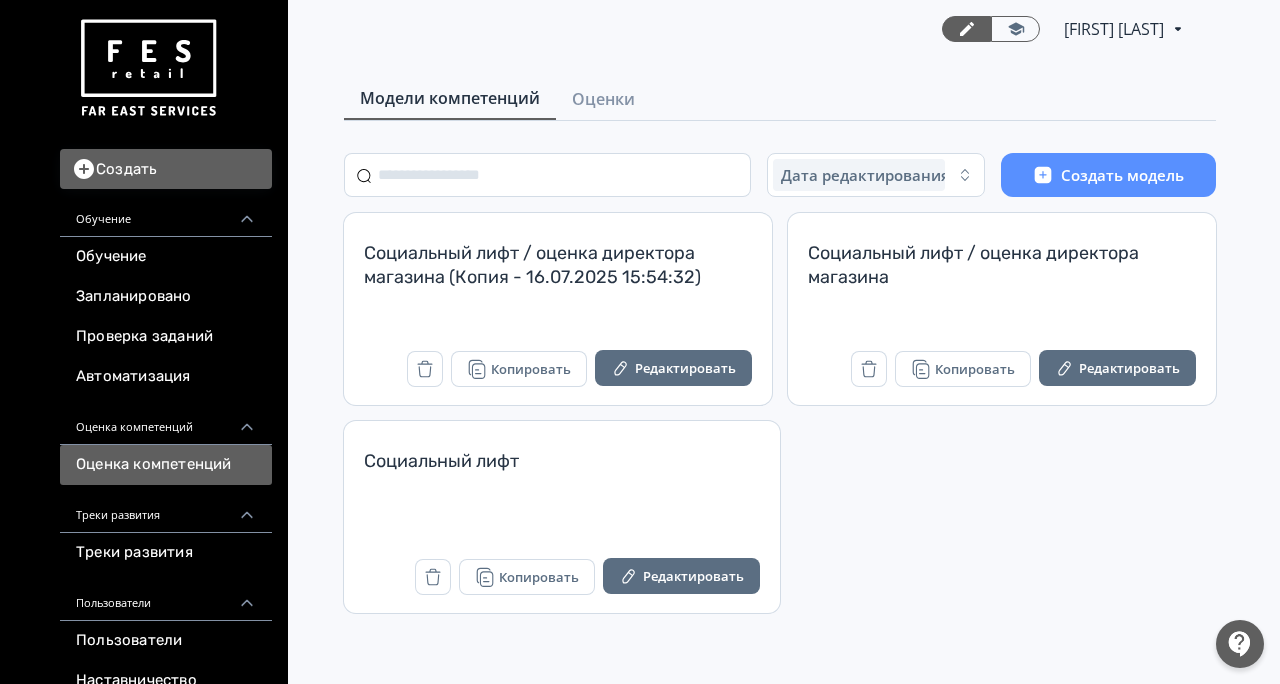 scroll, scrollTop: 0, scrollLeft: 0, axis: both 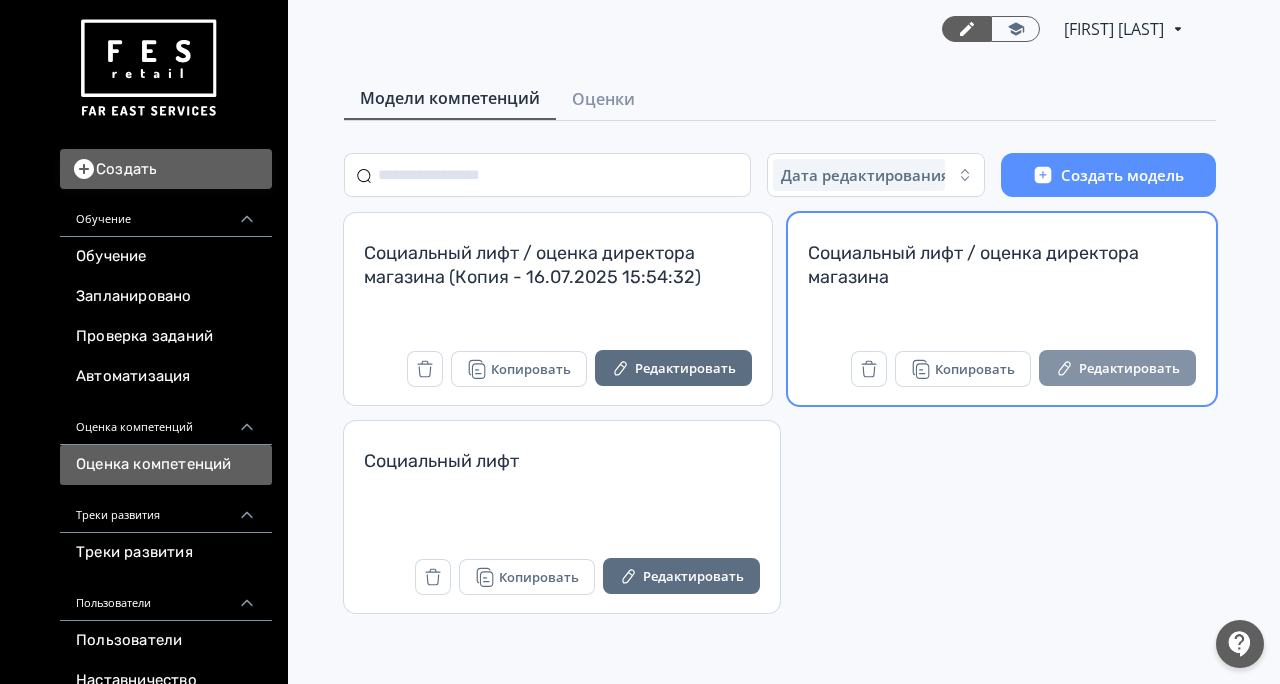 click on "Редактировать" at bounding box center [1117, 368] 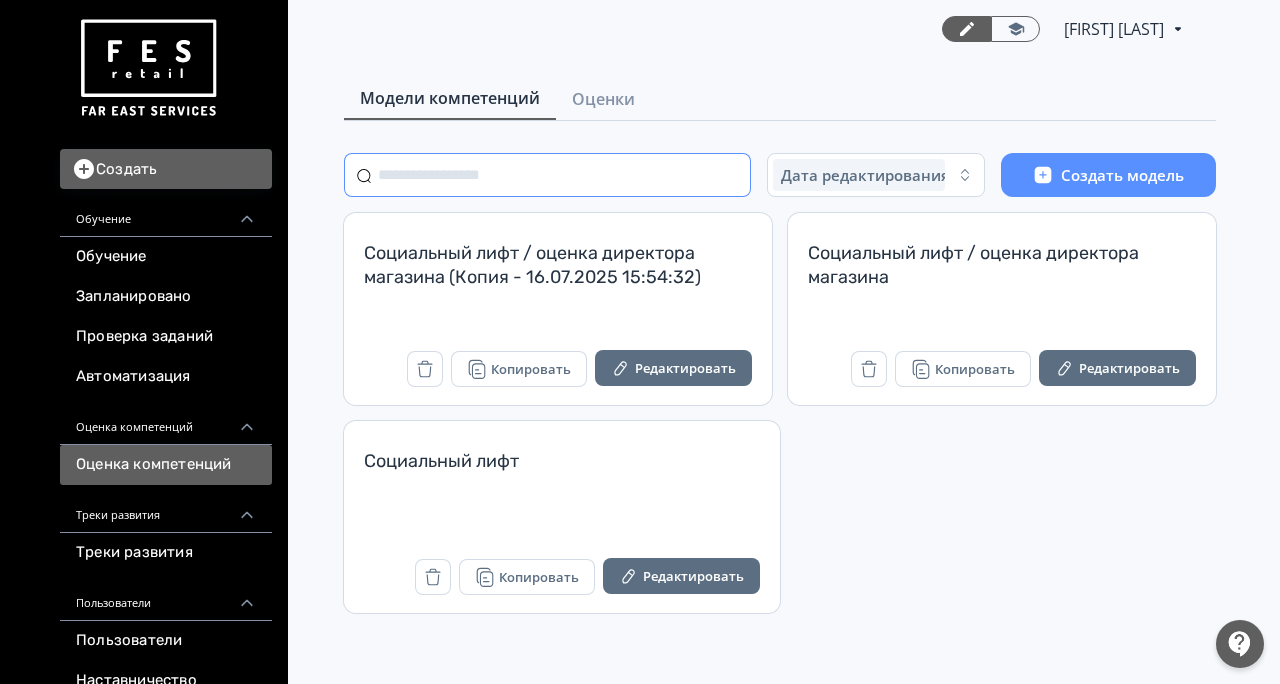 scroll, scrollTop: 0, scrollLeft: 0, axis: both 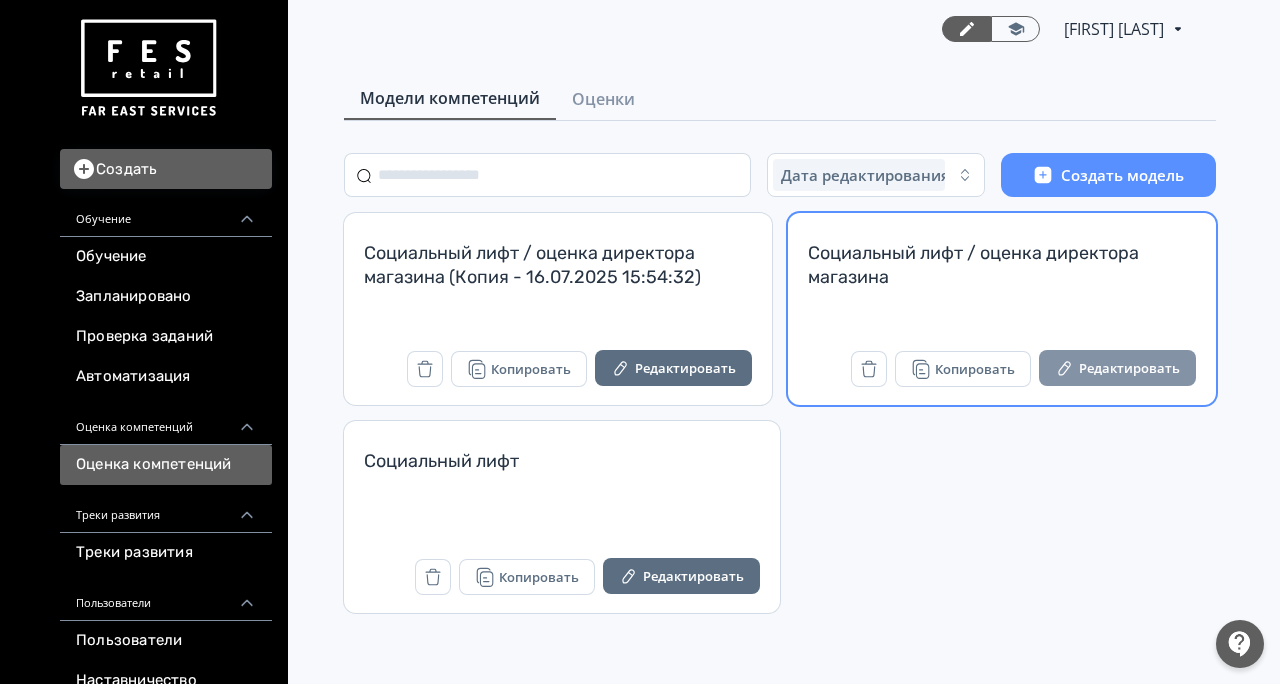 click on "Редактировать" at bounding box center (1117, 368) 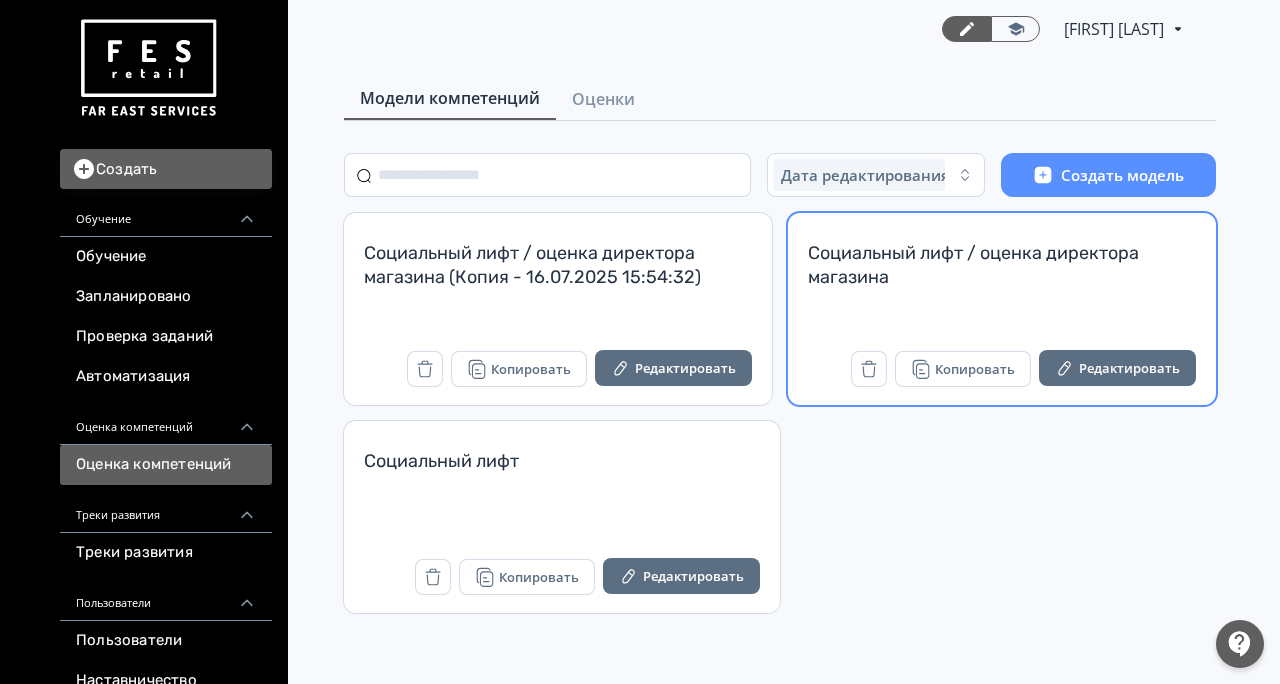 scroll, scrollTop: 0, scrollLeft: 0, axis: both 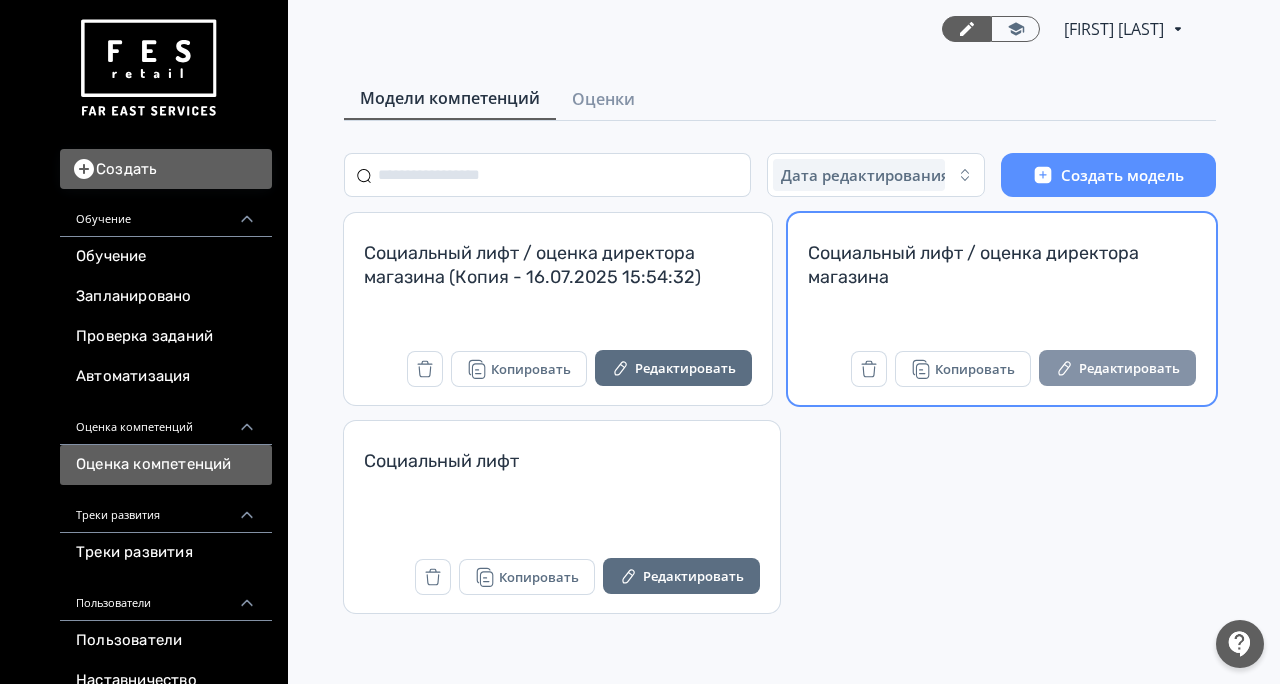 click on "Редактировать" at bounding box center [1117, 368] 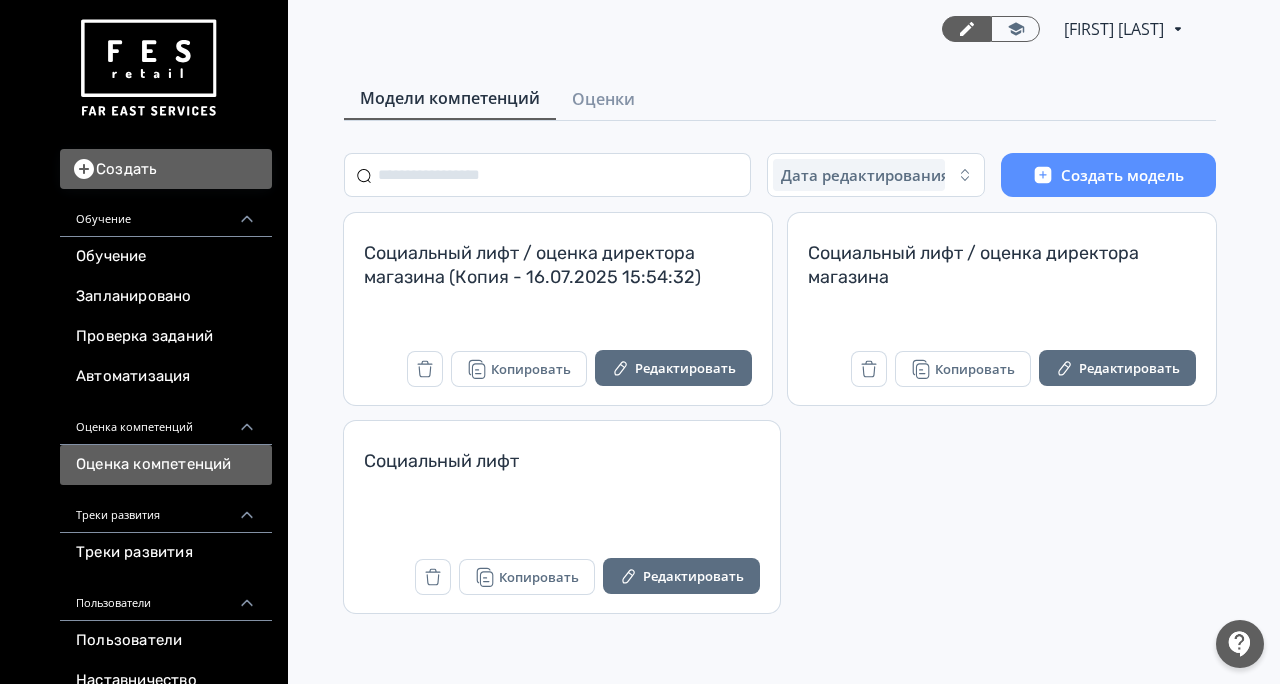 scroll, scrollTop: 0, scrollLeft: 0, axis: both 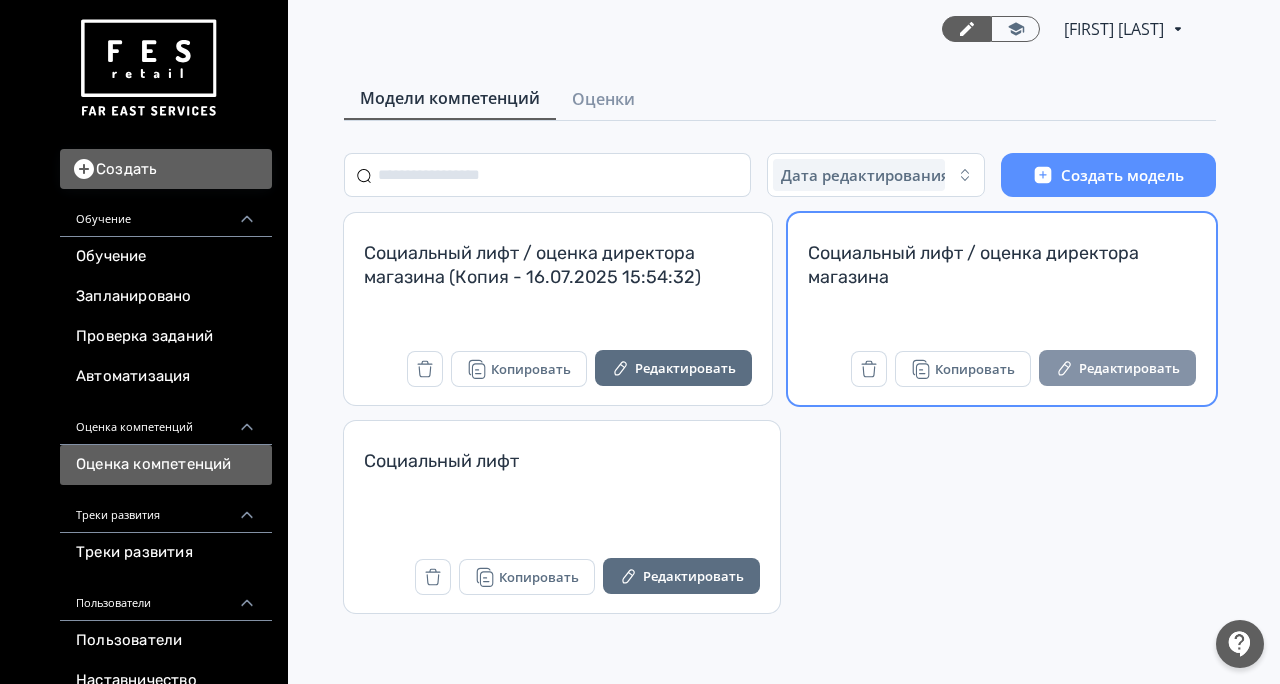 click on "Редактировать" at bounding box center (1117, 368) 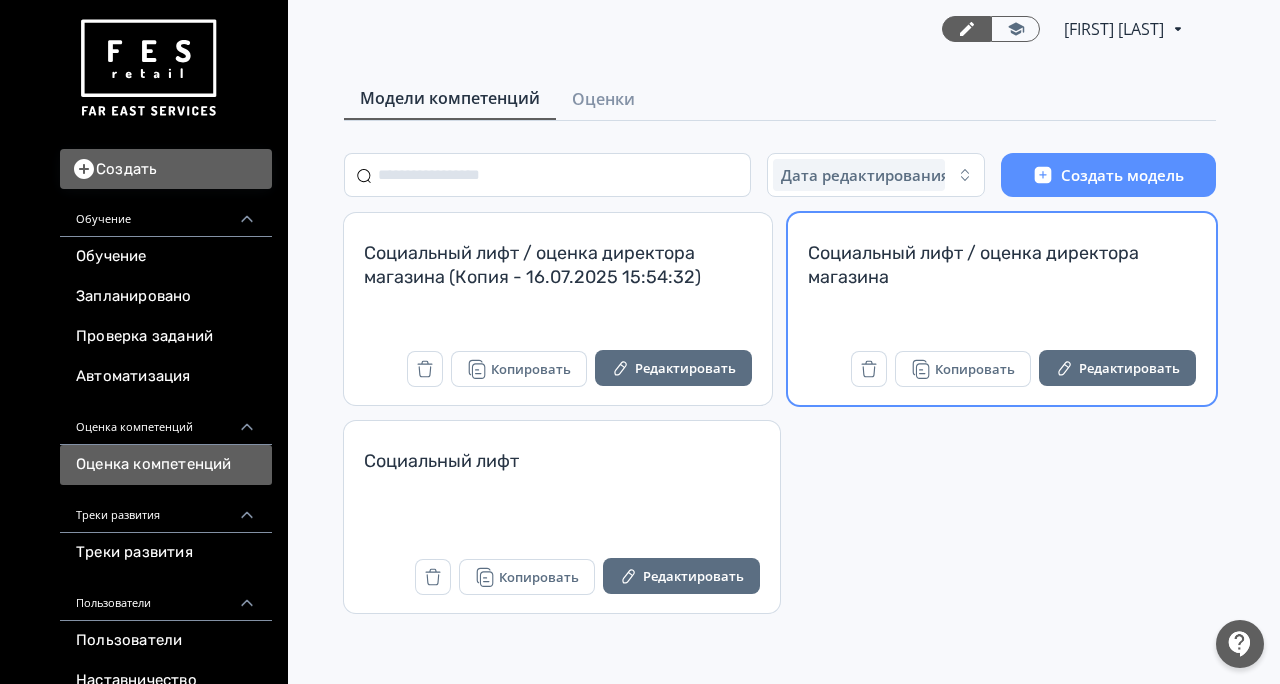 scroll, scrollTop: 0, scrollLeft: 0, axis: both 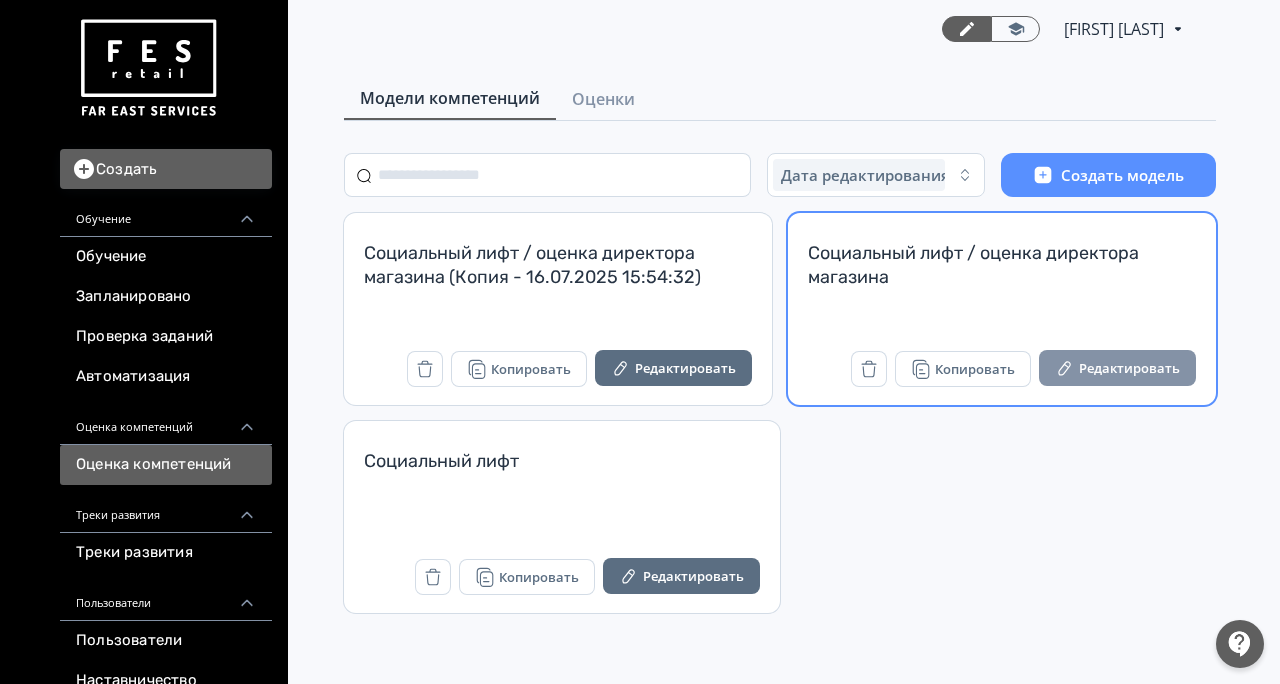 click on "Редактировать" at bounding box center (1117, 368) 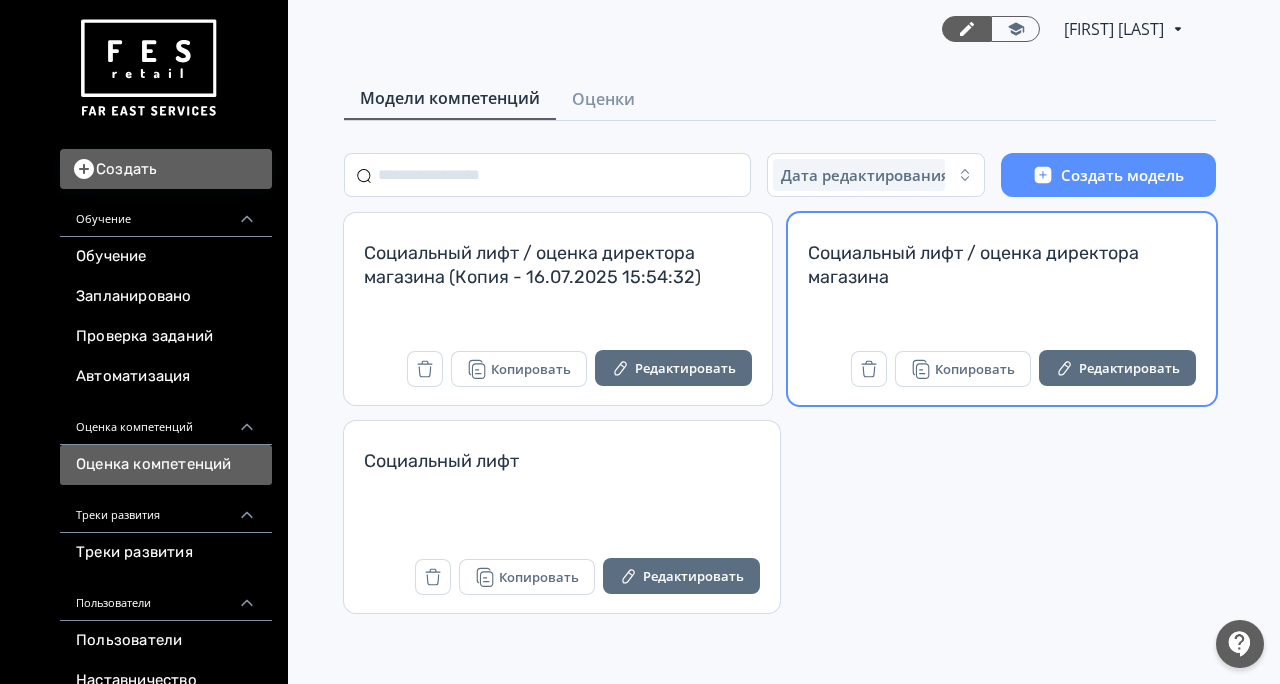 scroll, scrollTop: 0, scrollLeft: 0, axis: both 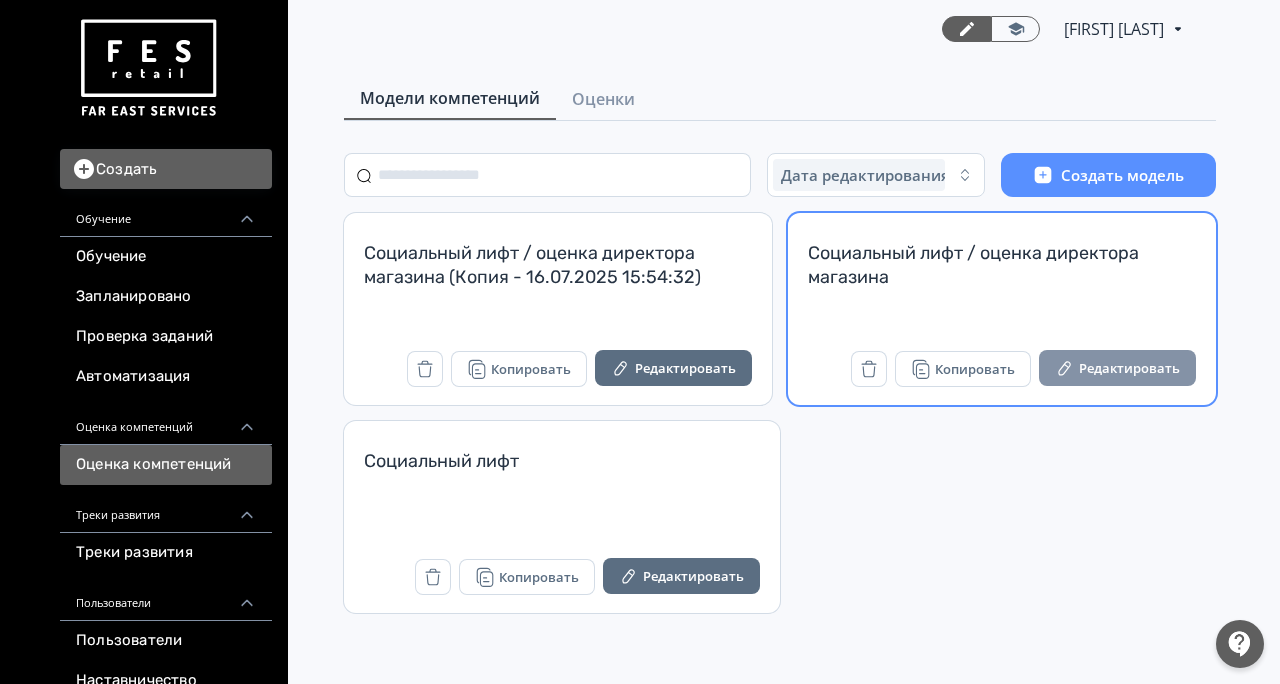 click on "Редактировать" at bounding box center (1117, 368) 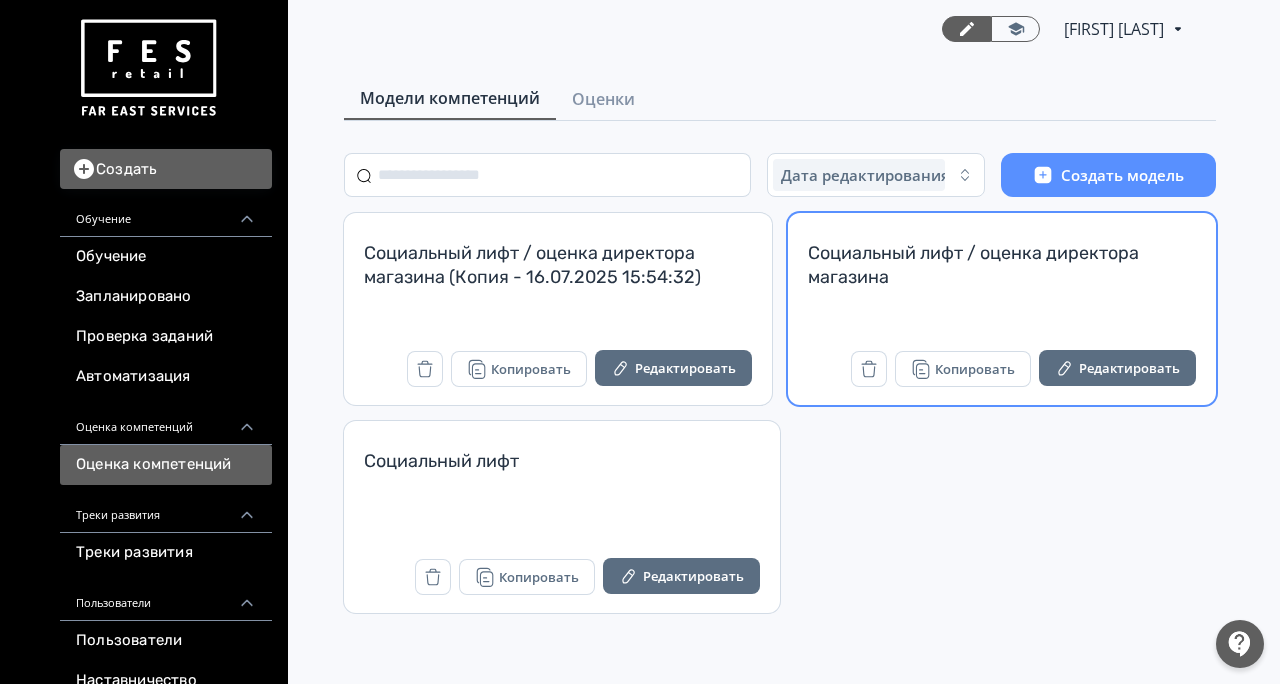 scroll, scrollTop: 0, scrollLeft: 0, axis: both 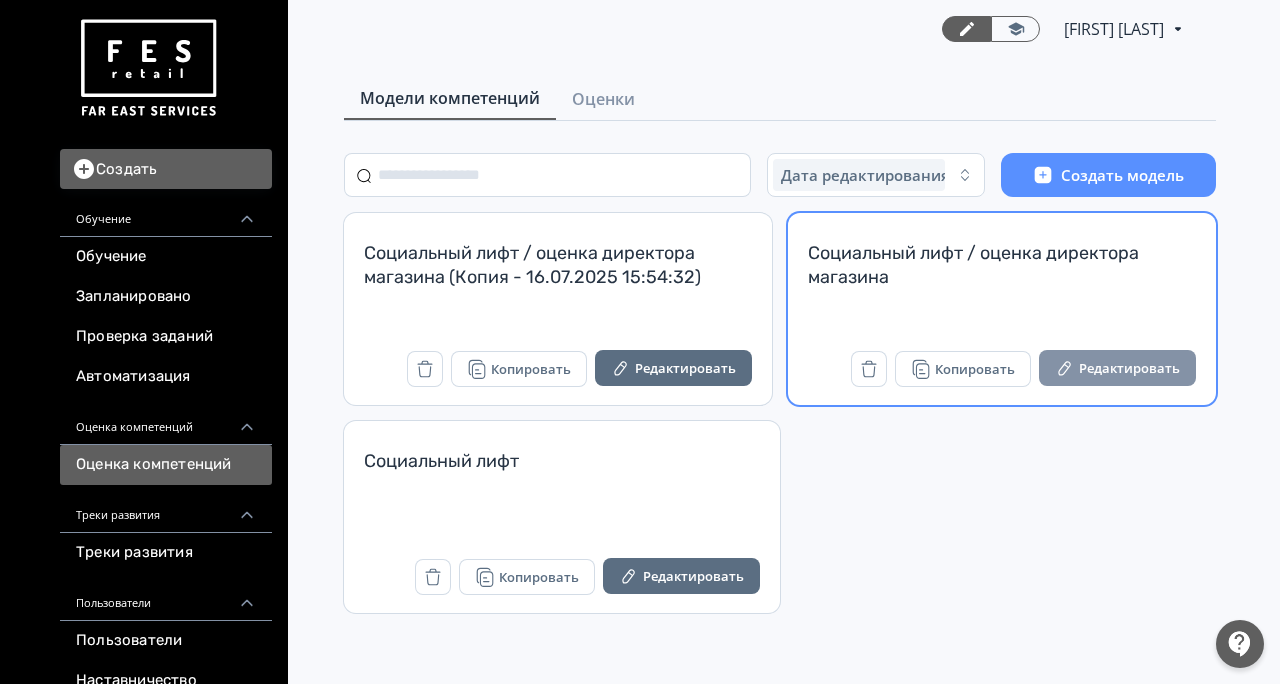 click on "Редактировать" at bounding box center [1117, 368] 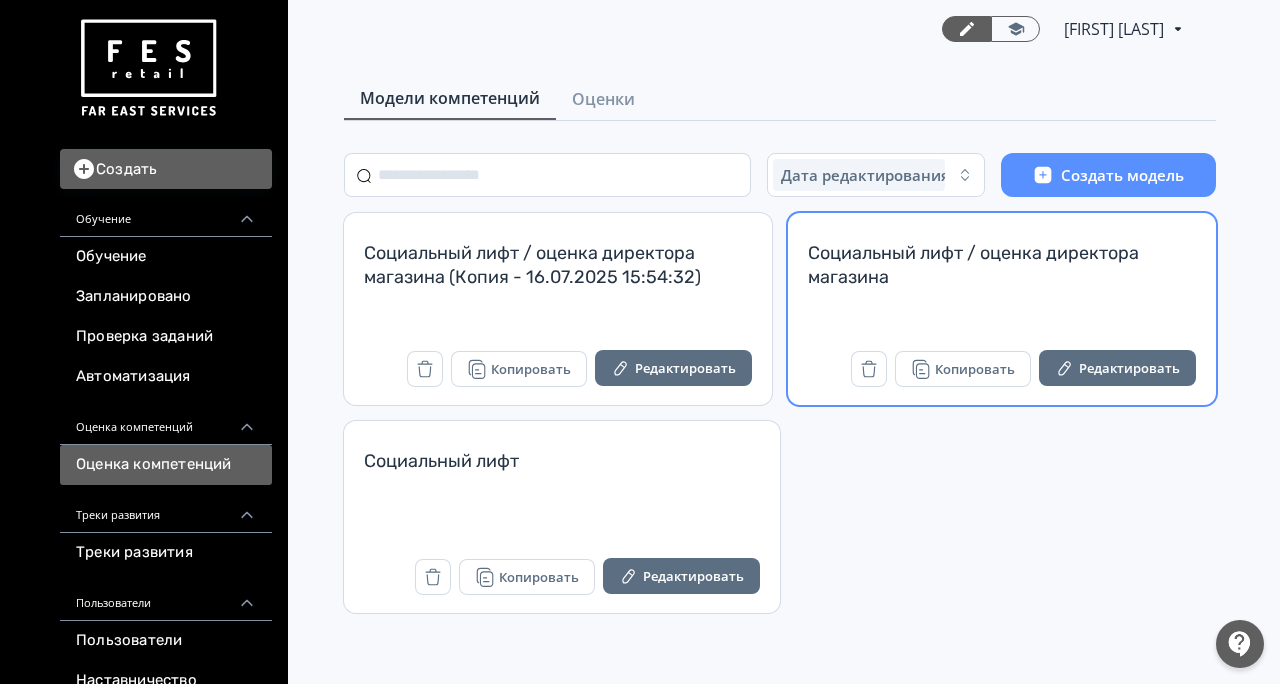 scroll, scrollTop: 0, scrollLeft: 0, axis: both 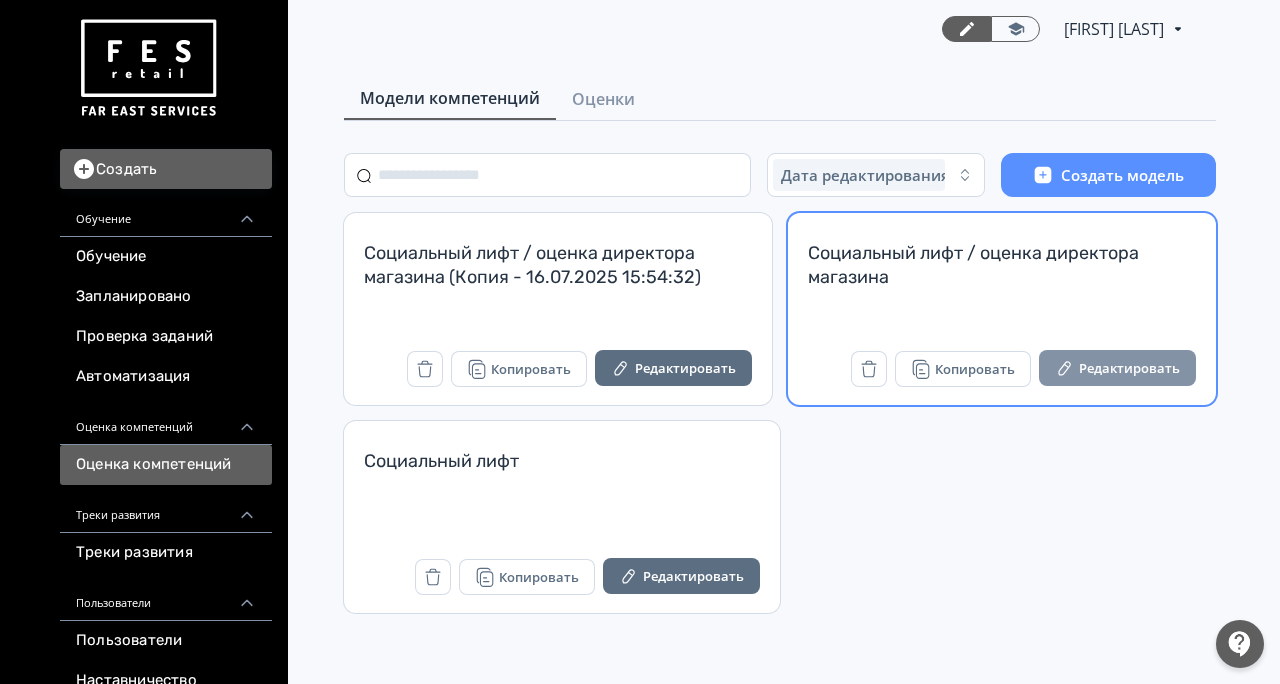 click on "Редактировать" at bounding box center (1117, 368) 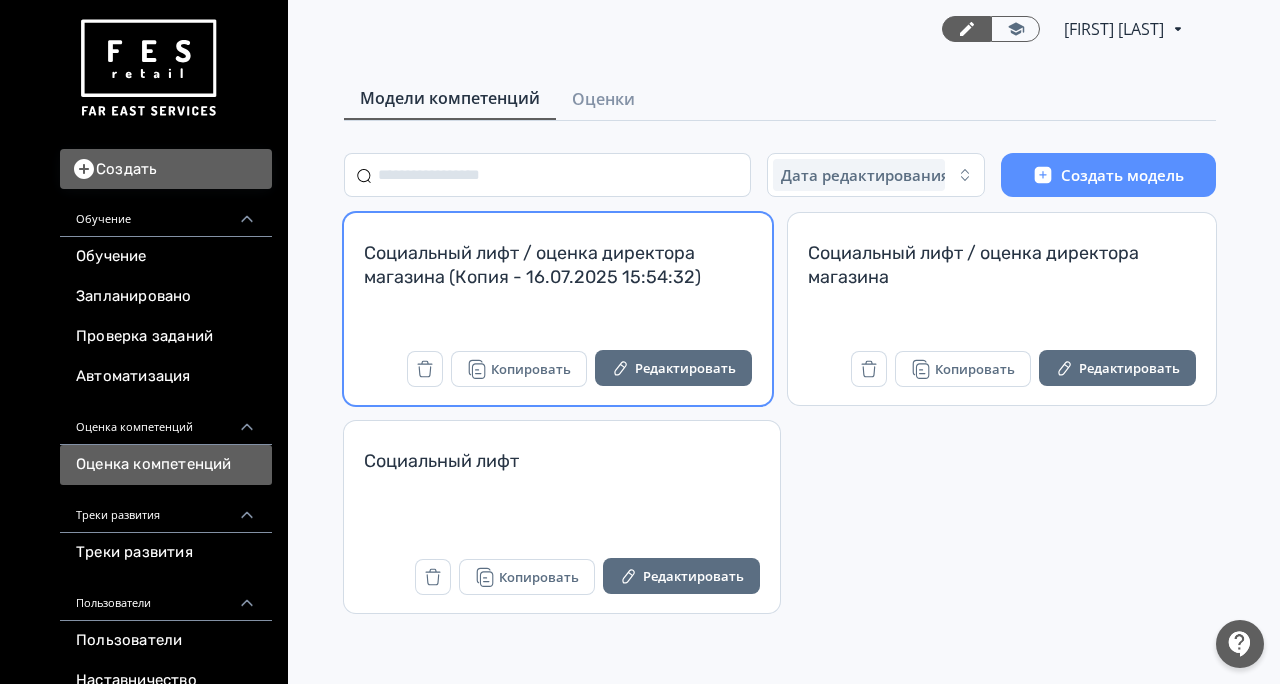 scroll, scrollTop: 0, scrollLeft: 0, axis: both 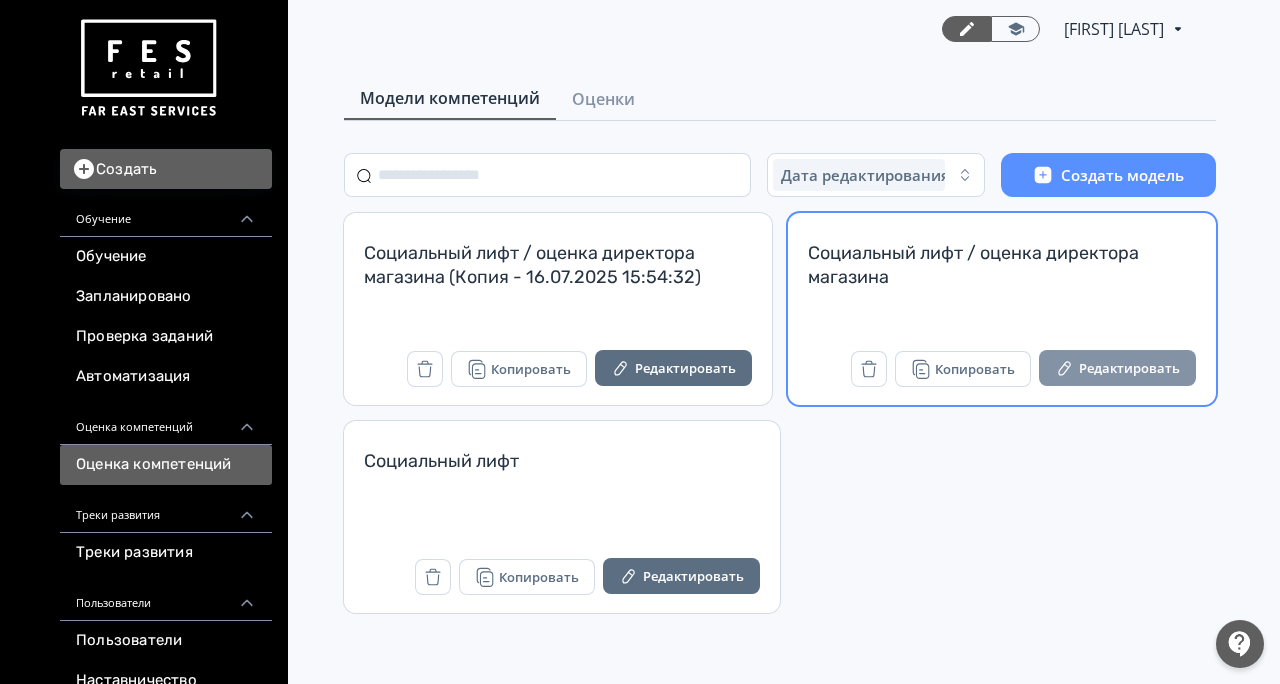 click on "Редактировать" at bounding box center (1117, 368) 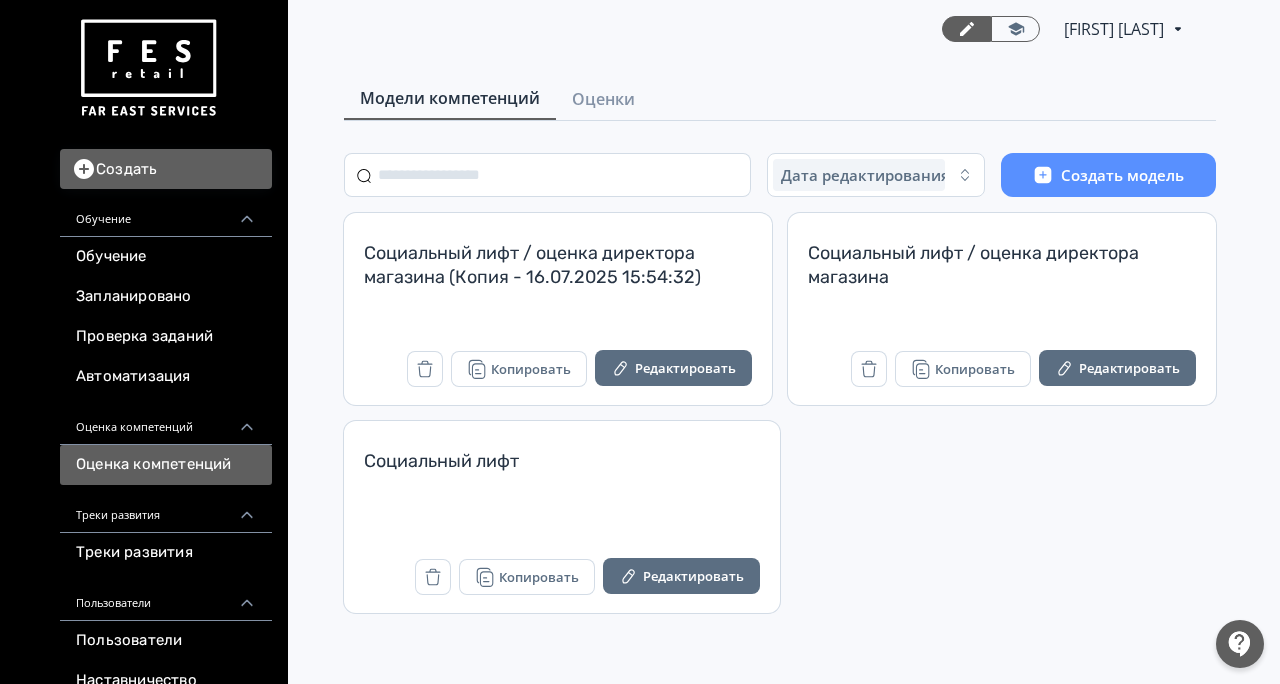 scroll, scrollTop: 0, scrollLeft: 0, axis: both 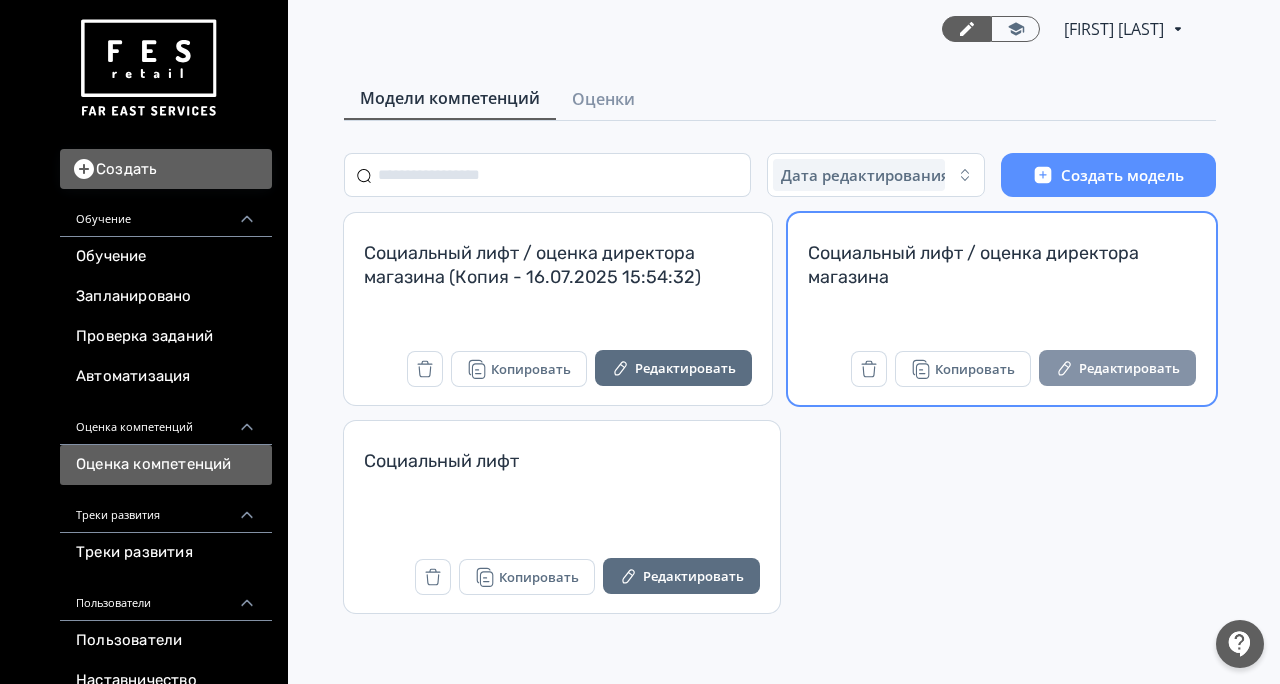 click on "Редактировать" at bounding box center (1117, 368) 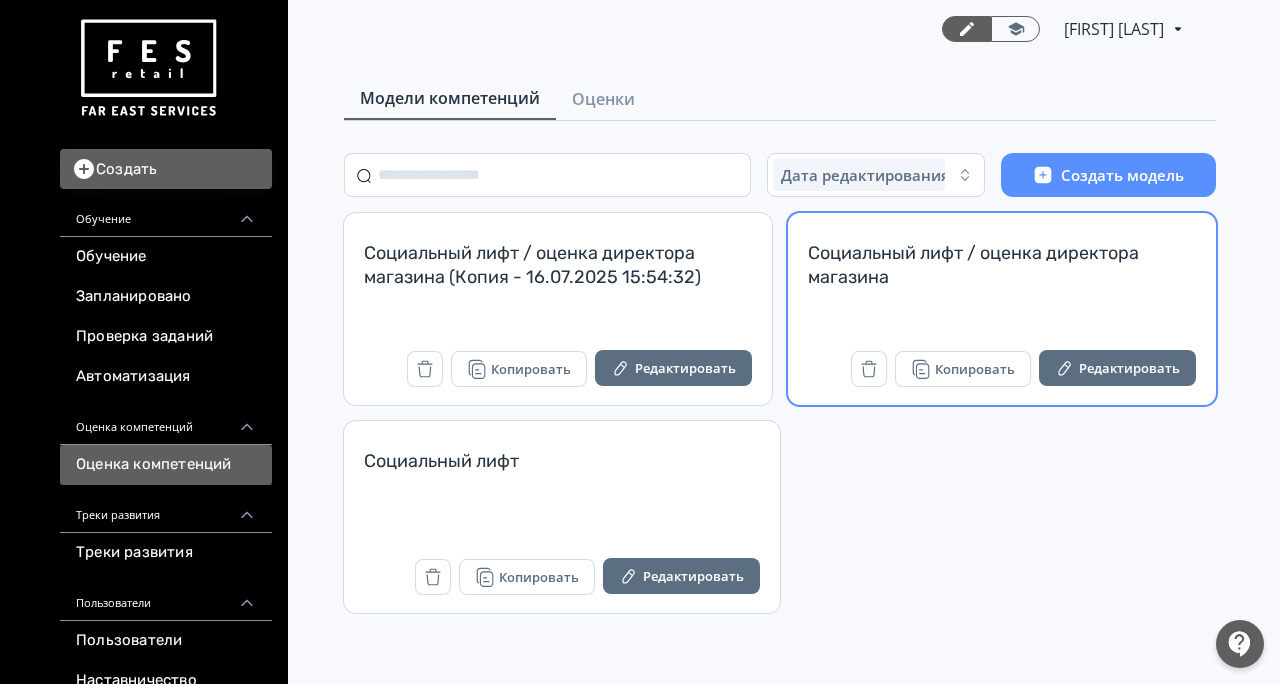 scroll, scrollTop: 0, scrollLeft: 0, axis: both 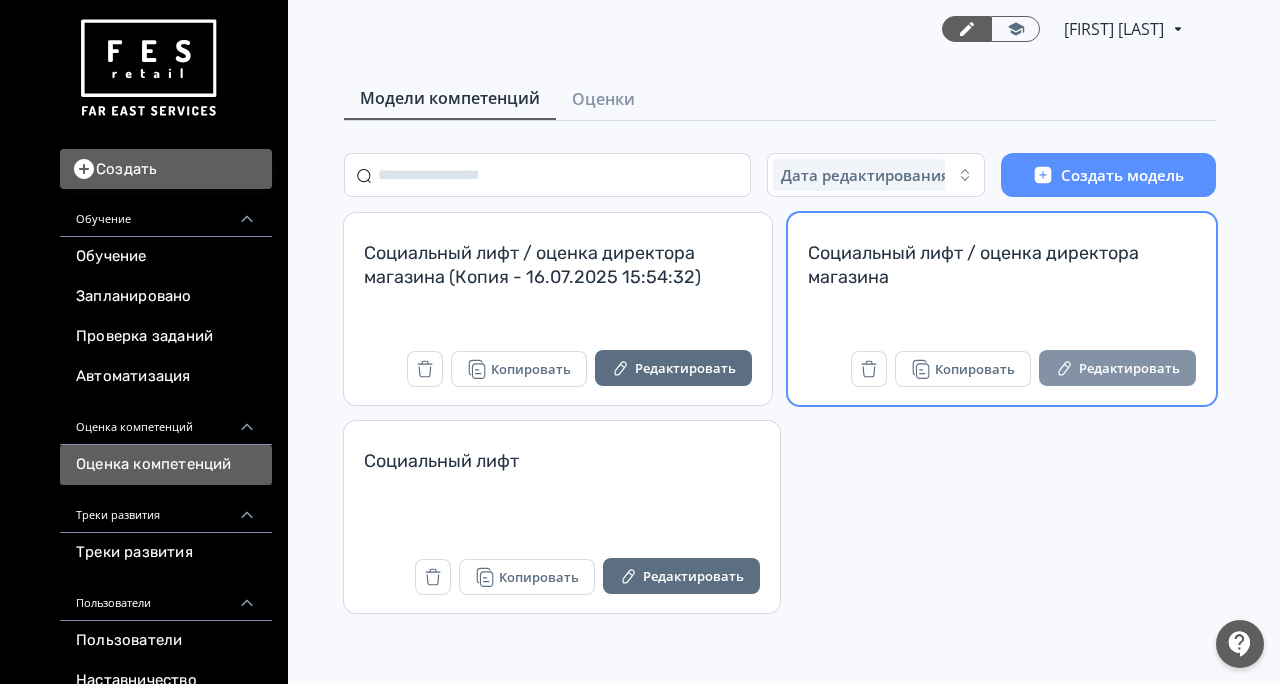 click on "Редактировать" at bounding box center [1117, 368] 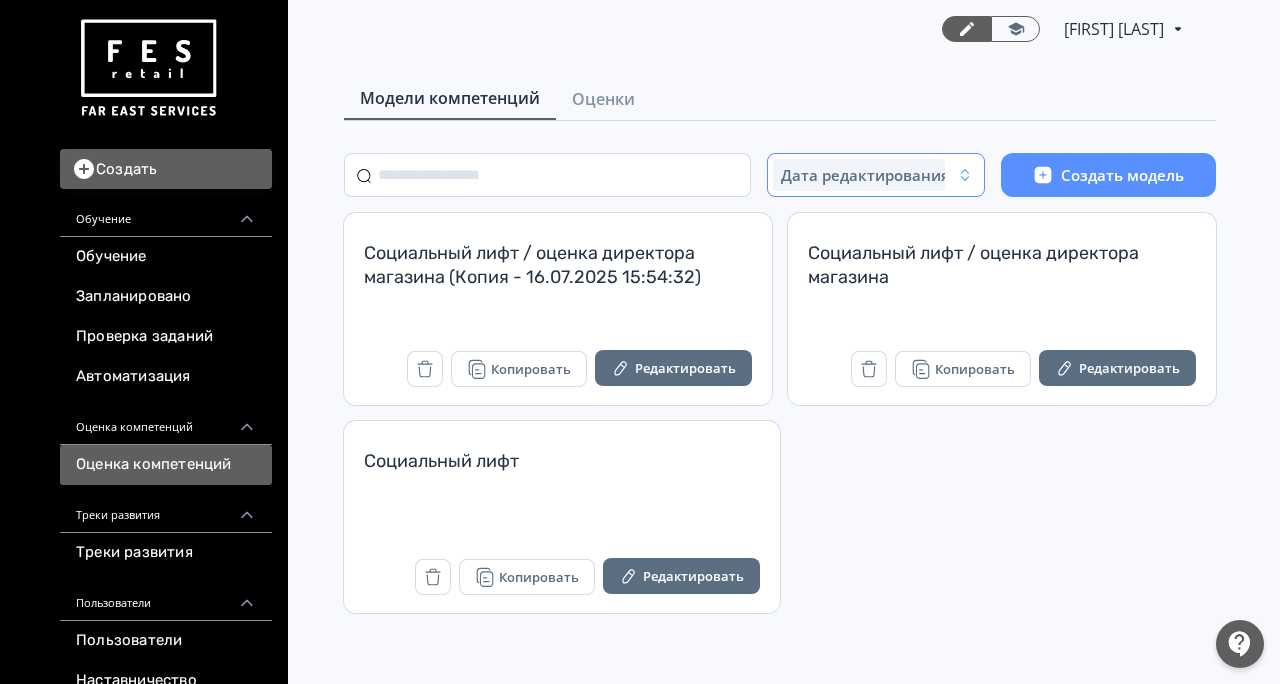 scroll, scrollTop: 0, scrollLeft: 0, axis: both 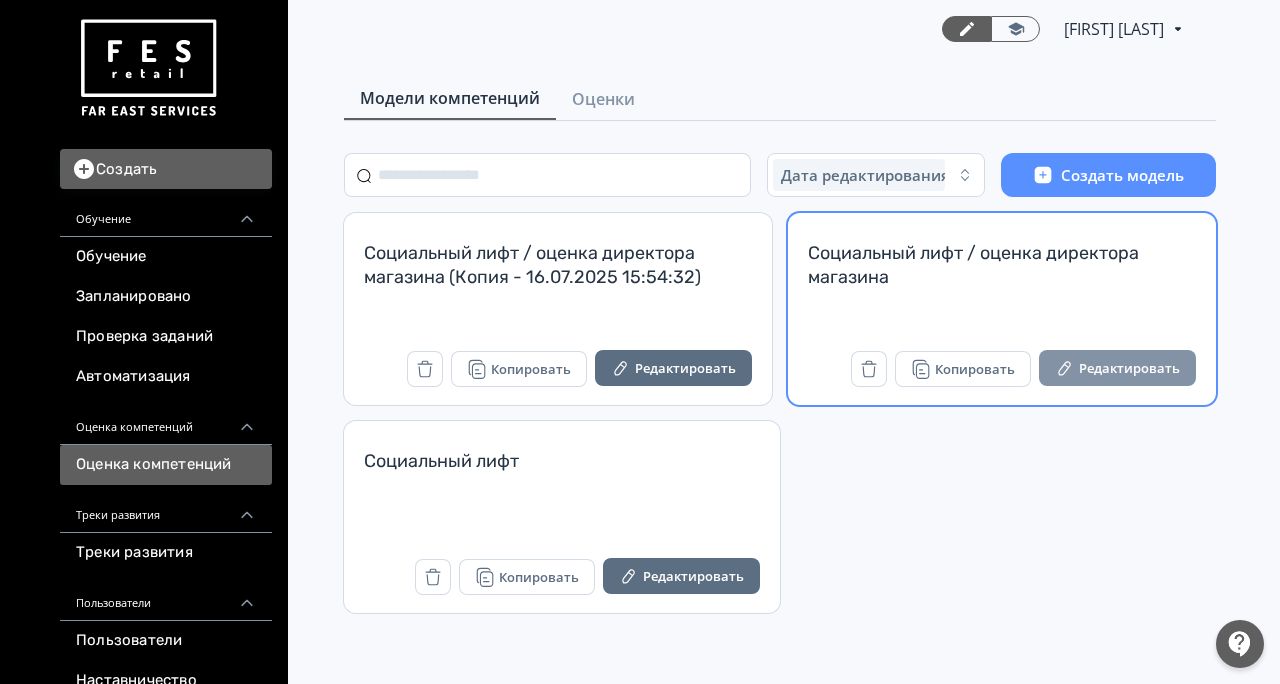 click on "Редактировать" at bounding box center (1117, 368) 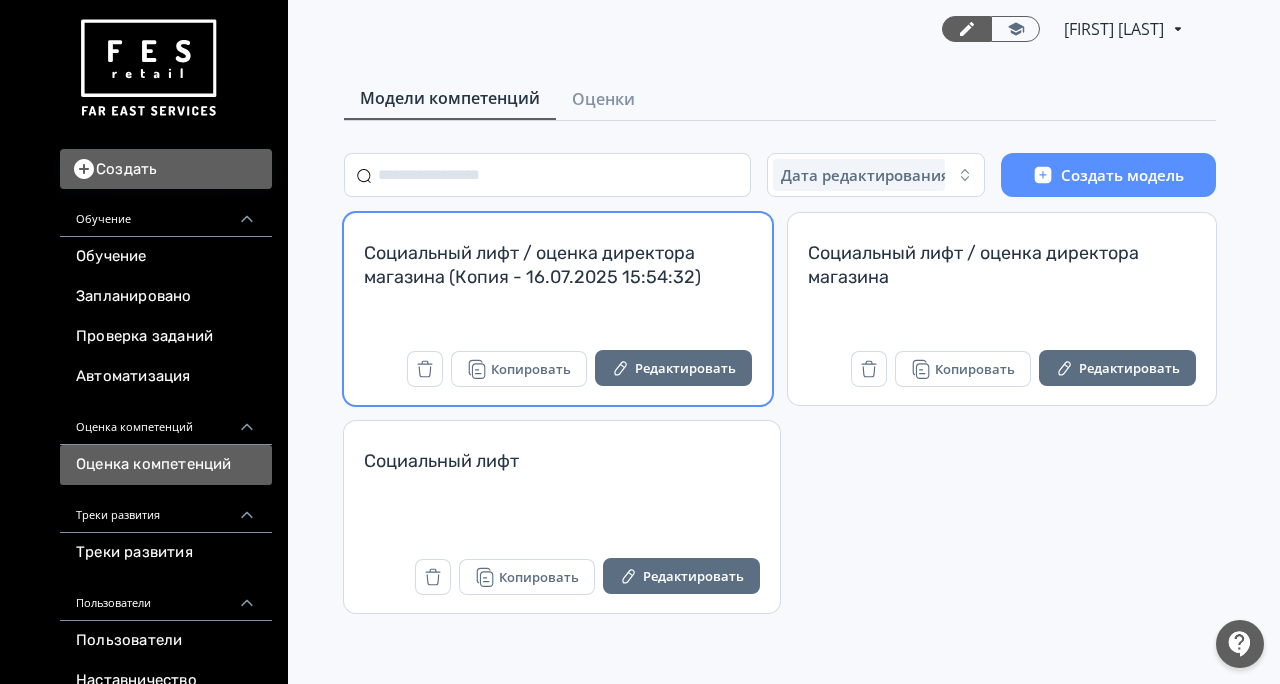 scroll, scrollTop: 0, scrollLeft: 0, axis: both 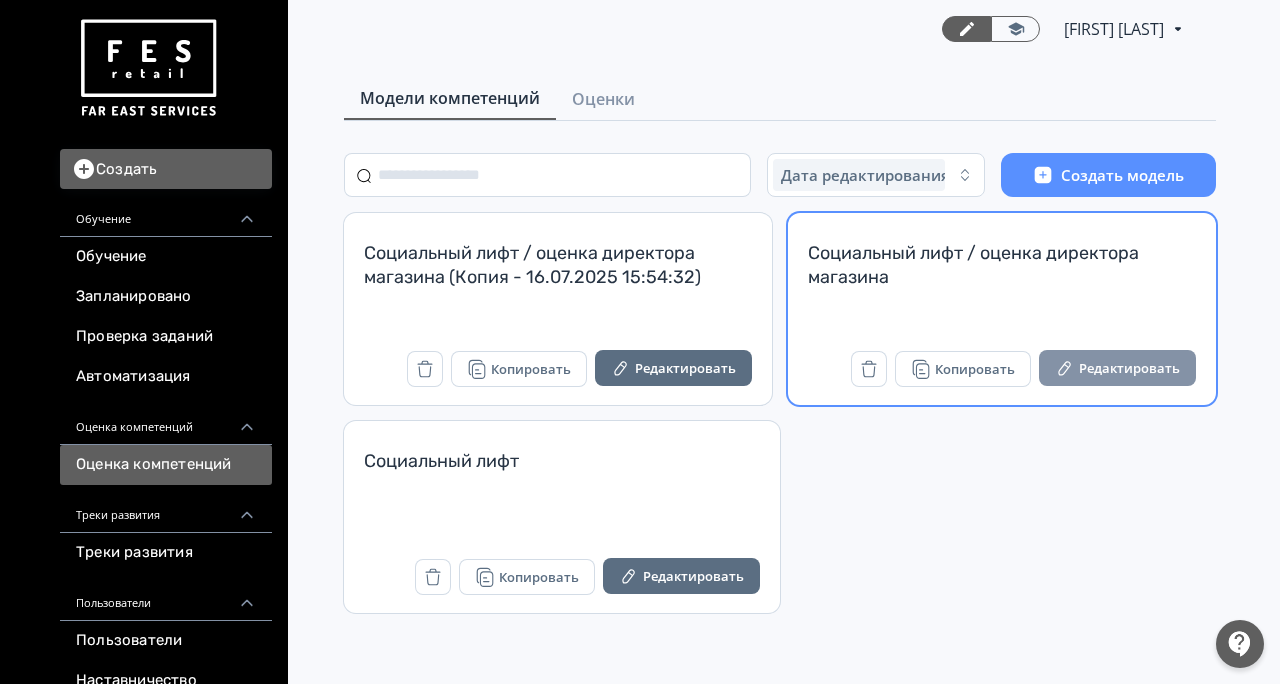 click on "Редактировать" at bounding box center (1117, 368) 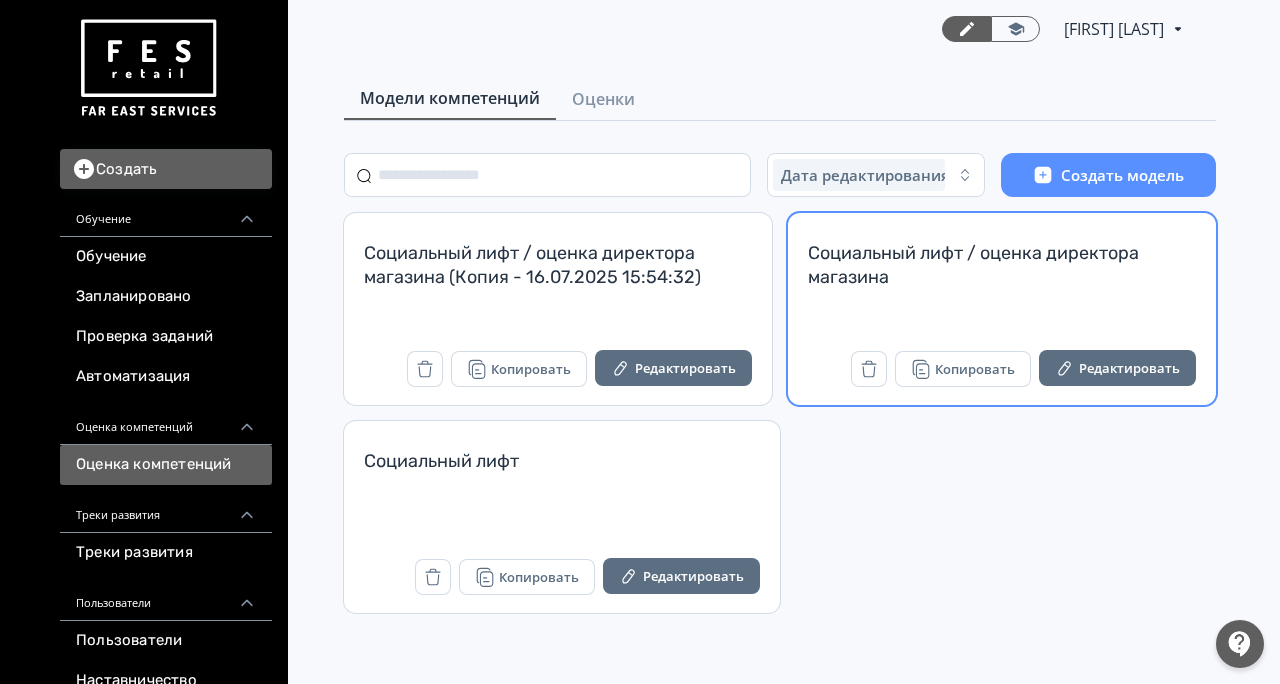 scroll, scrollTop: 0, scrollLeft: 0, axis: both 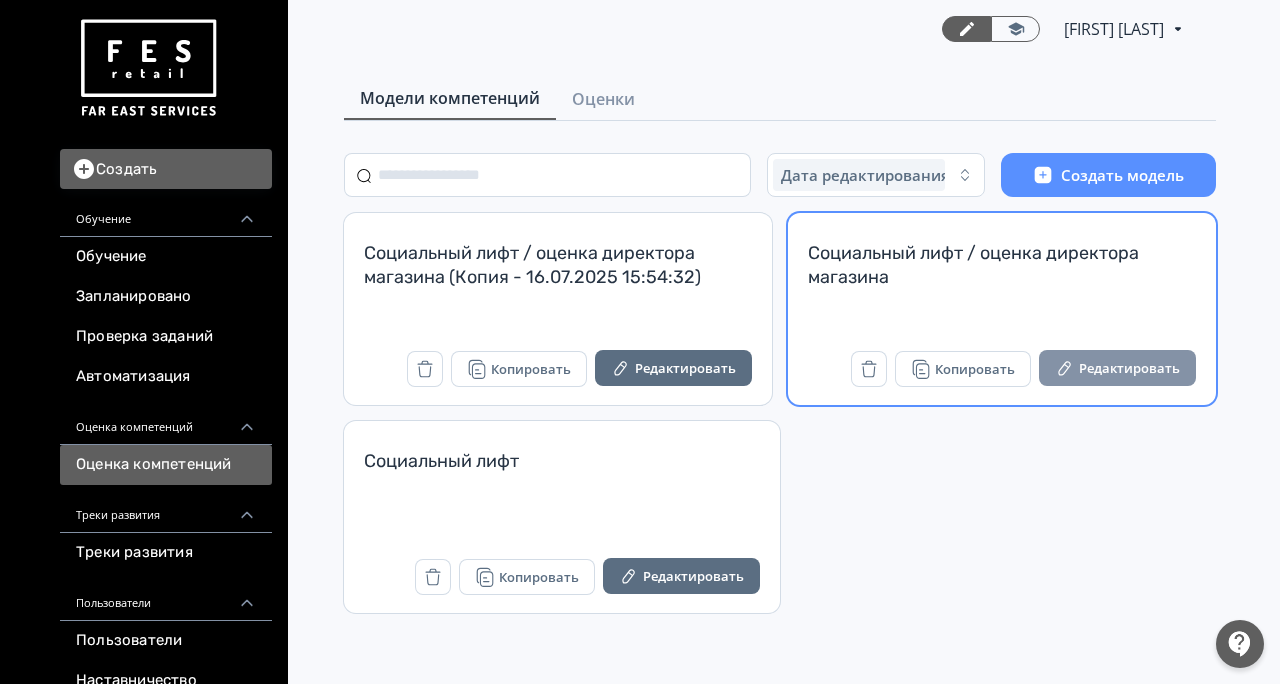 click on "Редактировать" at bounding box center [1117, 368] 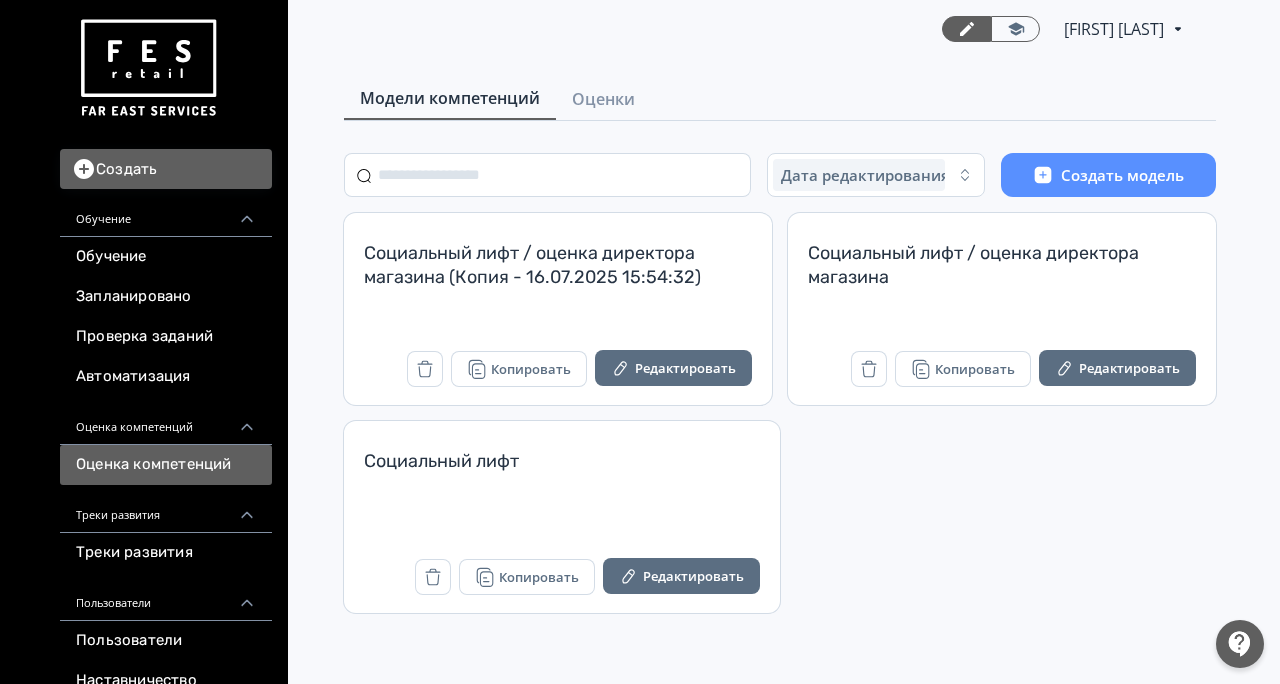 scroll, scrollTop: 0, scrollLeft: 0, axis: both 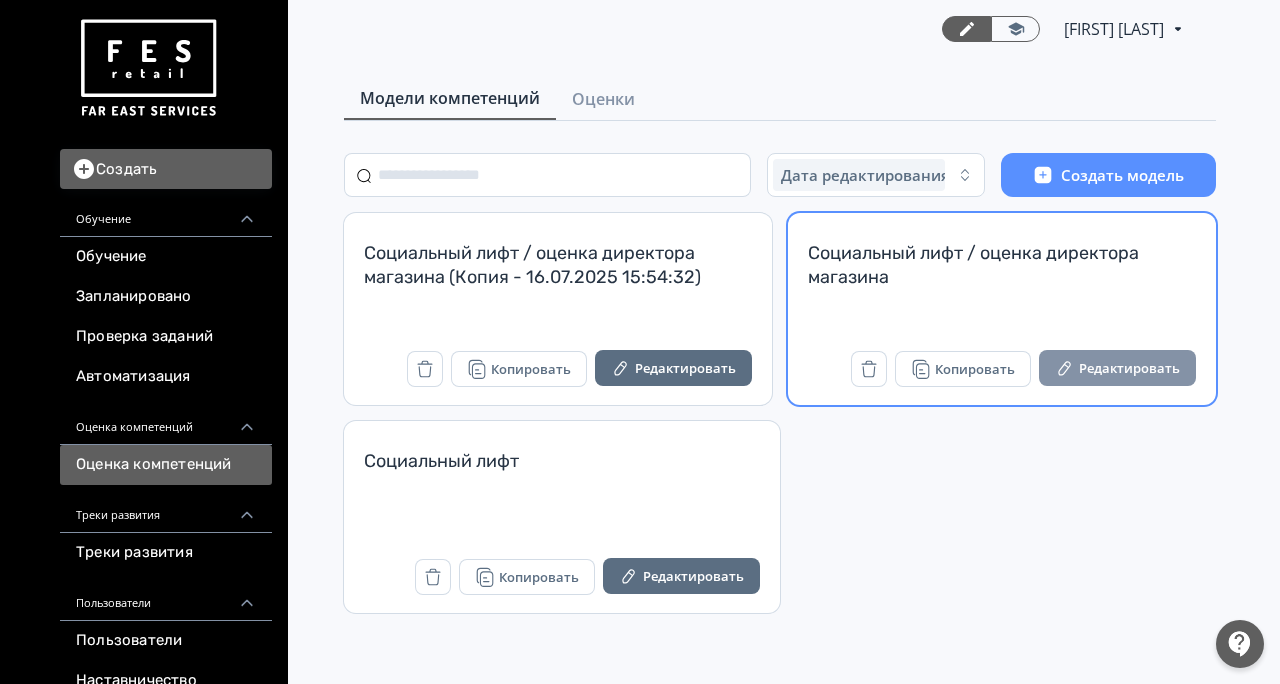 click on "Редактировать" at bounding box center [1117, 368] 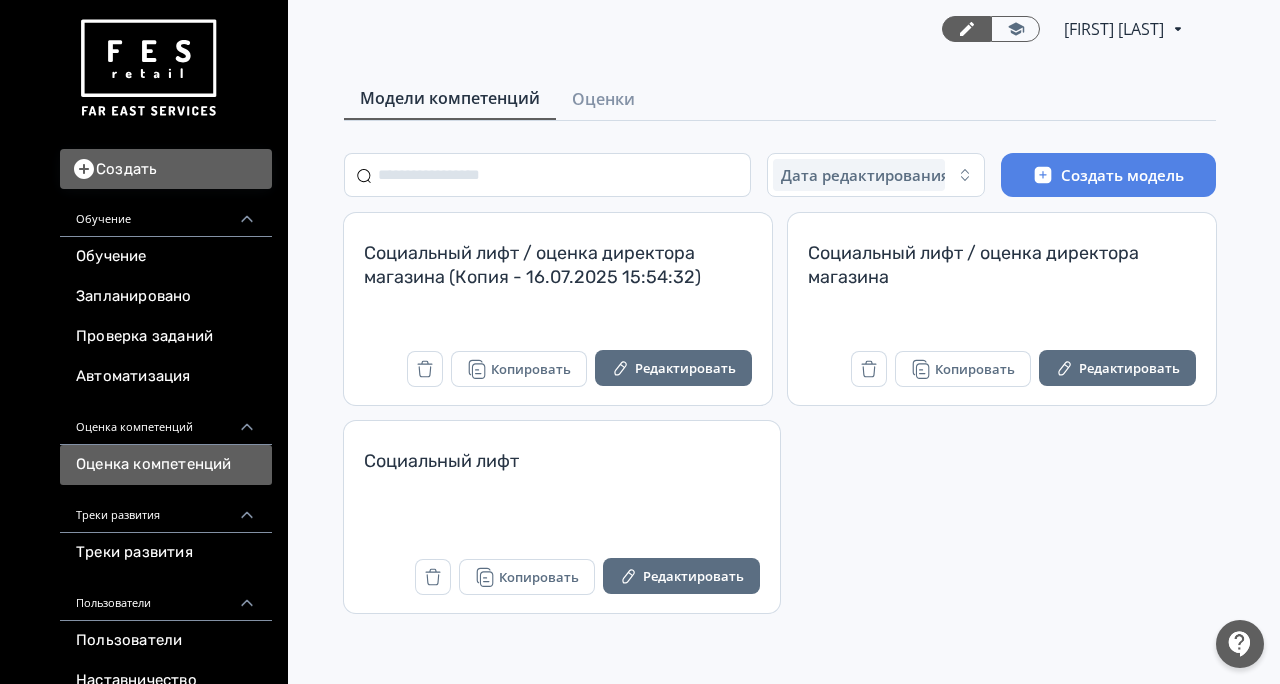 scroll, scrollTop: 0, scrollLeft: 0, axis: both 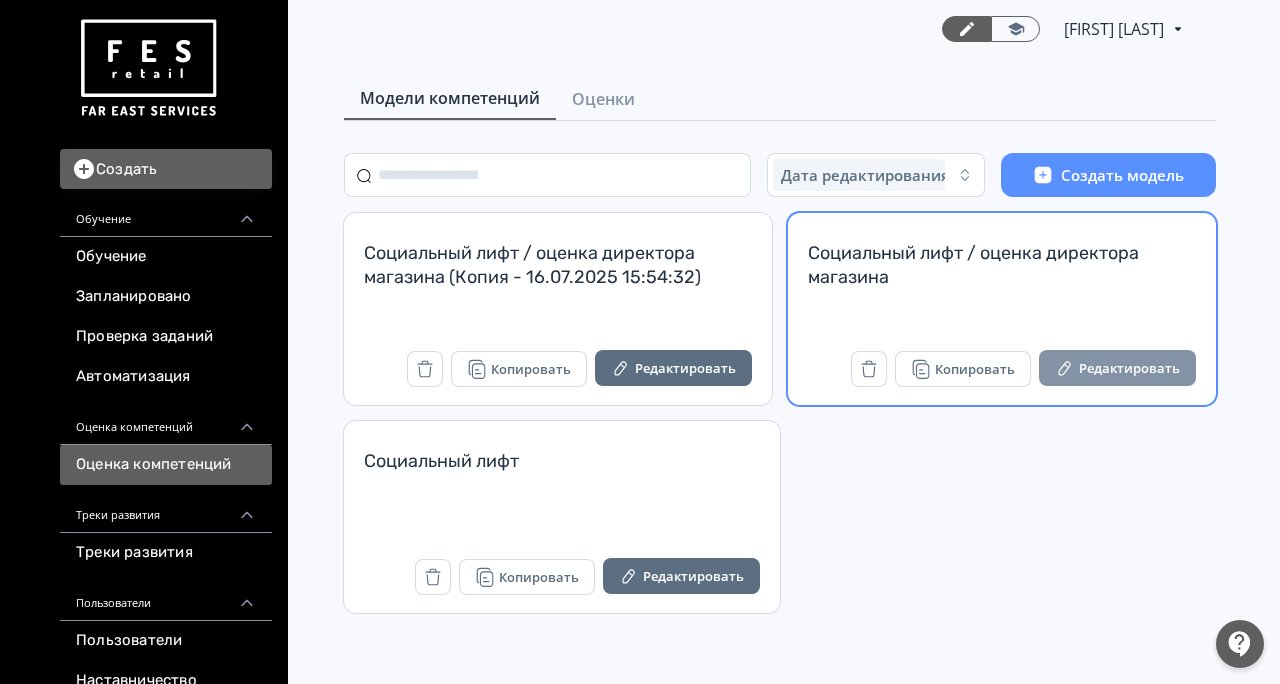 click on "Редактировать" at bounding box center (1117, 368) 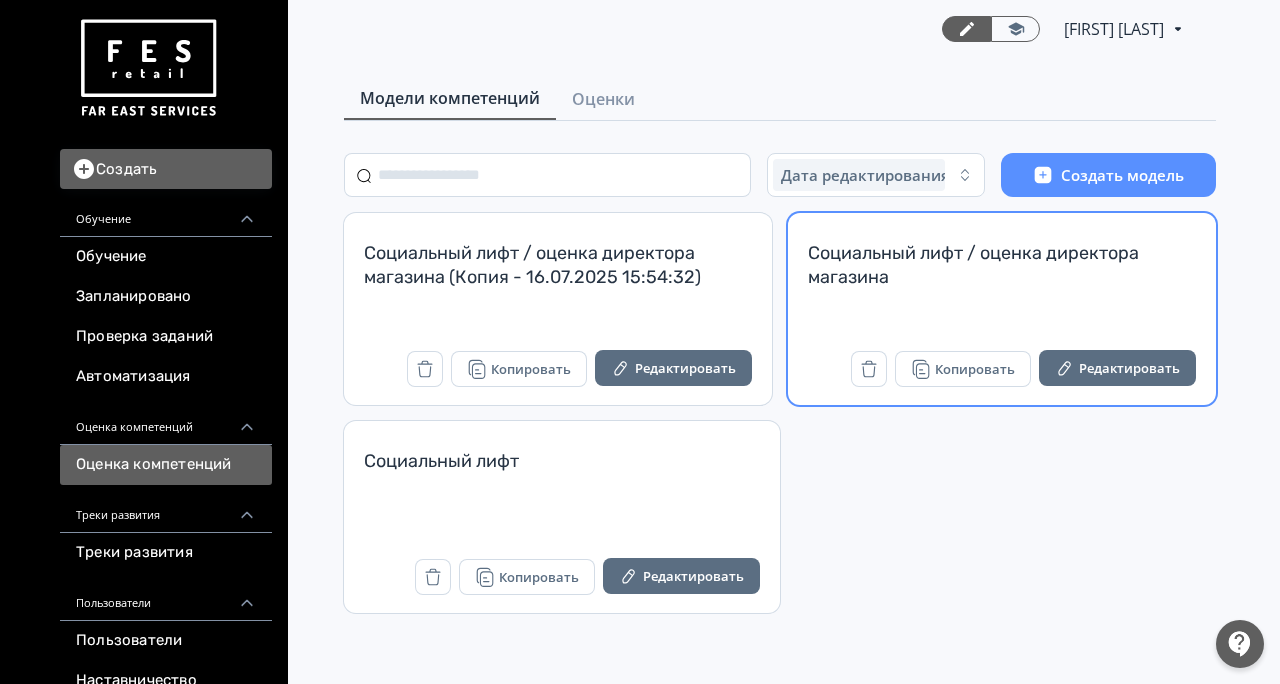 scroll, scrollTop: 0, scrollLeft: 0, axis: both 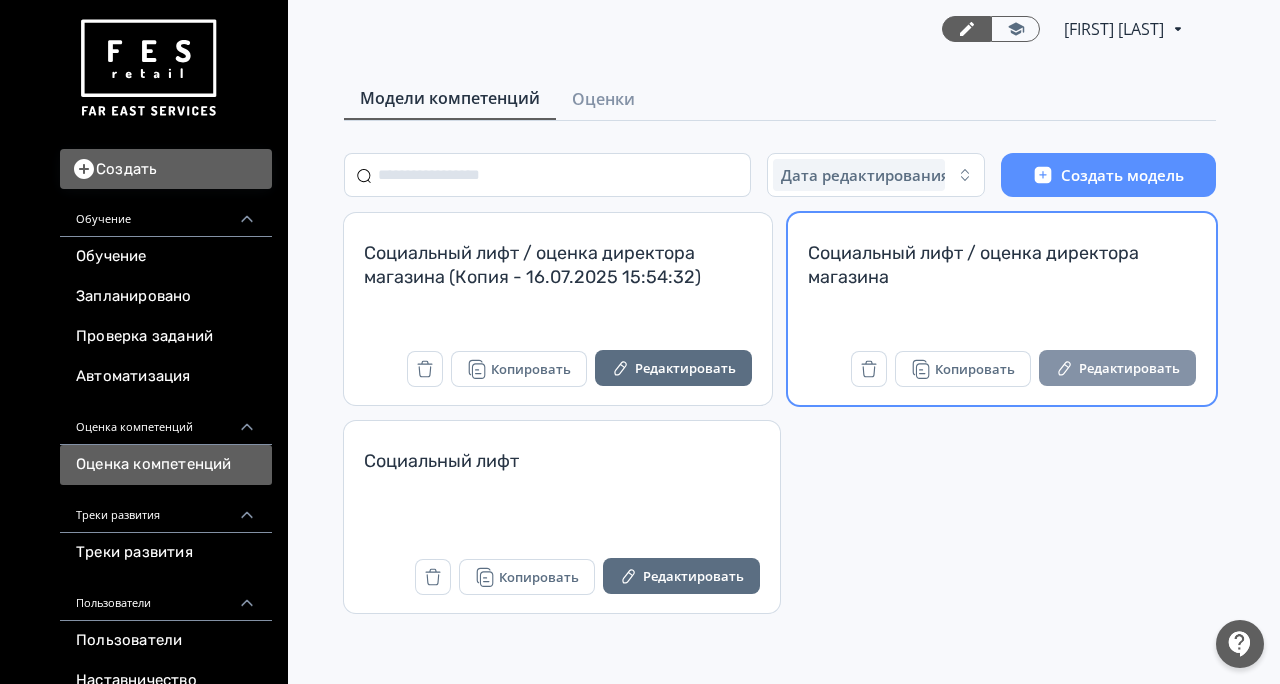 click on "Редактировать" at bounding box center (1117, 368) 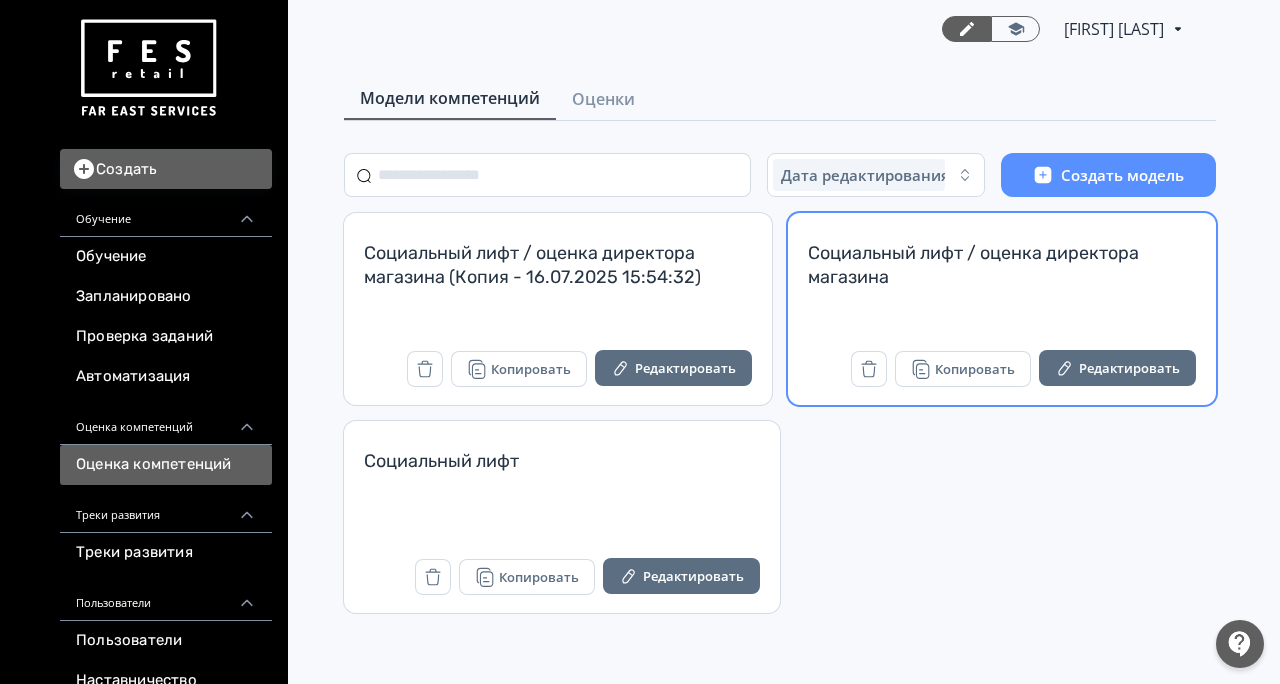 scroll, scrollTop: 0, scrollLeft: 0, axis: both 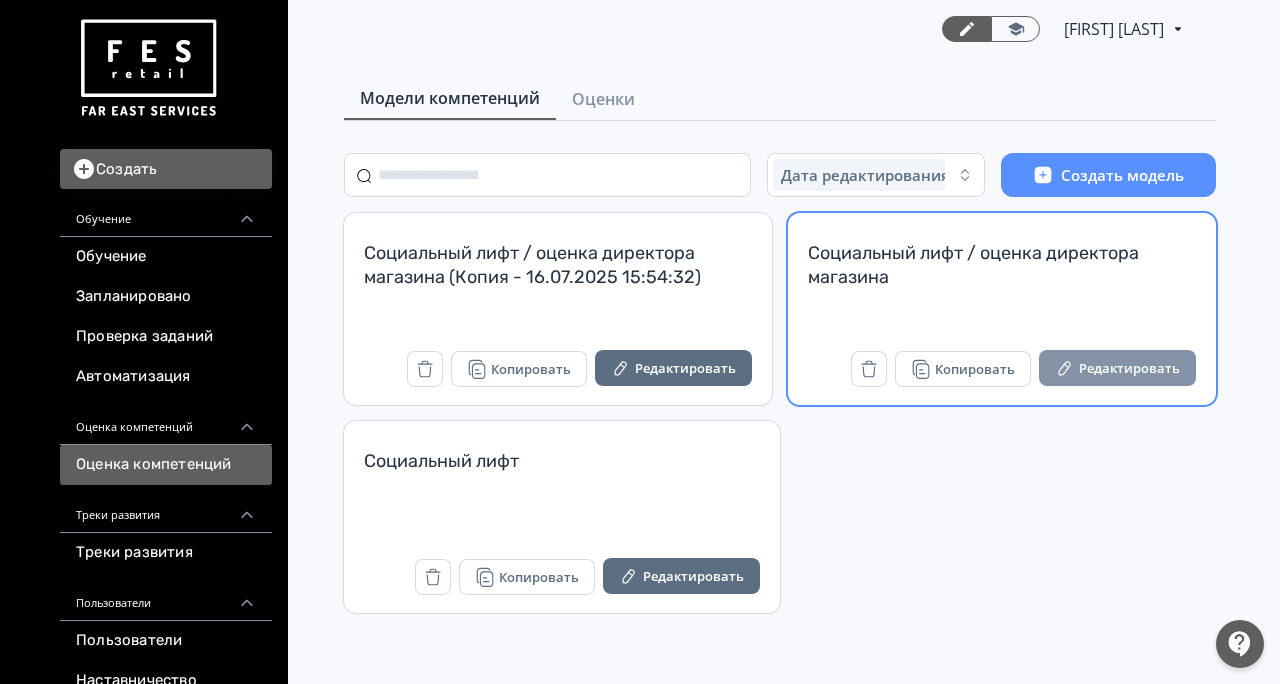 click on "Редактировать" at bounding box center [1117, 368] 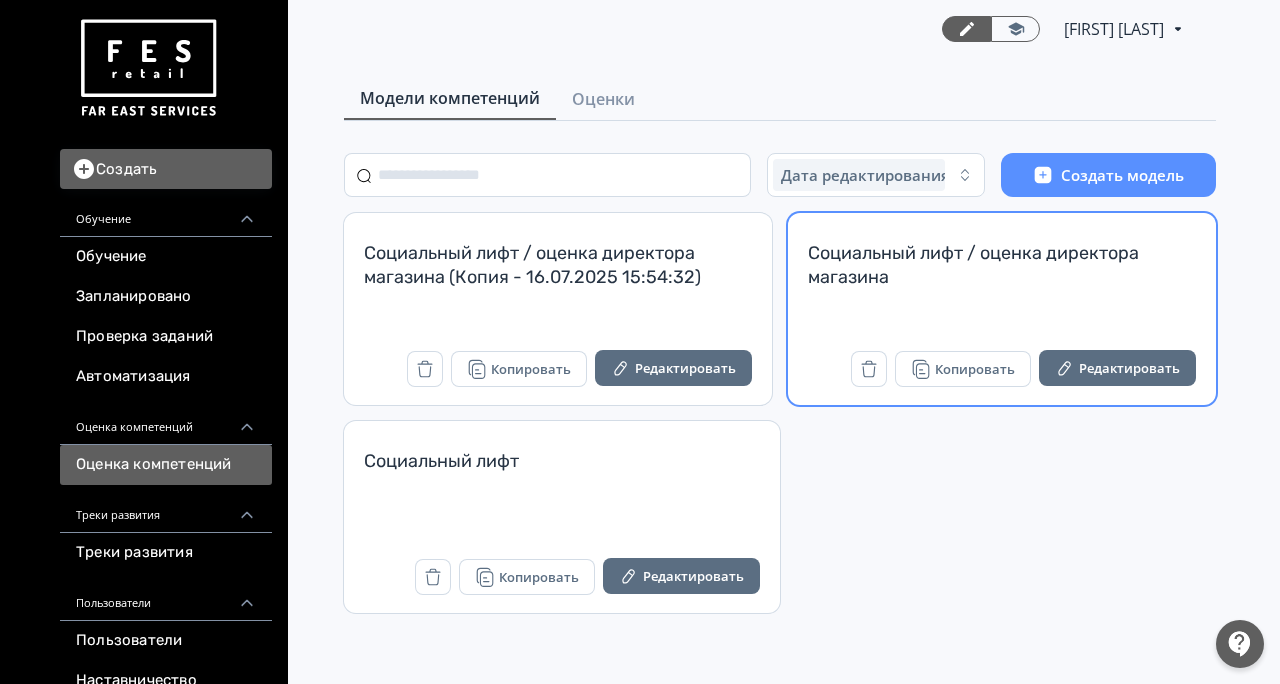 scroll, scrollTop: 0, scrollLeft: 0, axis: both 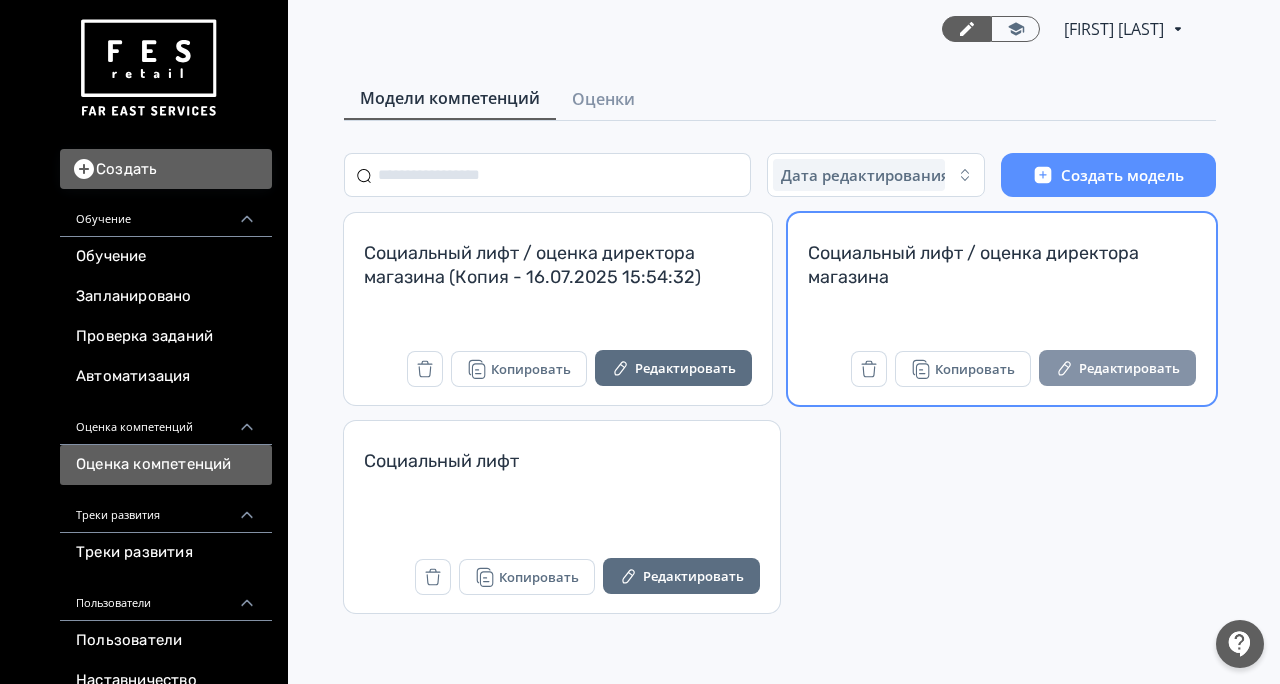 click on "Редактировать" at bounding box center (1117, 368) 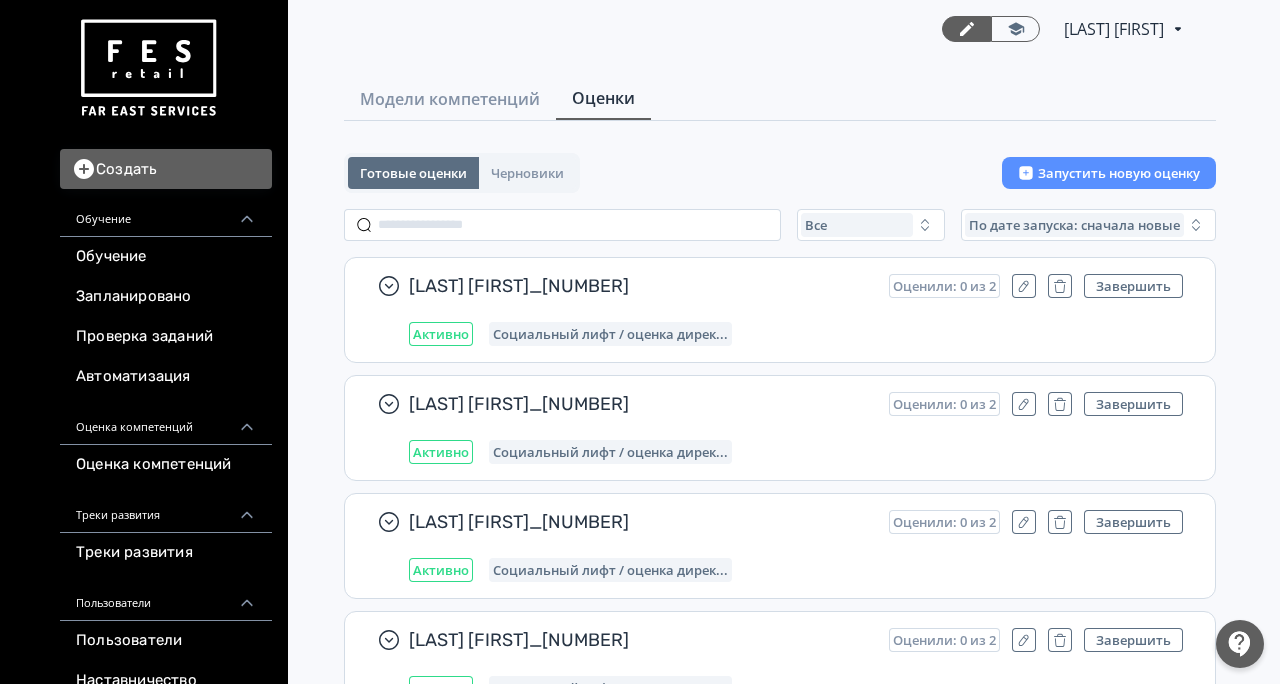 scroll, scrollTop: 0, scrollLeft: 0, axis: both 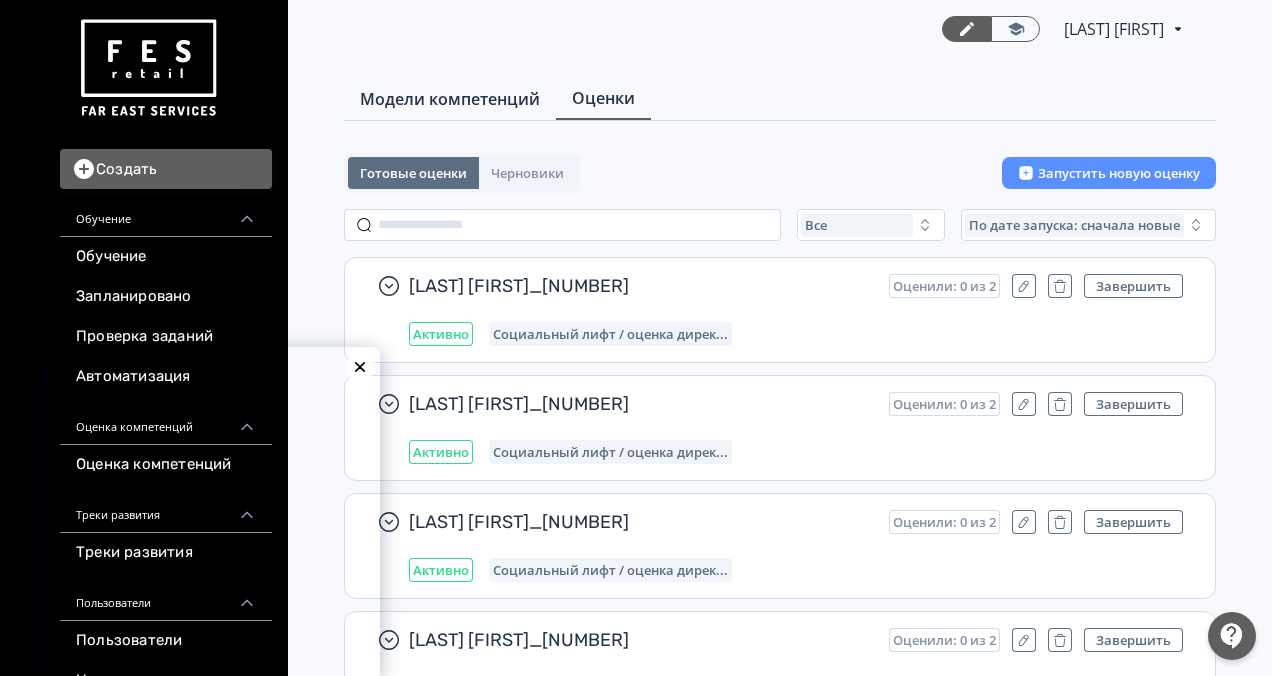 click on "Модели компетенций" at bounding box center [450, 99] 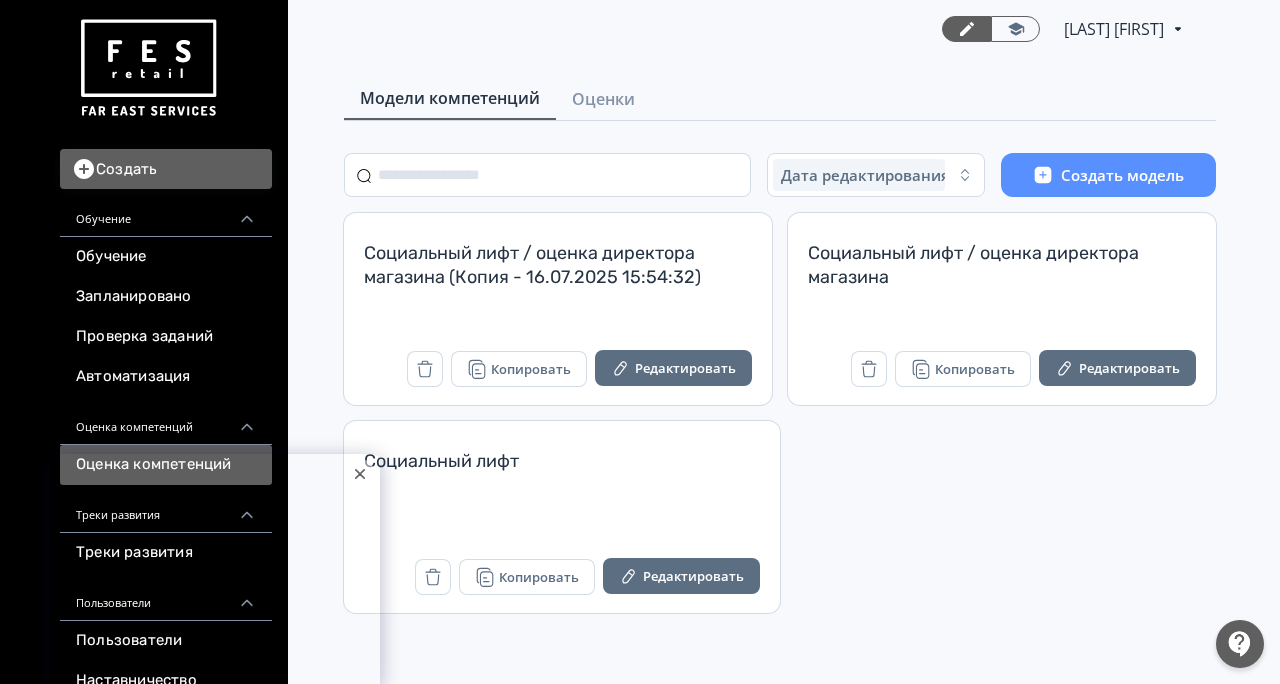 click 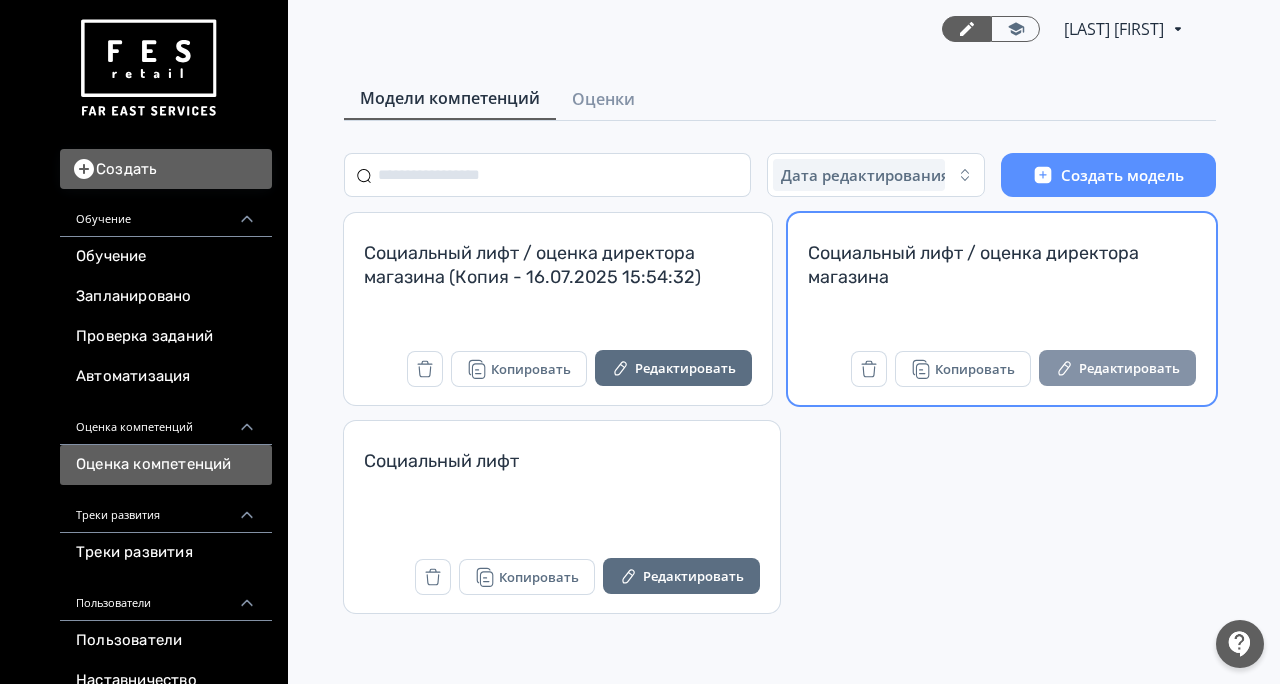 click on "Редактировать" at bounding box center (1117, 368) 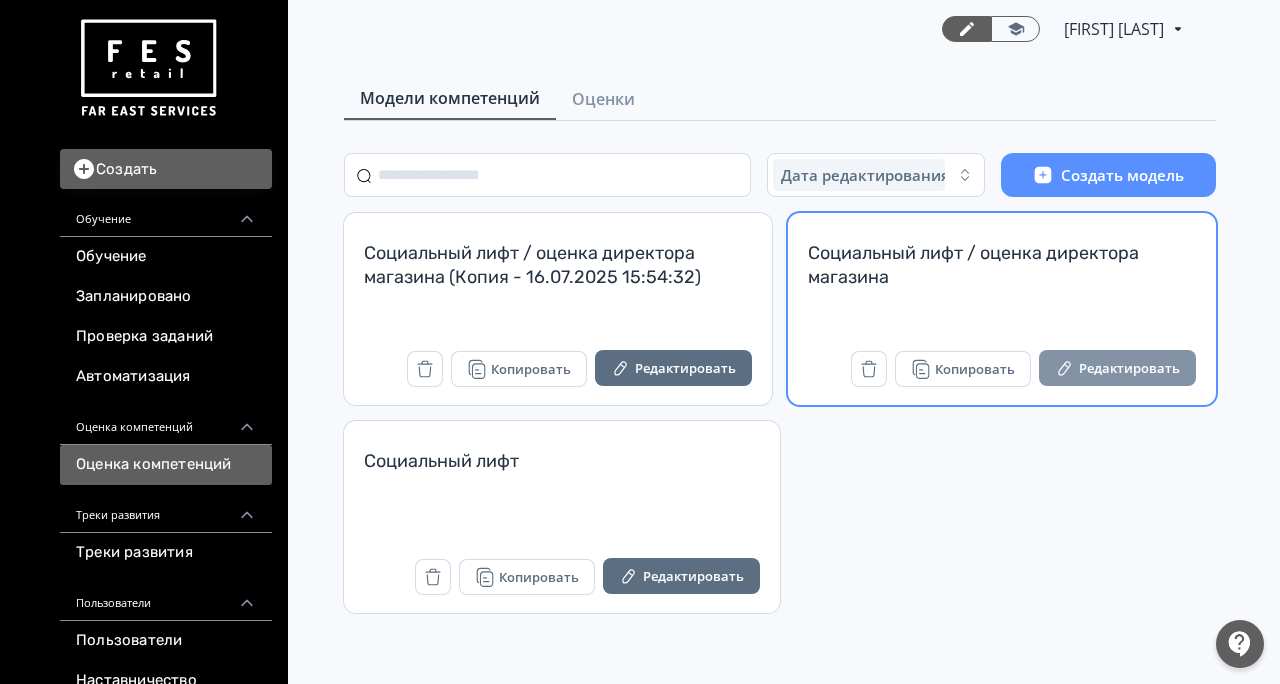 scroll, scrollTop: 0, scrollLeft: 0, axis: both 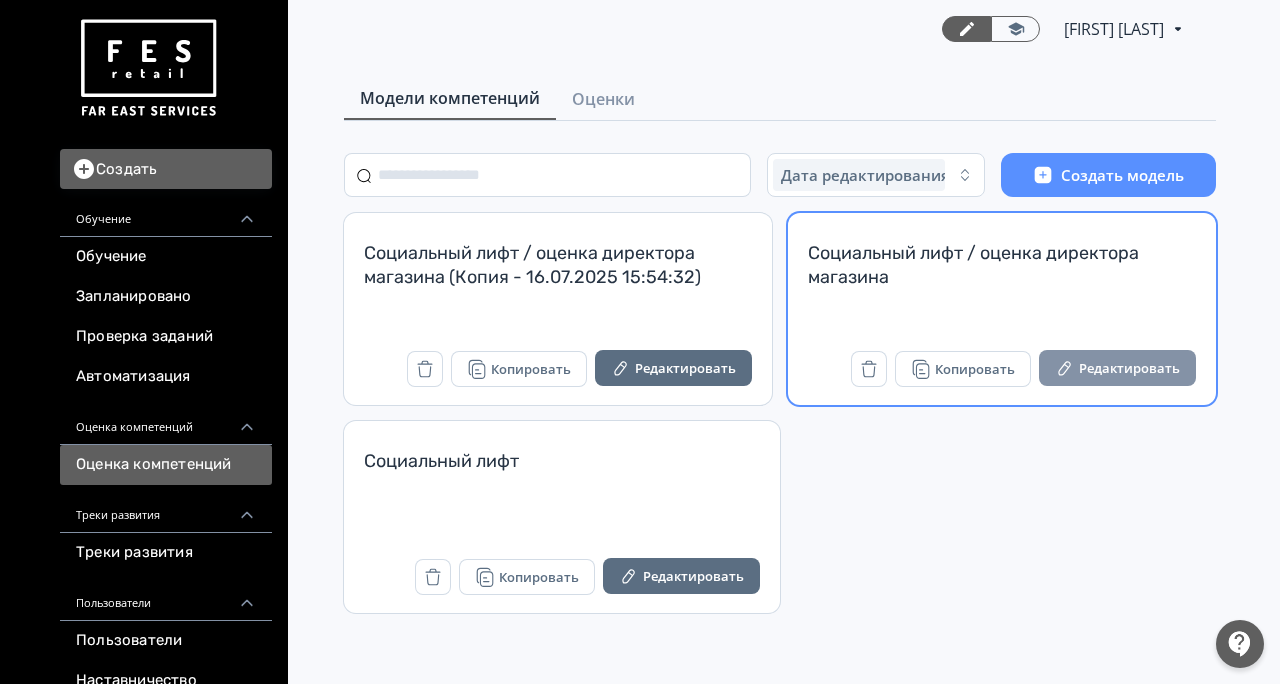 click on "Редактировать" at bounding box center (1117, 368) 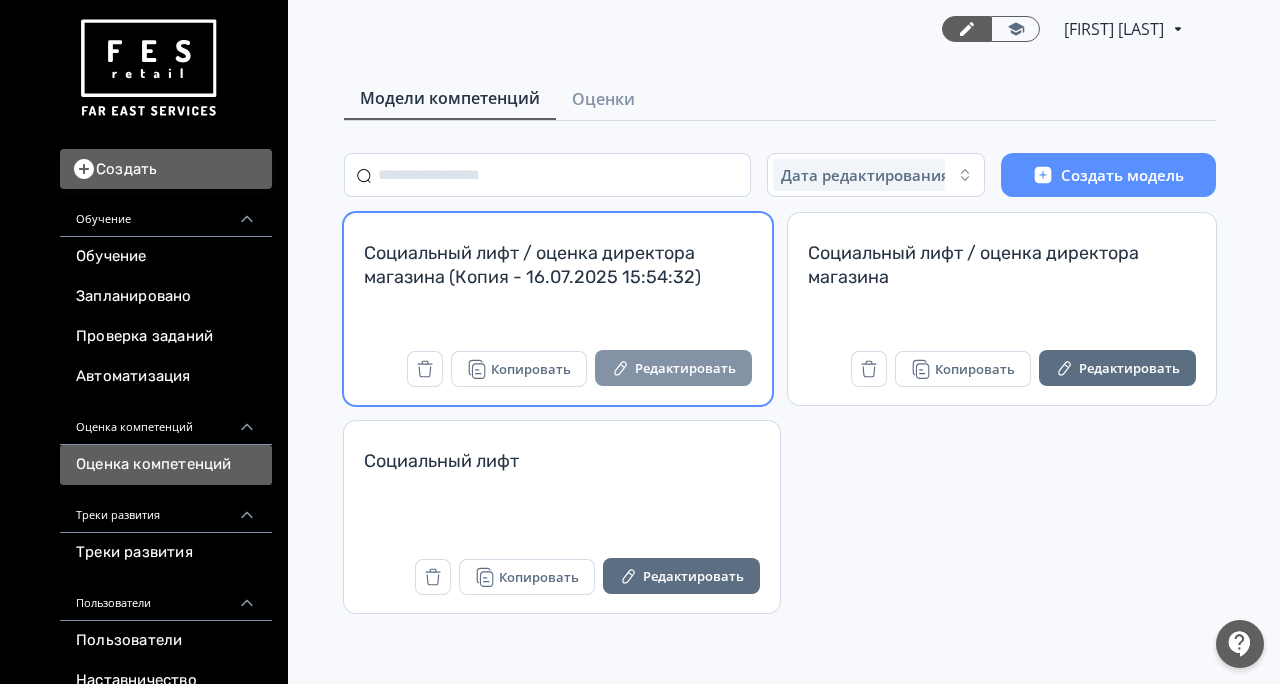 scroll, scrollTop: 0, scrollLeft: 0, axis: both 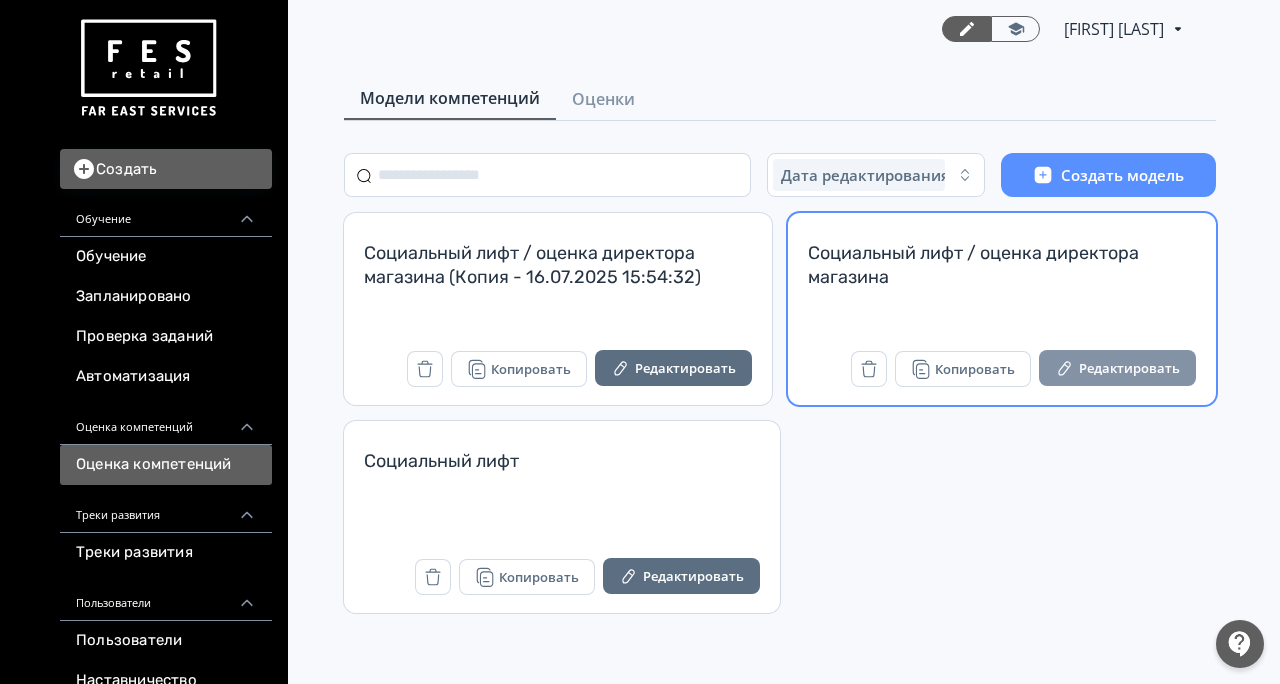 click on "Редактировать" at bounding box center [1117, 368] 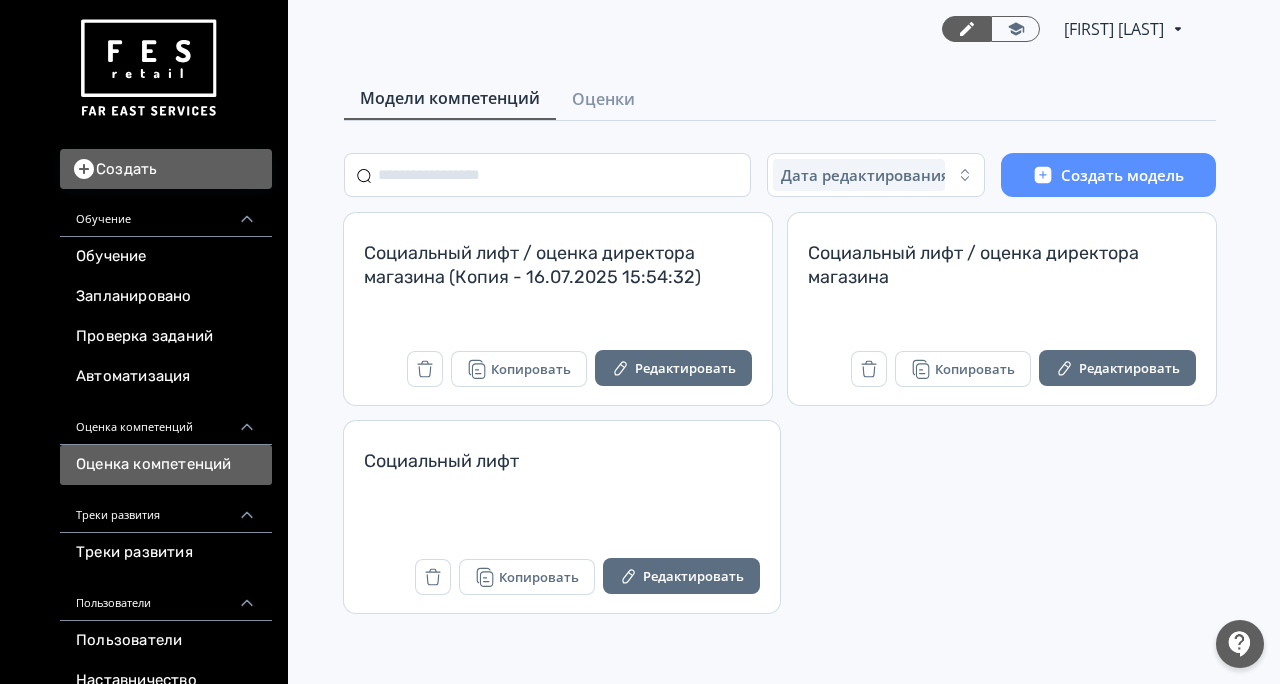 scroll, scrollTop: 0, scrollLeft: 0, axis: both 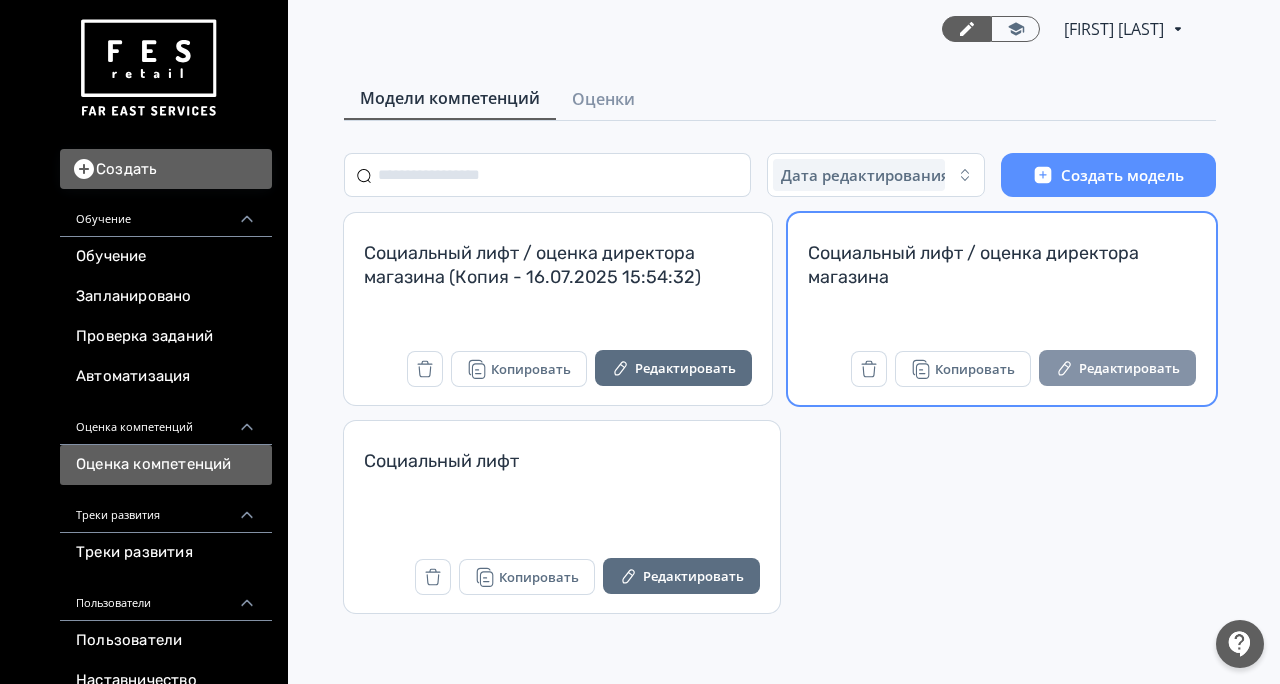 click on "Редактировать" at bounding box center [1117, 368] 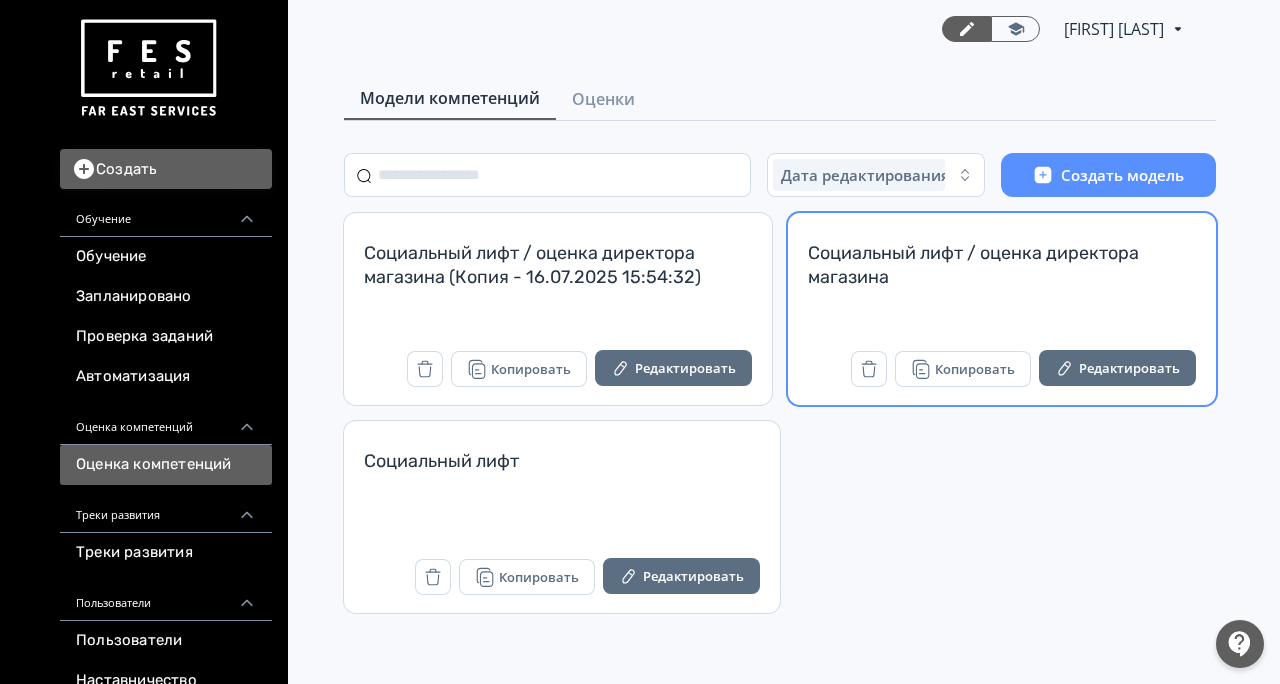 scroll, scrollTop: 0, scrollLeft: 0, axis: both 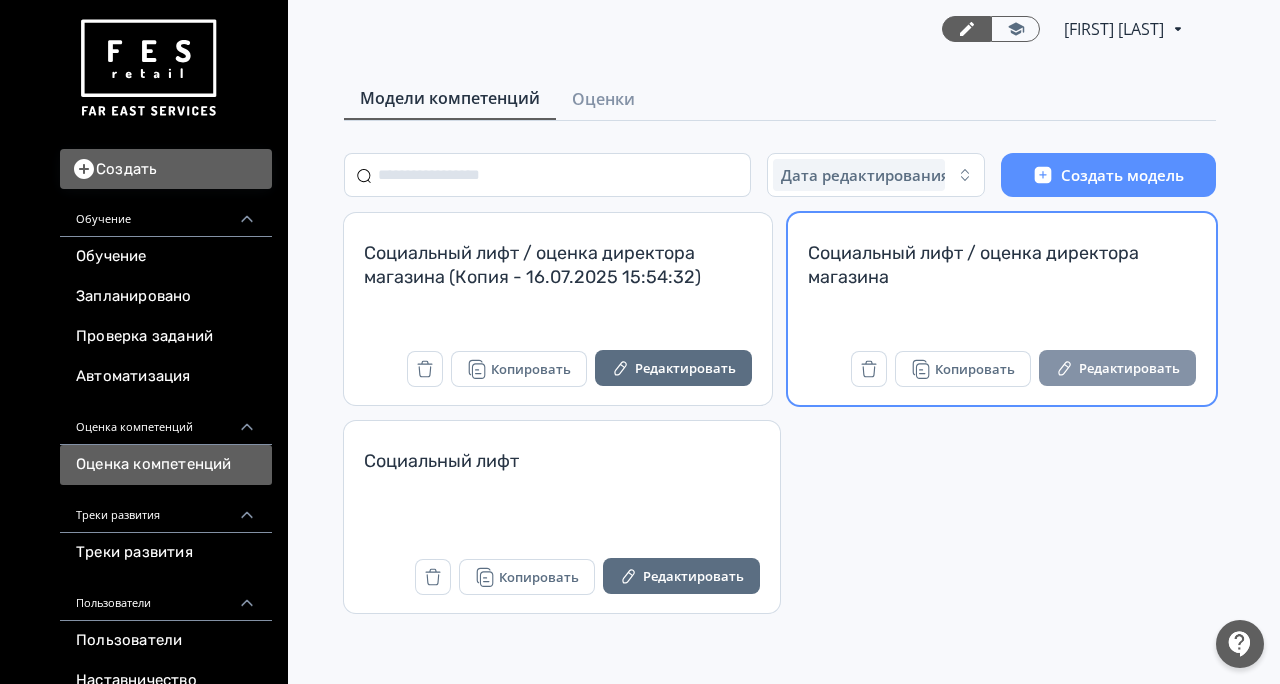 click on "Редактировать" at bounding box center (1117, 368) 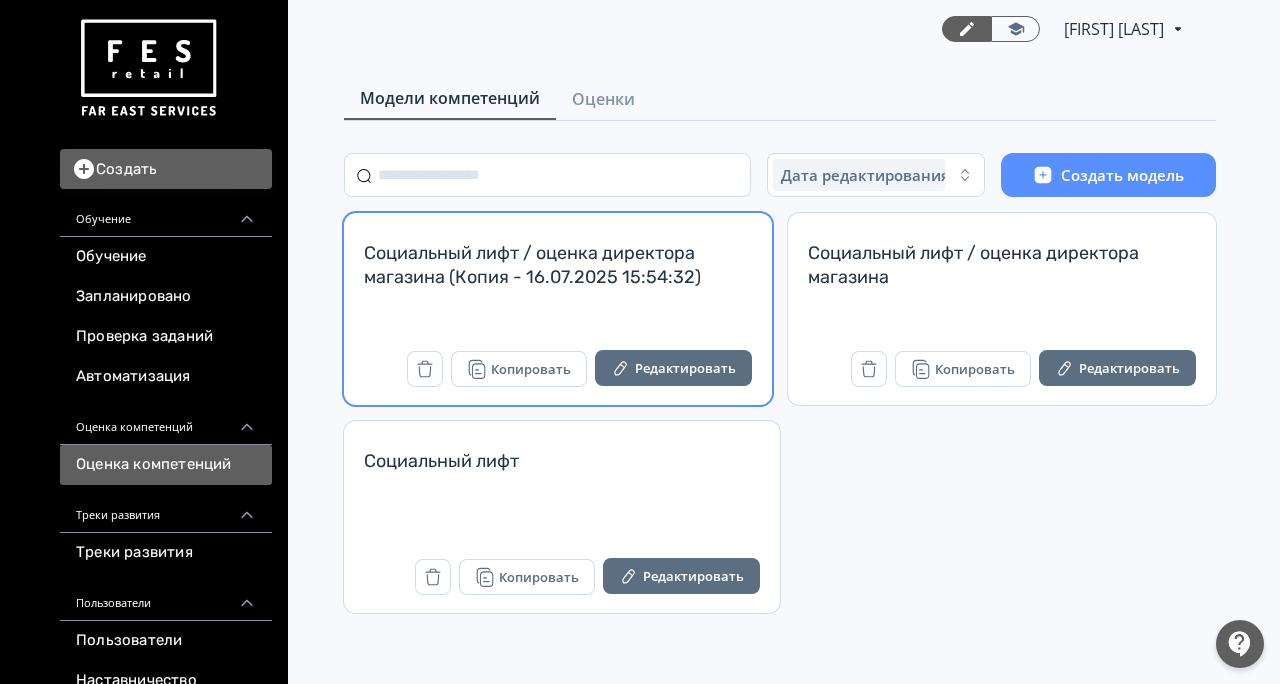 scroll, scrollTop: 0, scrollLeft: 0, axis: both 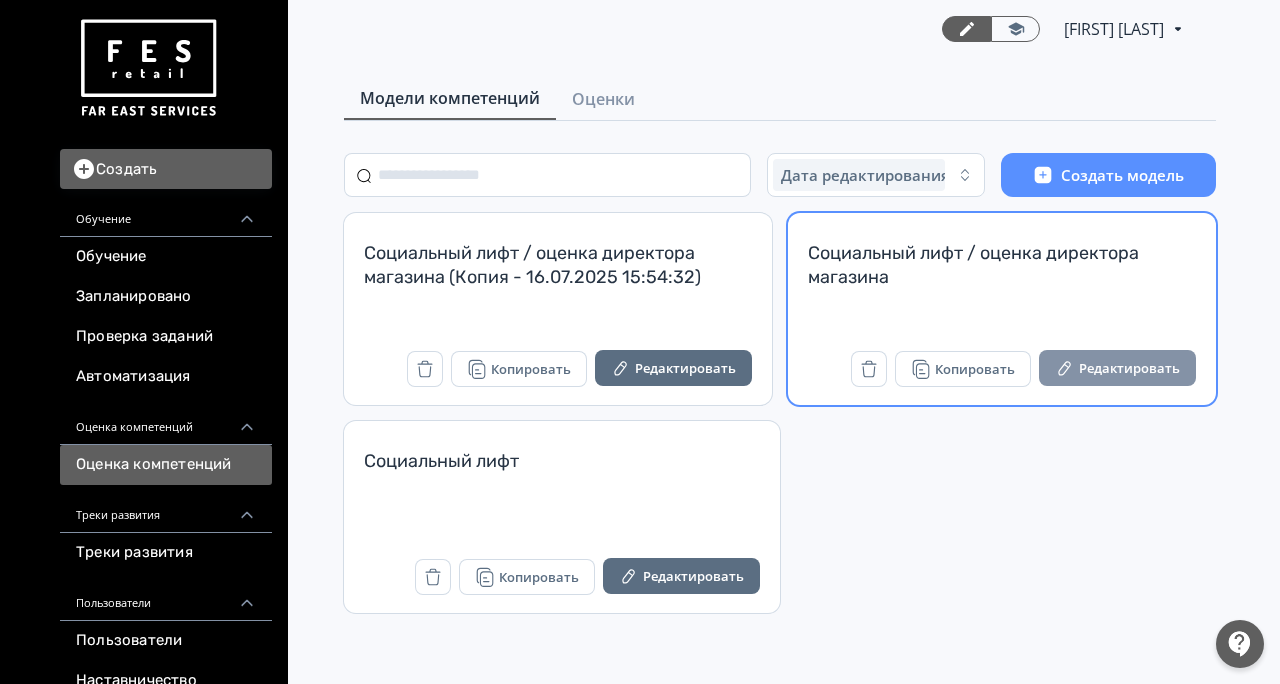 click on "Редактировать" at bounding box center [1117, 368] 